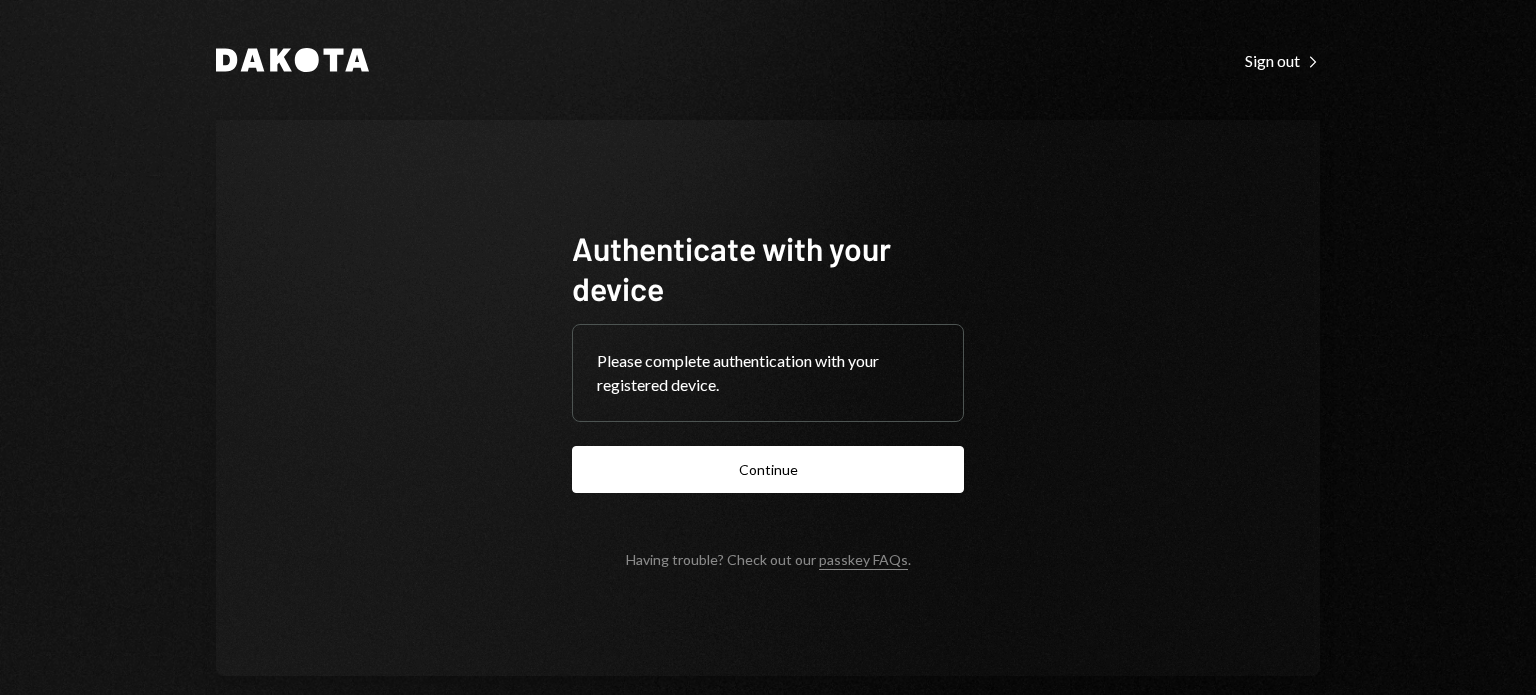 scroll, scrollTop: 0, scrollLeft: 0, axis: both 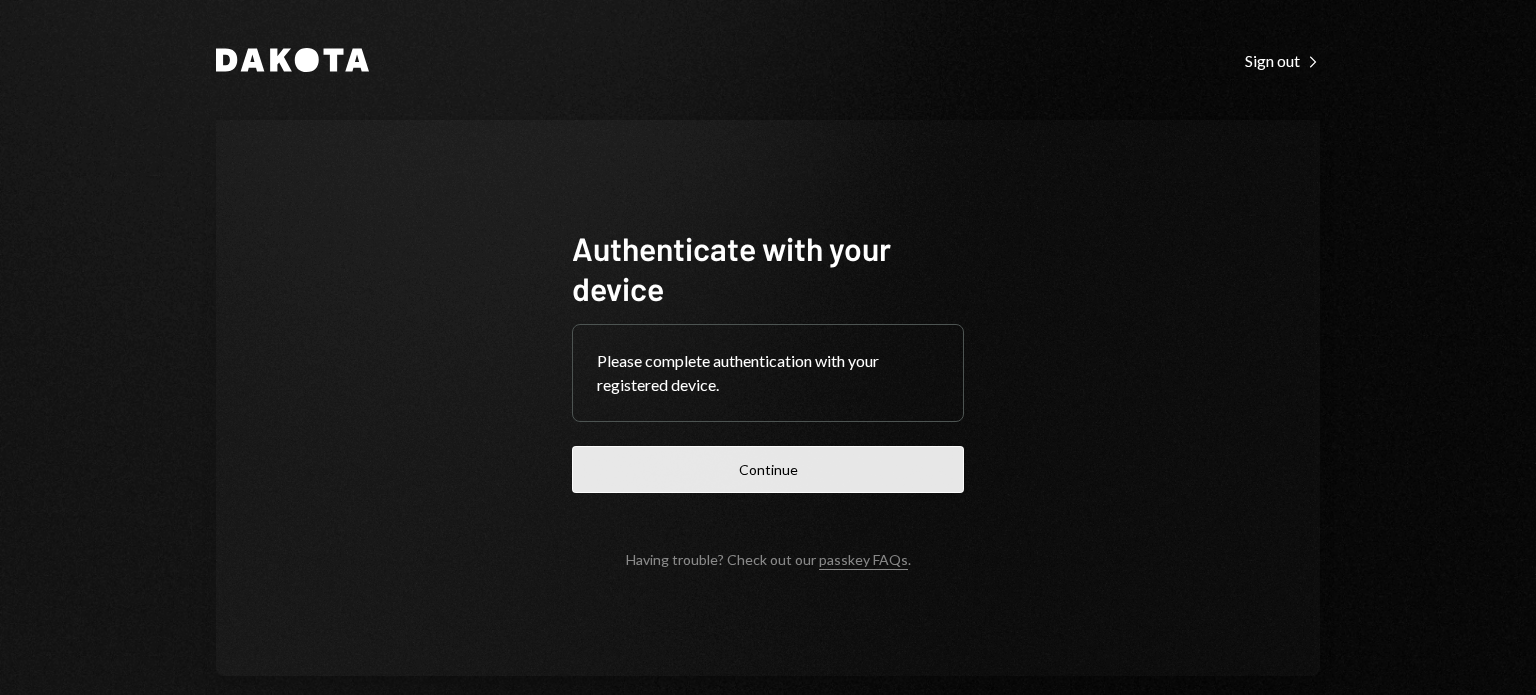 click on "Continue" at bounding box center (768, 469) 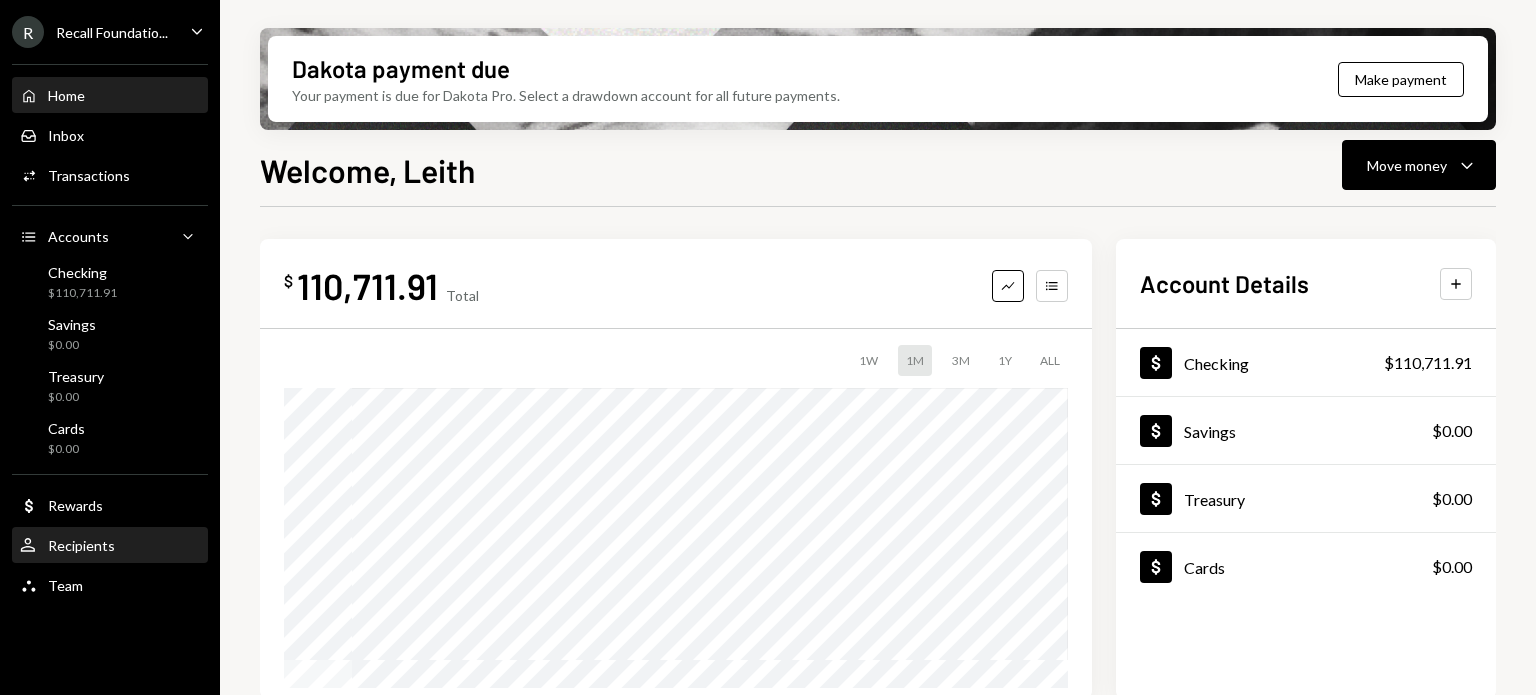 click on "Recipients" at bounding box center (81, 545) 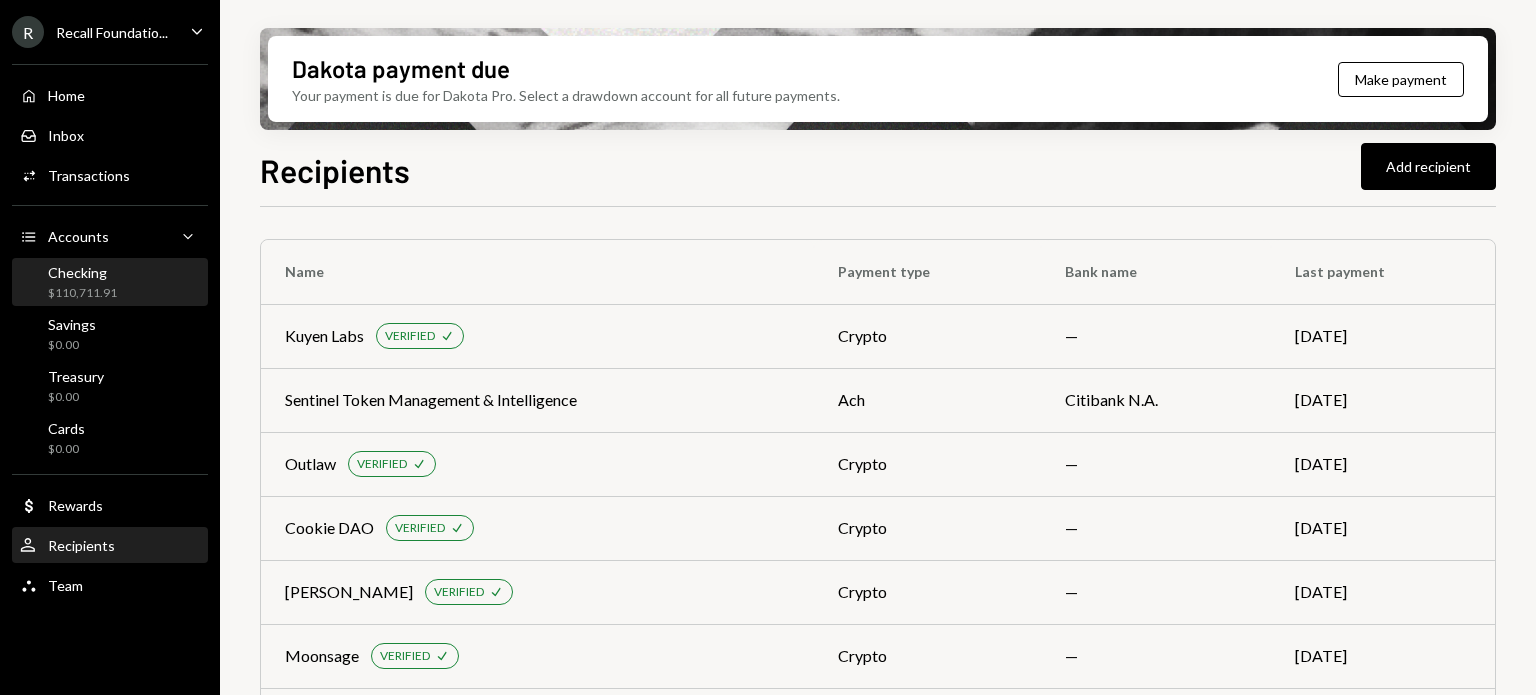 click on "Checking $110,711.91" at bounding box center [110, 283] 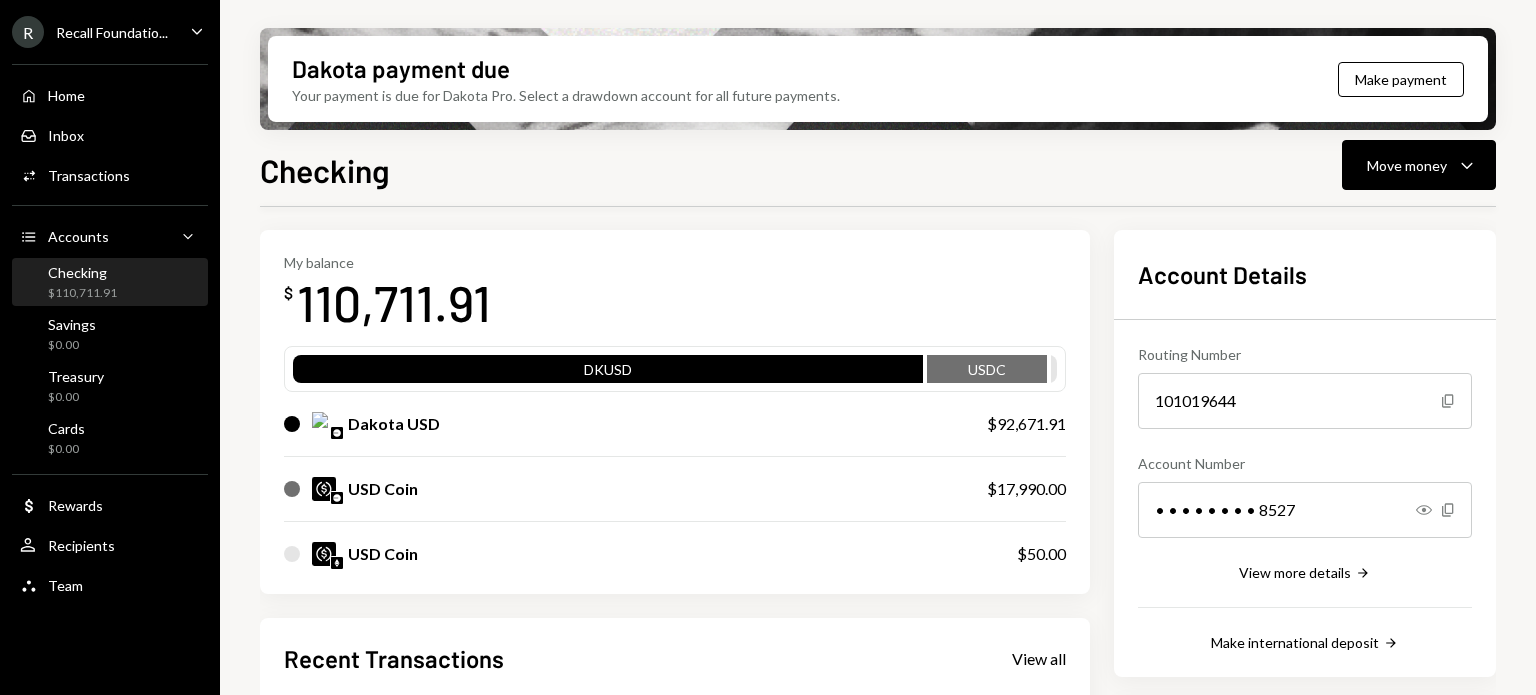 scroll, scrollTop: 100, scrollLeft: 0, axis: vertical 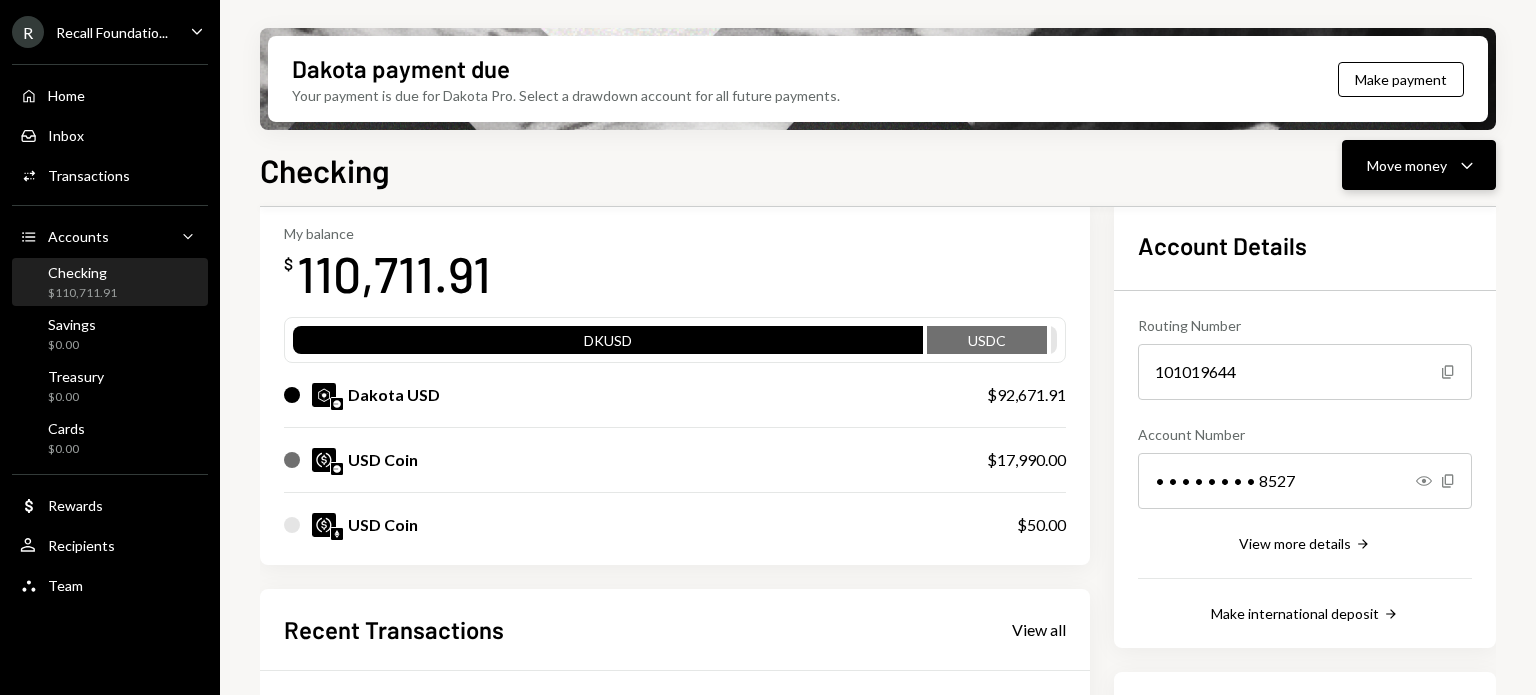 click on "Move money Caret Down" at bounding box center [1419, 165] 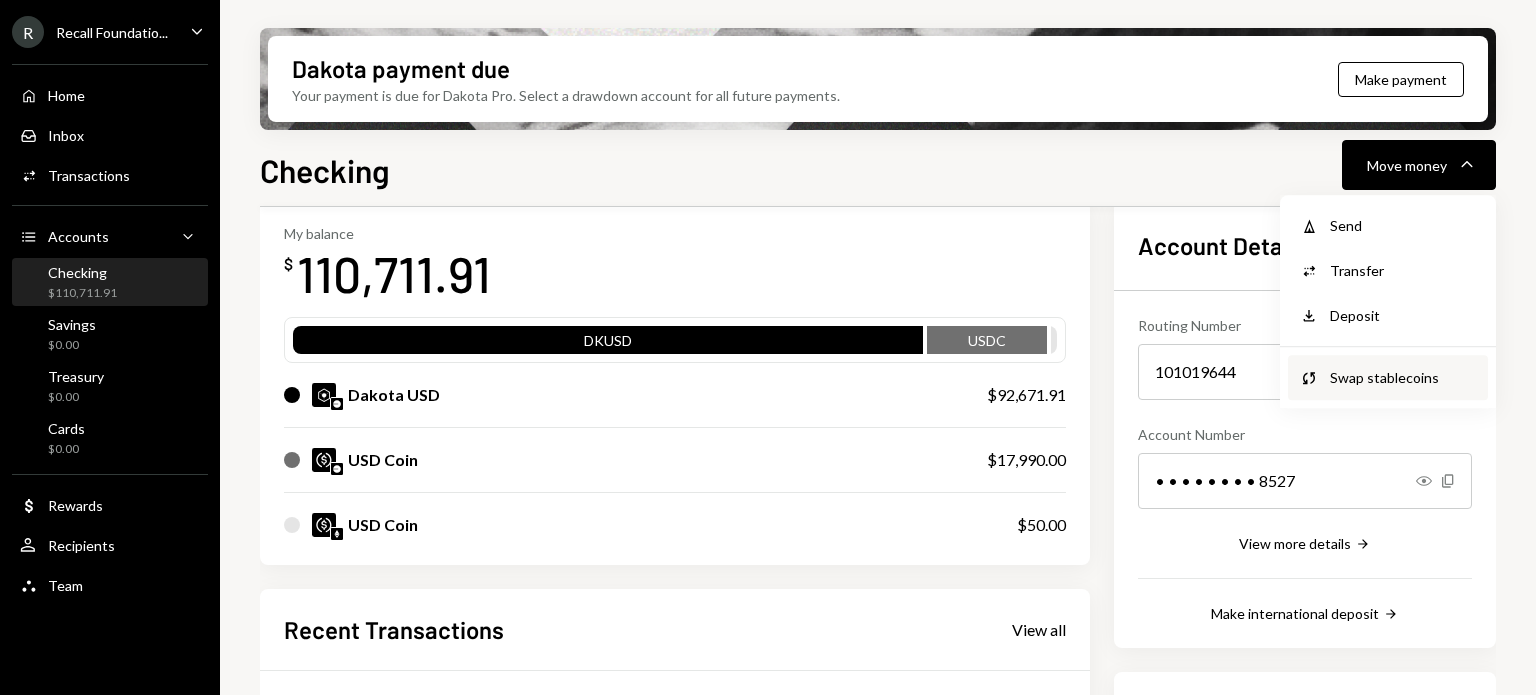 click on "Swap stablecoins" at bounding box center (1403, 377) 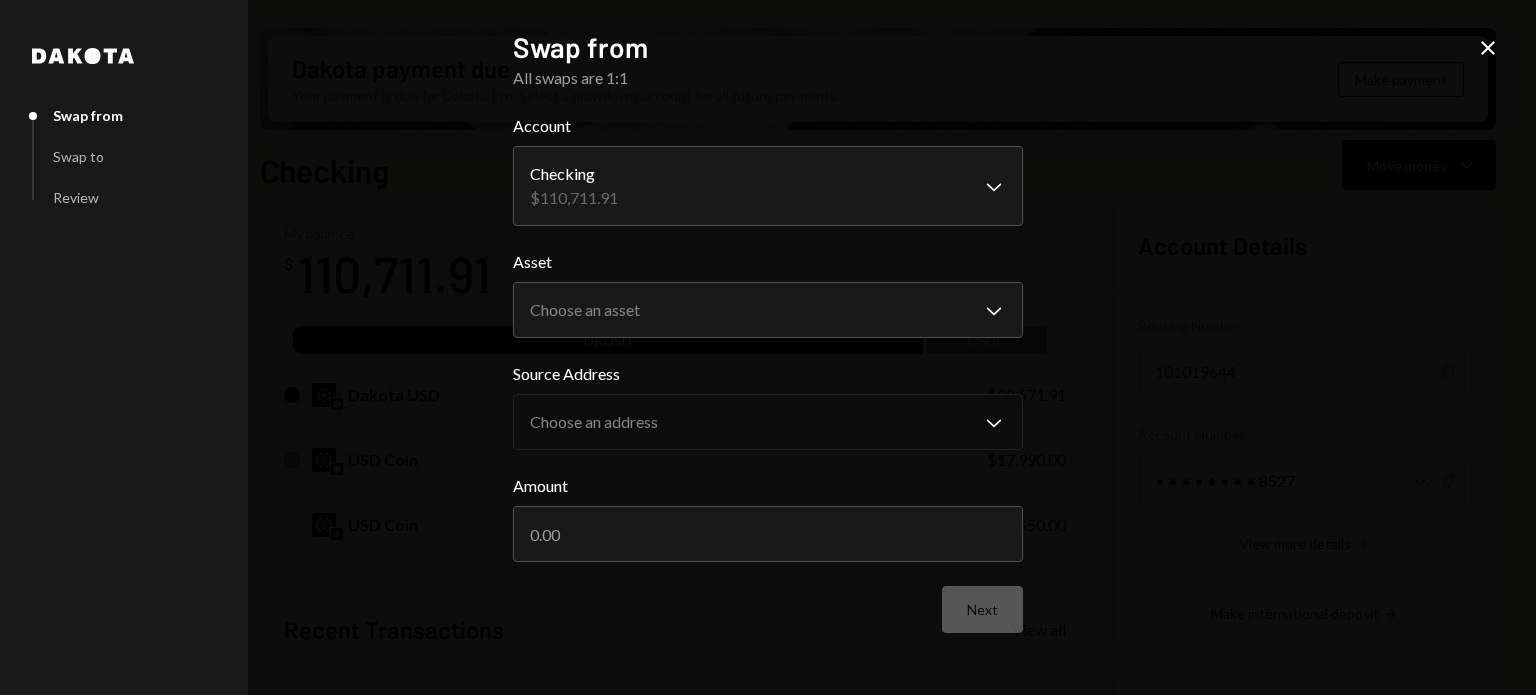 click on "**********" at bounding box center [768, 373] 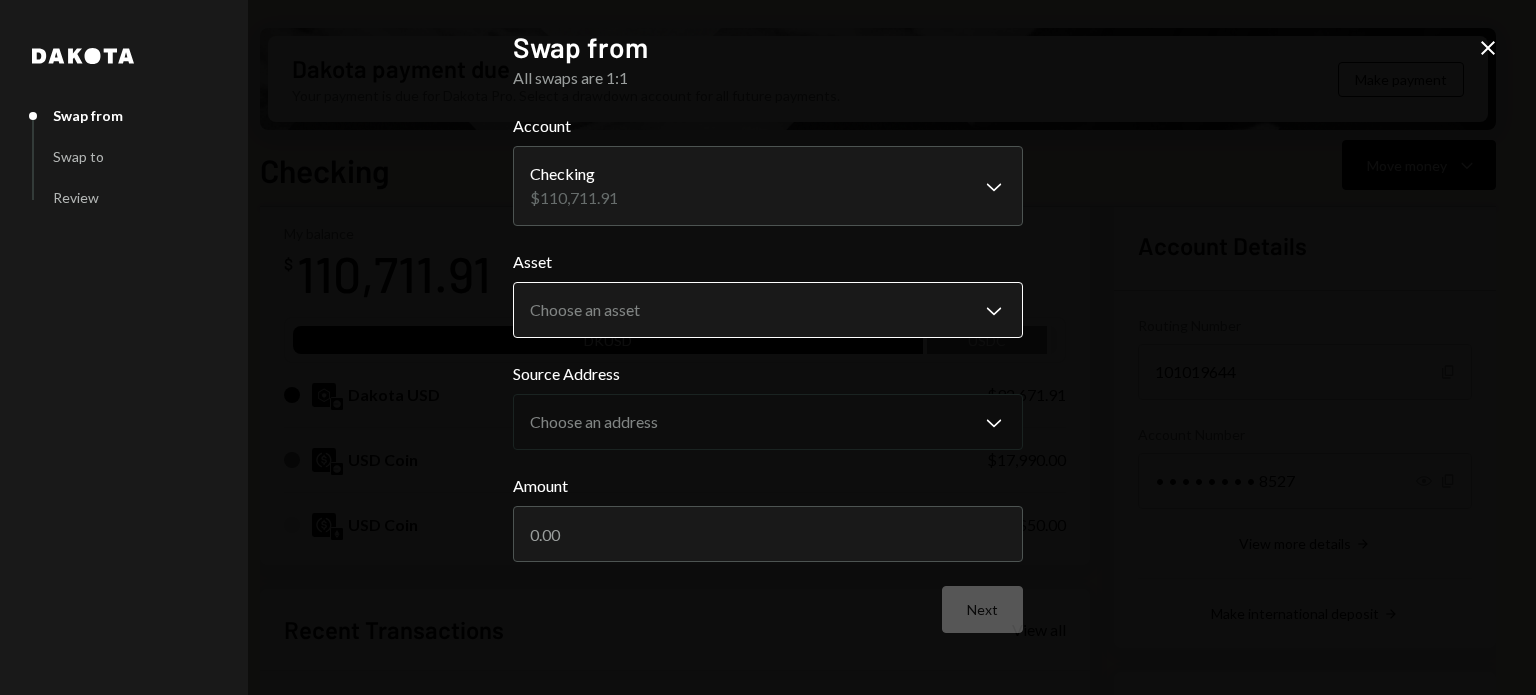 click on "R Recall Foundatio... Caret Down Home Home Inbox Inbox Activities Transactions Accounts Accounts Caret Down Checking $110,711.91 Savings $0.00 Treasury $0.00 Cards $0.00 Dollar Rewards User Recipients Team Team Dakota payment due Your payment is due for Dakota Pro. Select a drawdown account for all future payments. Make payment Checking Move money Caret Down Overview Security Settings My balance $ 110,711.91 DKUSD USDC Dakota USD $92,671.91 USD Coin $17,990.00 USD Coin $50.00 Recent Transactions View all Type Initiated By Initiated At Status Withdrawal 10  USDC Leith Shankland (NEW) 06/24/25 5:22 PM Completed Deposit 18,000  USDC 0x4c2c...A200B8 Copy 06/24/25 5:15 PM Completed Stablecoin Conversion $18,000.00 Leith Shankland (NEW) 06/24/25 4:25 PM Completed Bank Payment $5,000.00 Philip Jacobs 06/19/25 7:34 PM Completed Withdrawal 13,490  DKUSD Philip Jacobs 06/19/25 7:25 PM Completed Account Details Routing Number 101019644 Copy Account Number • • • • • • • •  8527 Show Copy View more details" at bounding box center (768, 347) 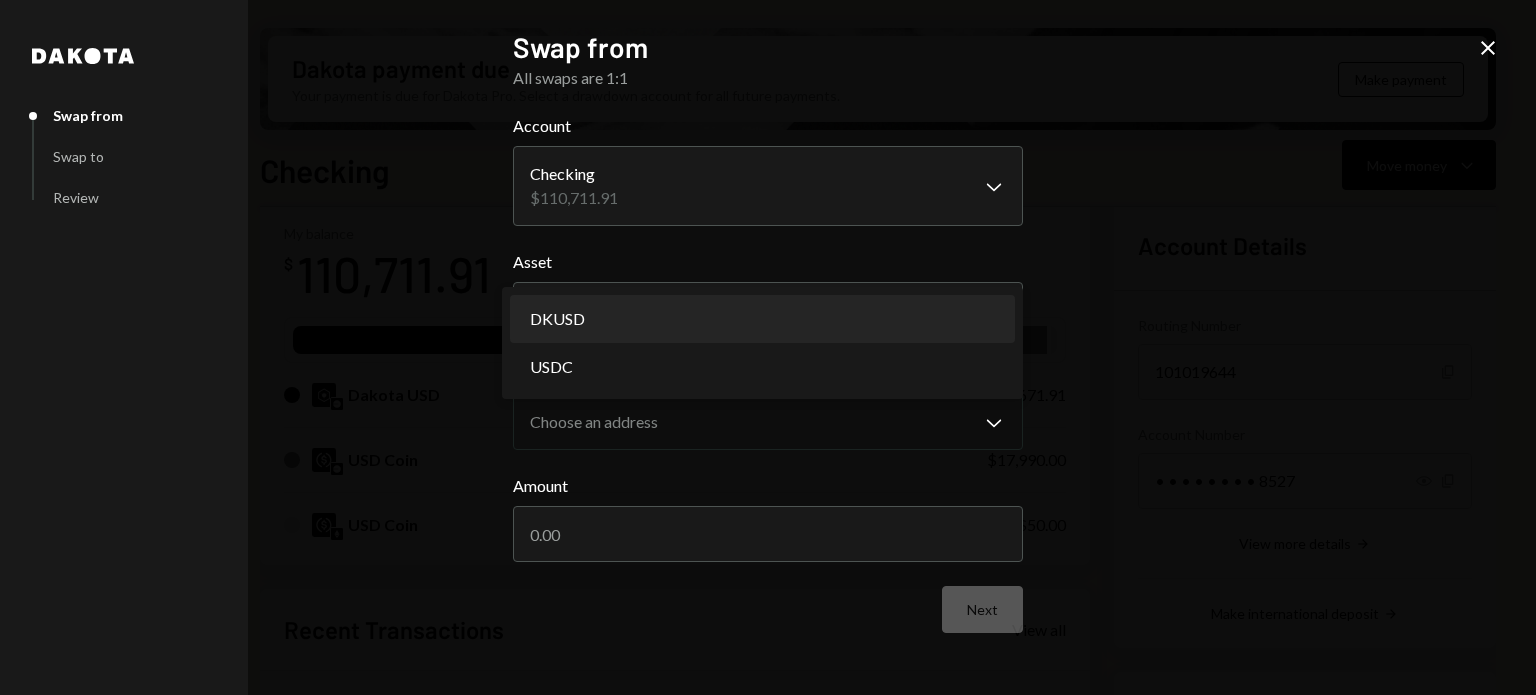 select on "*****" 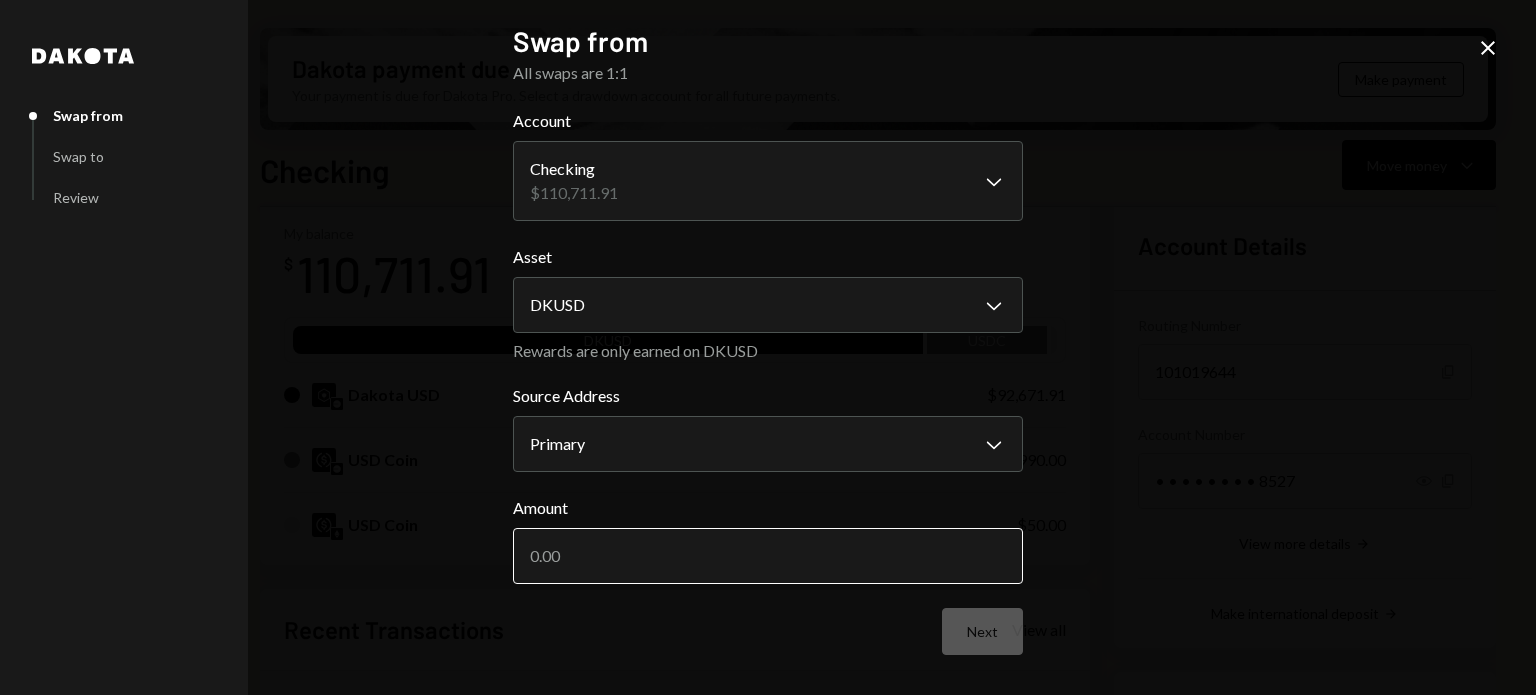 click on "Amount" at bounding box center (768, 556) 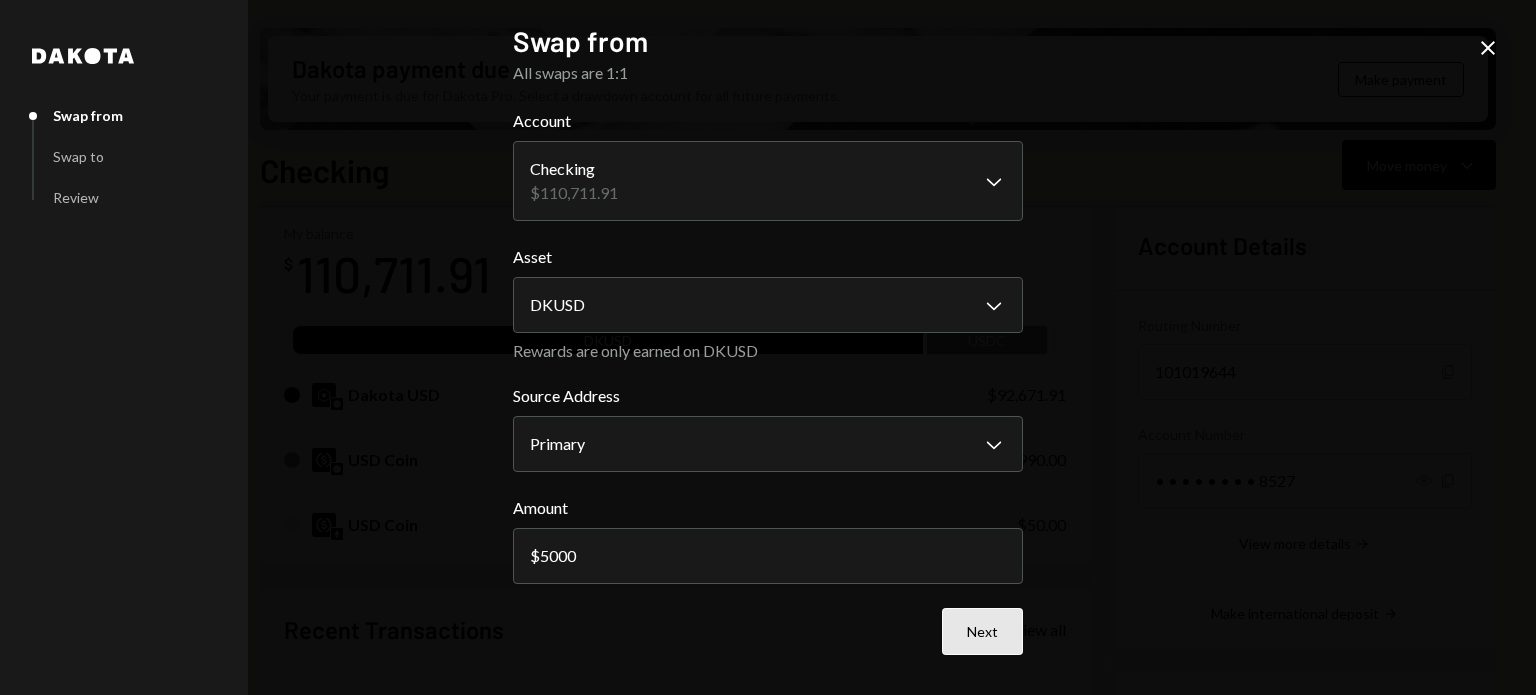 type on "5000" 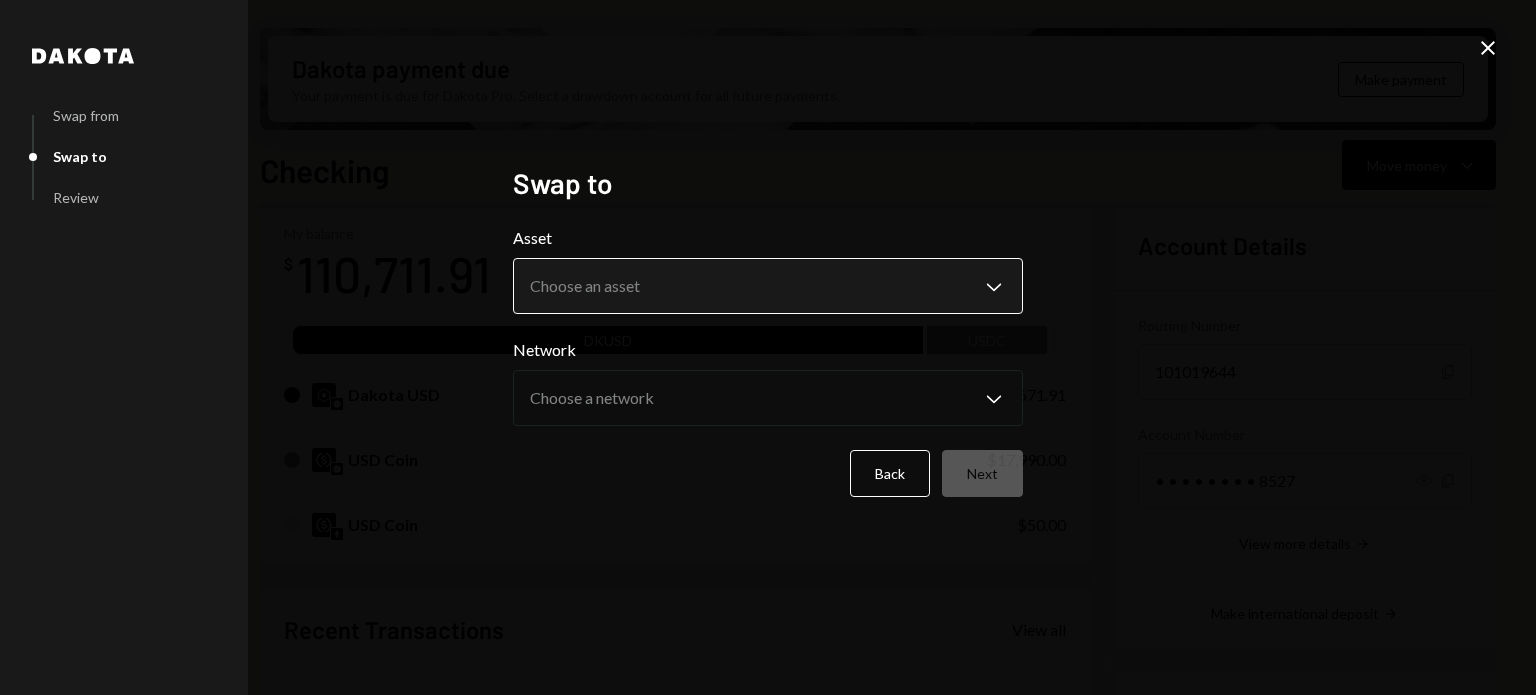 click on "R Recall Foundatio... Caret Down Home Home Inbox Inbox Activities Transactions Accounts Accounts Caret Down Checking $110,711.91 Savings $0.00 Treasury $0.00 Cards $0.00 Dollar Rewards User Recipients Team Team Dakota payment due Your payment is due for Dakota Pro. Select a drawdown account for all future payments. Make payment Checking Move money Caret Down Overview Security Settings My balance $ 110,711.91 DKUSD USDC Dakota USD $92,671.91 USD Coin $17,990.00 USD Coin $50.00 Recent Transactions View all Type Initiated By Initiated At Status Withdrawal 10  USDC Leith Shankland (NEW) 06/24/25 5:22 PM Completed Deposit 18,000  USDC 0x4c2c...A200B8 Copy 06/24/25 5:15 PM Completed Stablecoin Conversion $18,000.00 Leith Shankland (NEW) 06/24/25 4:25 PM Completed Bank Payment $5,000.00 Philip Jacobs 06/19/25 7:34 PM Completed Withdrawal 13,490  DKUSD Philip Jacobs 06/19/25 7:25 PM Completed Account Details Routing Number 101019644 Copy Account Number • • • • • • • •  8527 Show Copy View more details" at bounding box center (768, 347) 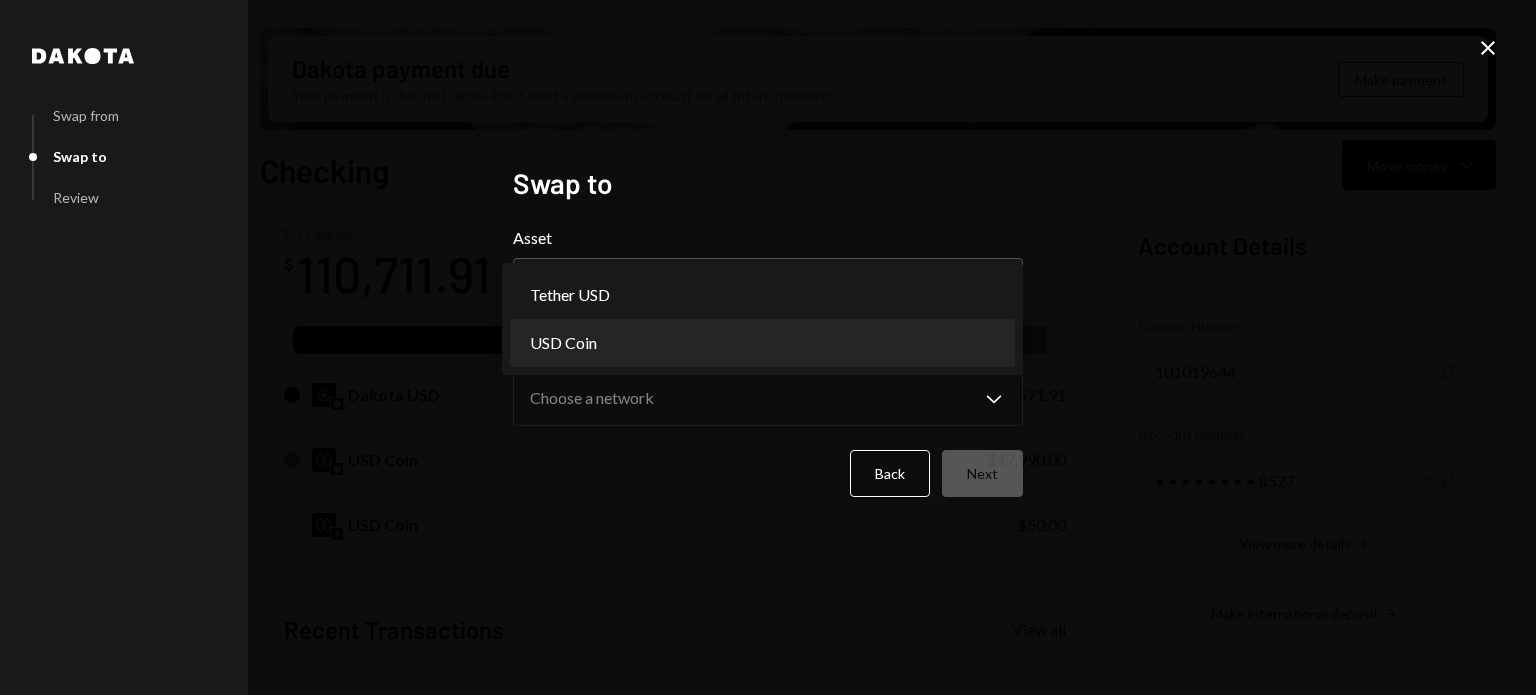 select on "****" 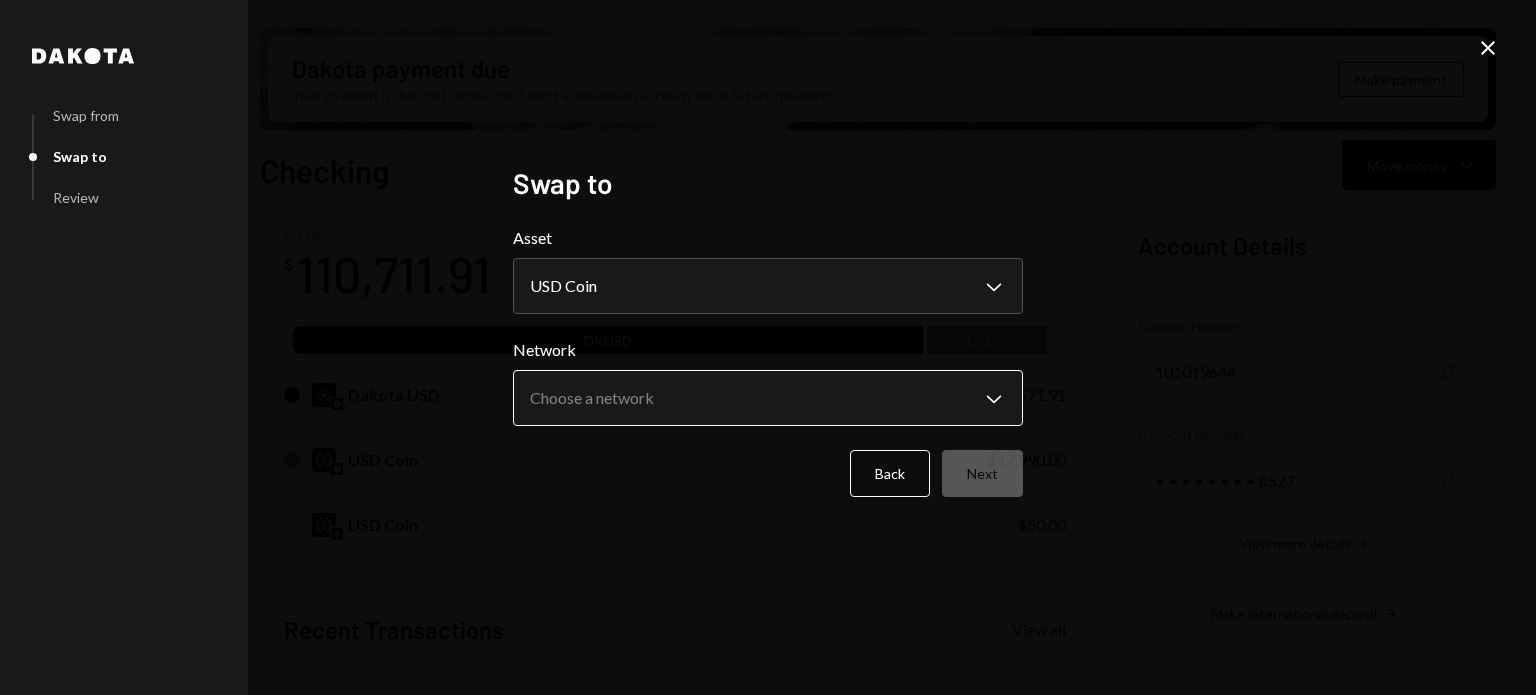 click on "R Recall Foundatio... Caret Down Home Home Inbox Inbox Activities Transactions Accounts Accounts Caret Down Checking $110,711.91 Savings $0.00 Treasury $0.00 Cards $0.00 Dollar Rewards User Recipients Team Team Dakota payment due Your payment is due for Dakota Pro. Select a drawdown account for all future payments. Make payment Checking Move money Caret Down Overview Security Settings My balance $ 110,711.91 DKUSD USDC Dakota USD $92,671.91 USD Coin $17,990.00 USD Coin $50.00 Recent Transactions View all Type Initiated By Initiated At Status Withdrawal 10  USDC Leith Shankland (NEW) 06/24/25 5:22 PM Completed Deposit 18,000  USDC 0x4c2c...A200B8 Copy 06/24/25 5:15 PM Completed Stablecoin Conversion $18,000.00 Leith Shankland (NEW) 06/24/25 4:25 PM Completed Bank Payment $5,000.00 Philip Jacobs 06/19/25 7:34 PM Completed Withdrawal 13,490  DKUSD Philip Jacobs 06/19/25 7:25 PM Completed Account Details Routing Number 101019644 Copy Account Number • • • • • • • •  8527 Show Copy View more details" at bounding box center [768, 347] 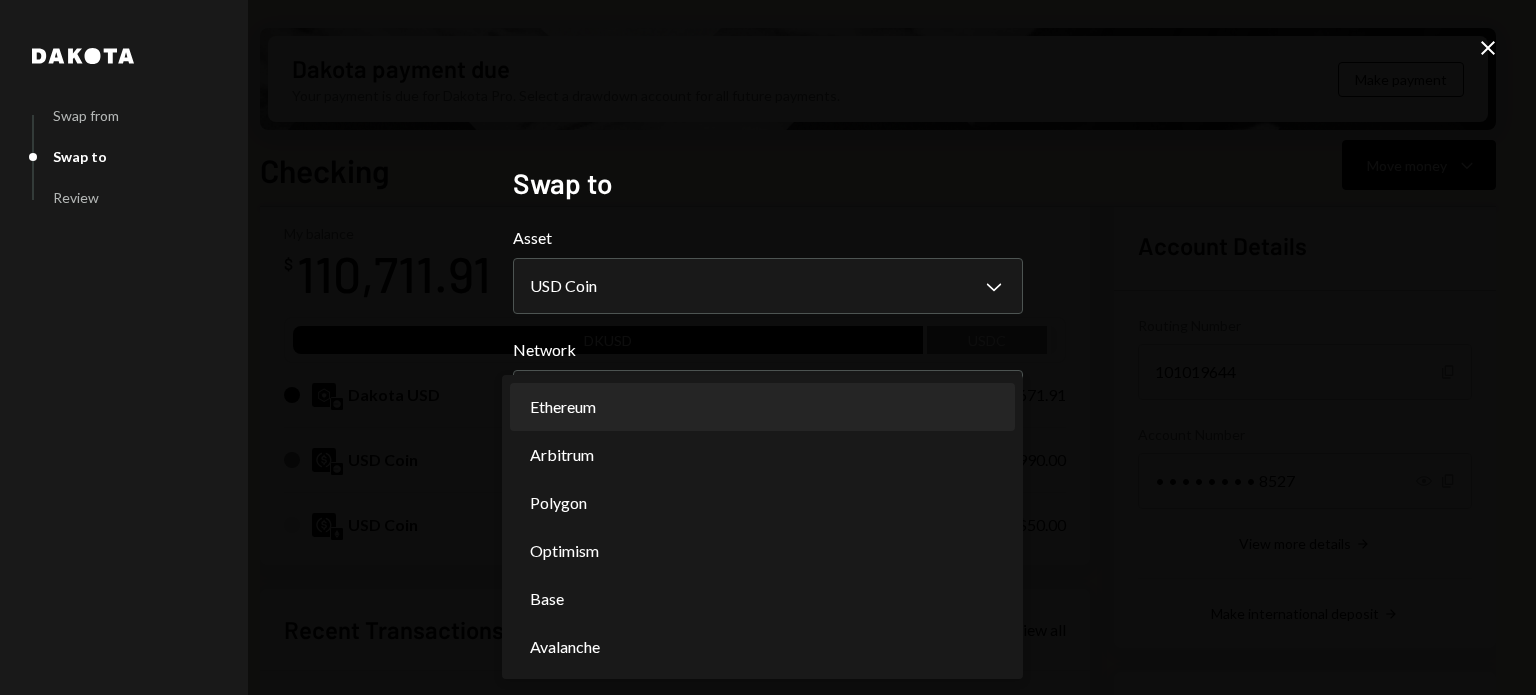 select on "**********" 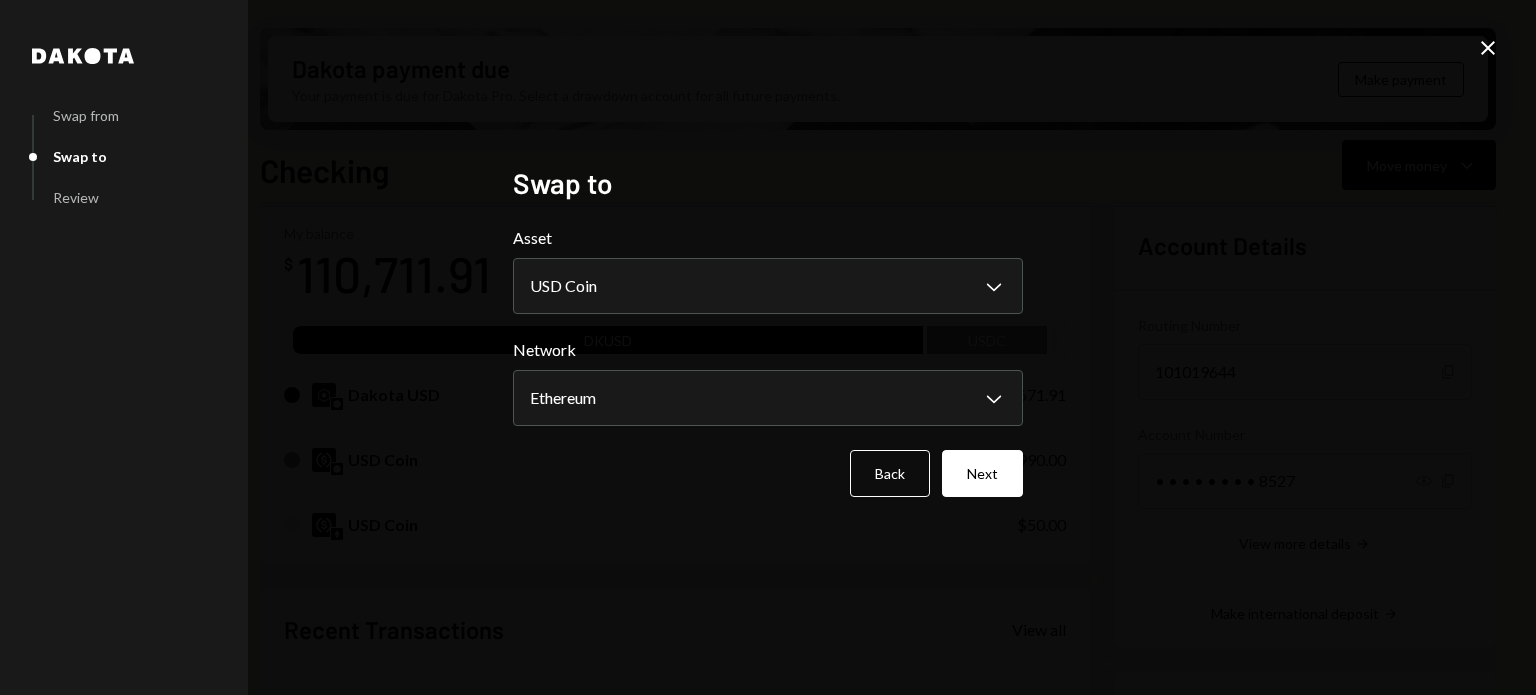 click on "Next" at bounding box center [982, 473] 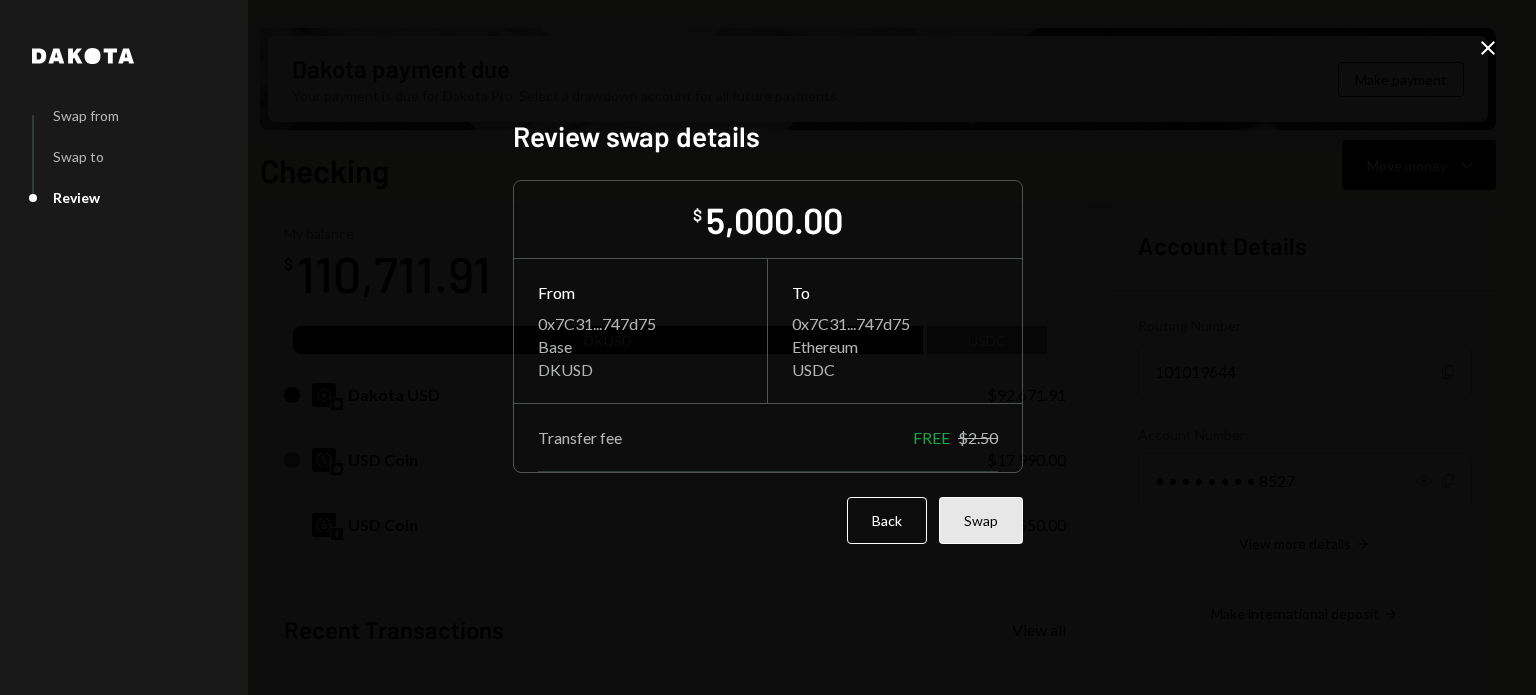 click on "Swap" at bounding box center [981, 520] 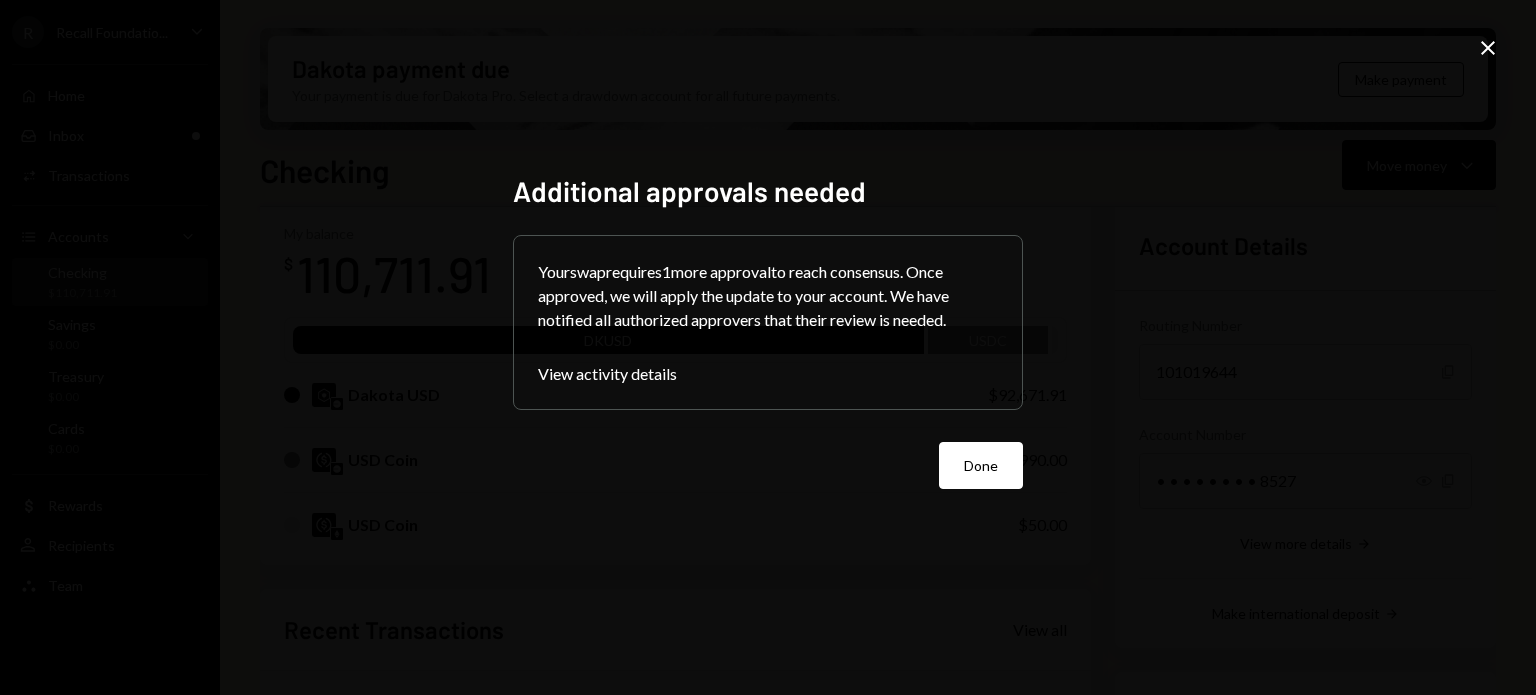 click on "Done" at bounding box center (981, 465) 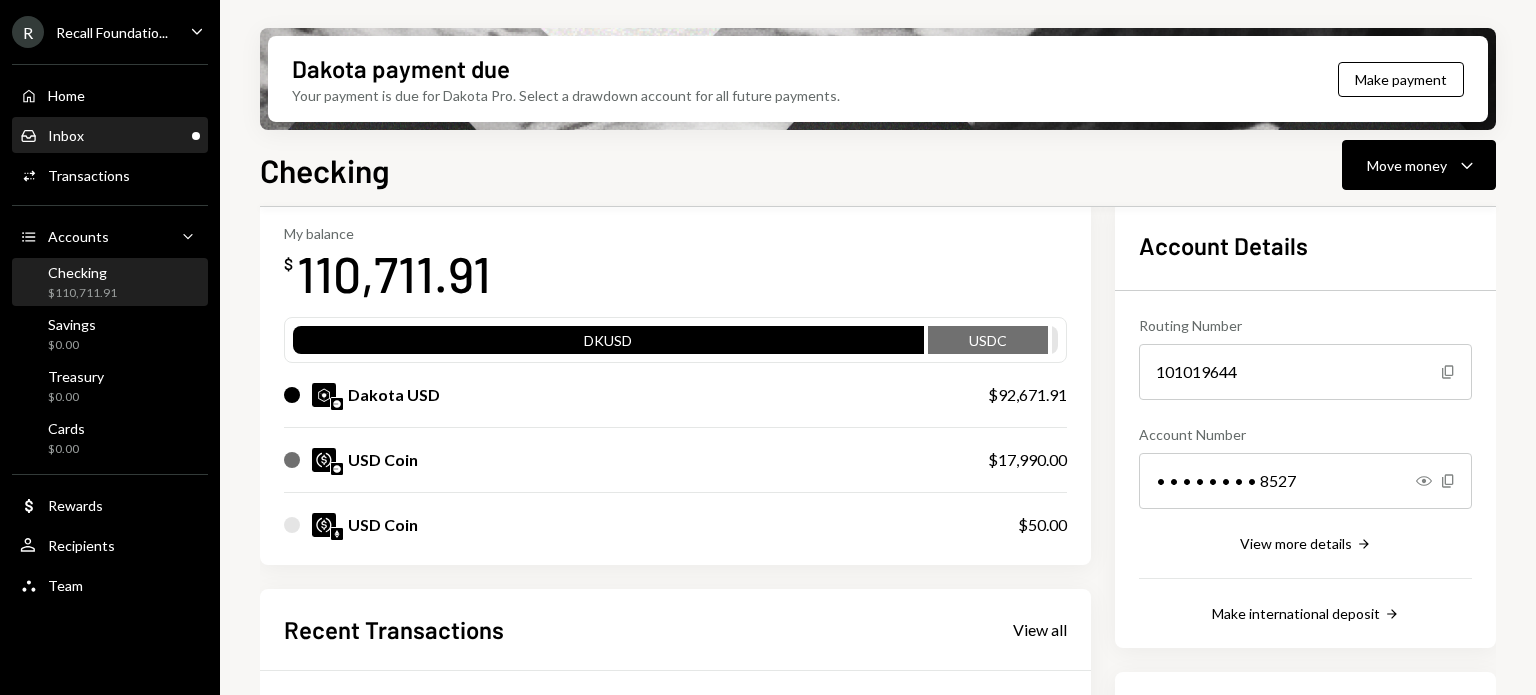 click on "Inbox Inbox" at bounding box center (110, 136) 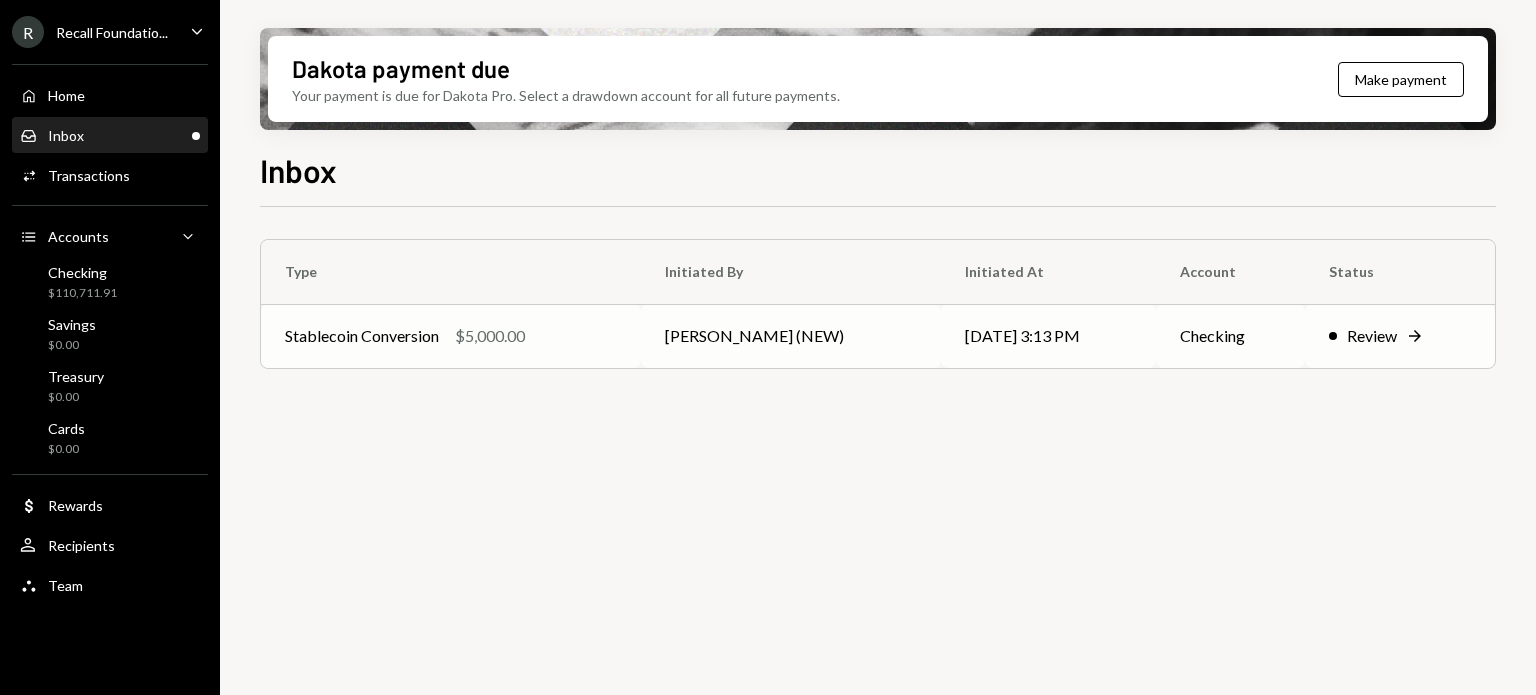 click on "Checking" at bounding box center (1230, 336) 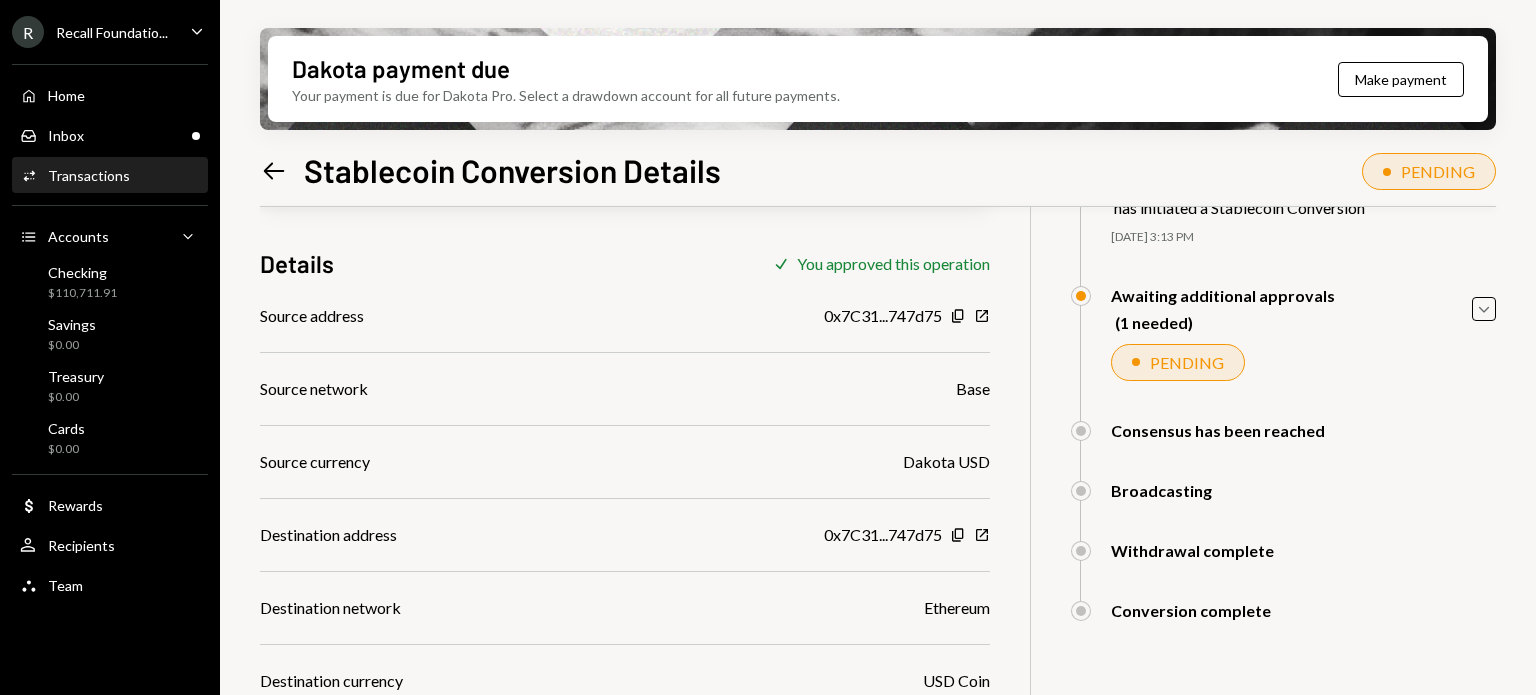 scroll, scrollTop: 0, scrollLeft: 0, axis: both 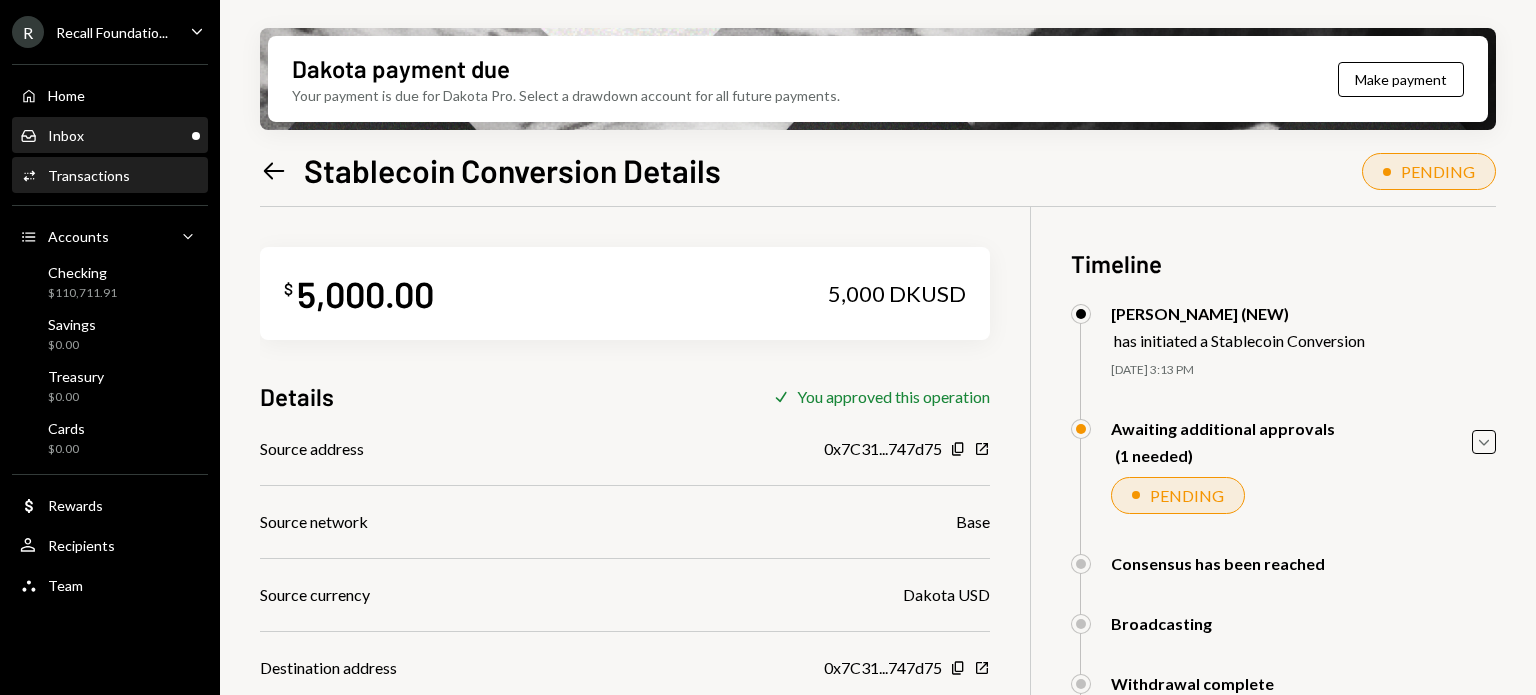 click on "Inbox Inbox" at bounding box center (110, 136) 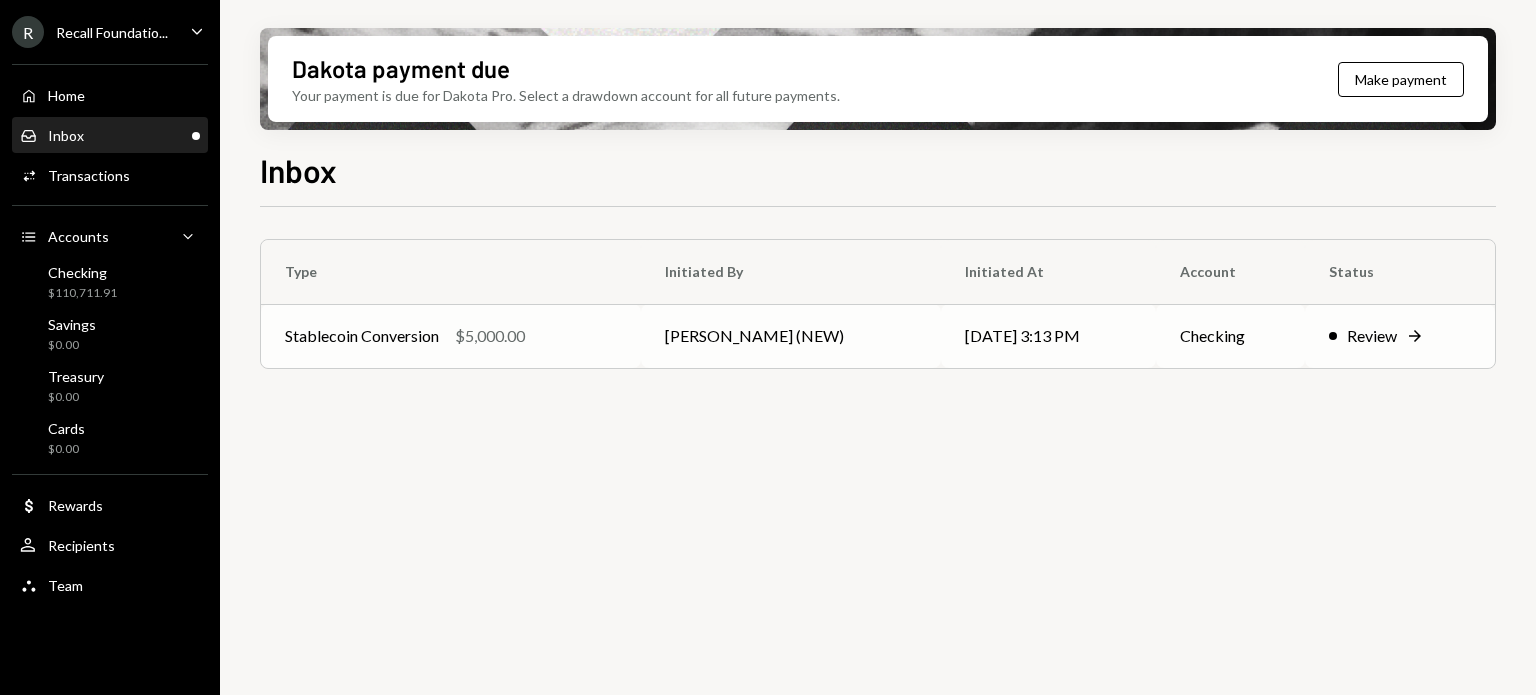 click on "Review" at bounding box center [1372, 336] 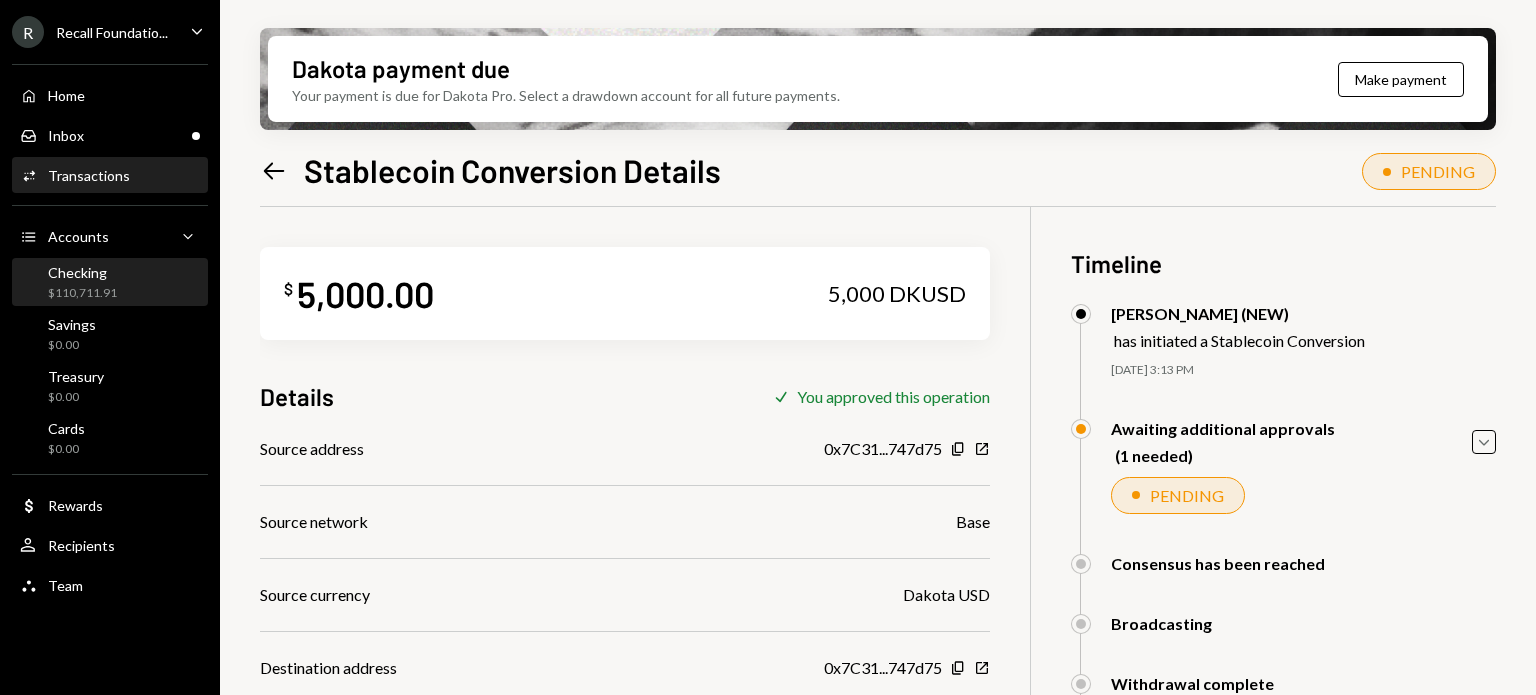 click on "Checking $110,711.91" at bounding box center (110, 283) 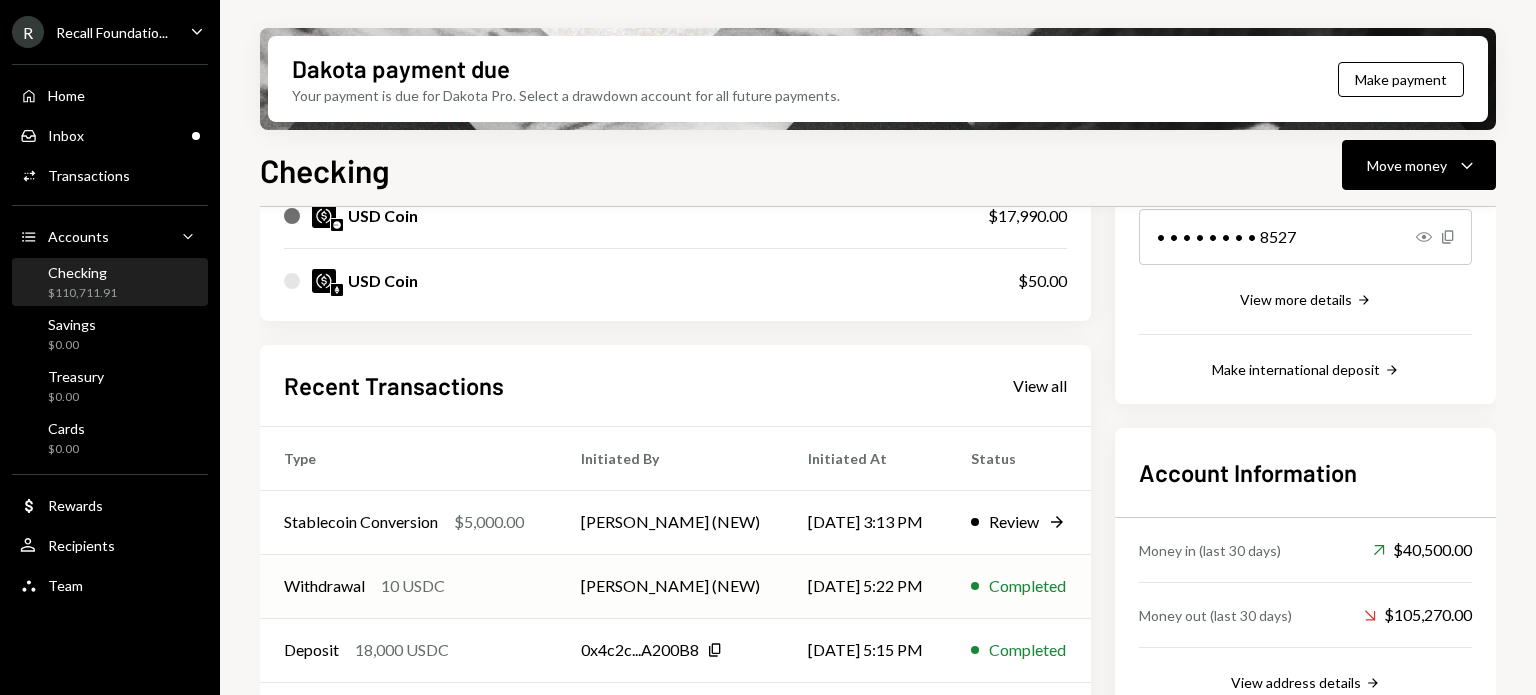 scroll, scrollTop: 300, scrollLeft: 0, axis: vertical 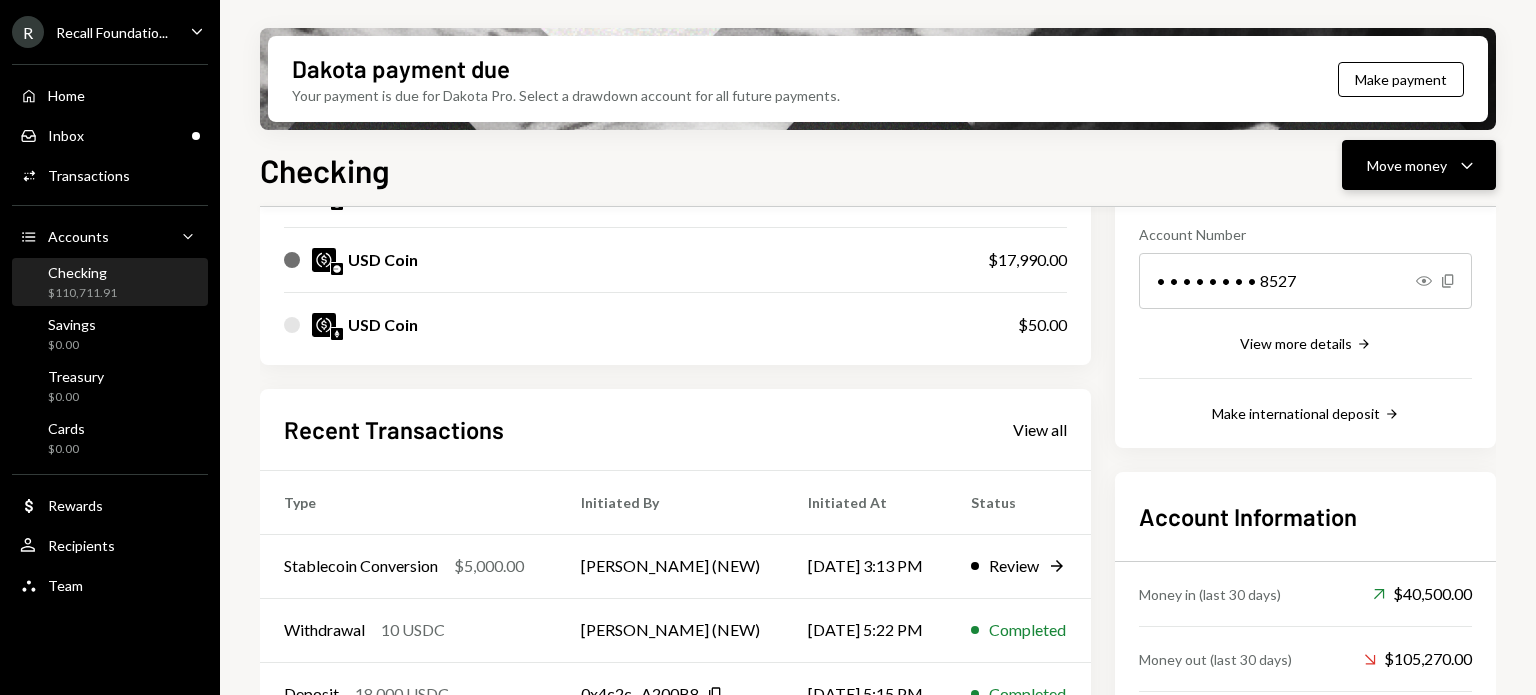 click on "Move money" at bounding box center [1407, 165] 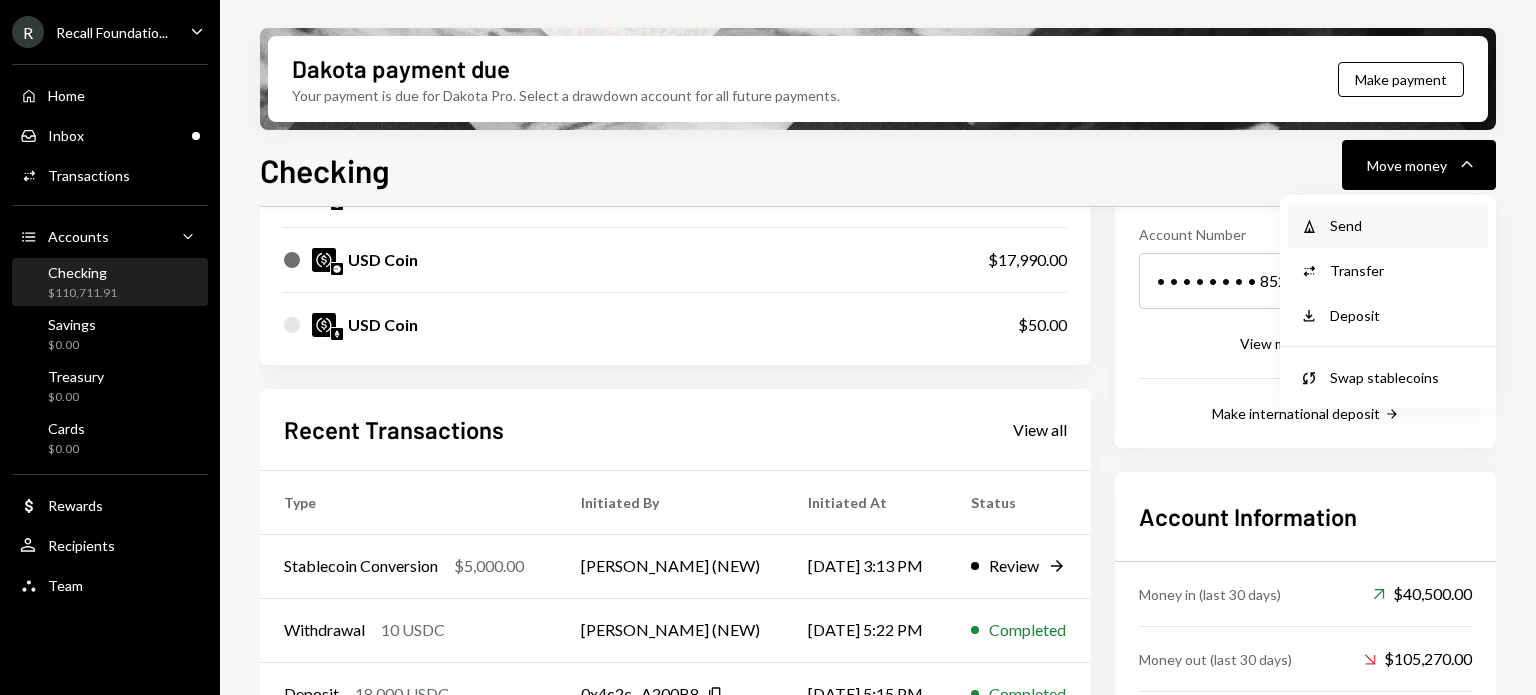click on "Send" at bounding box center (1403, 225) 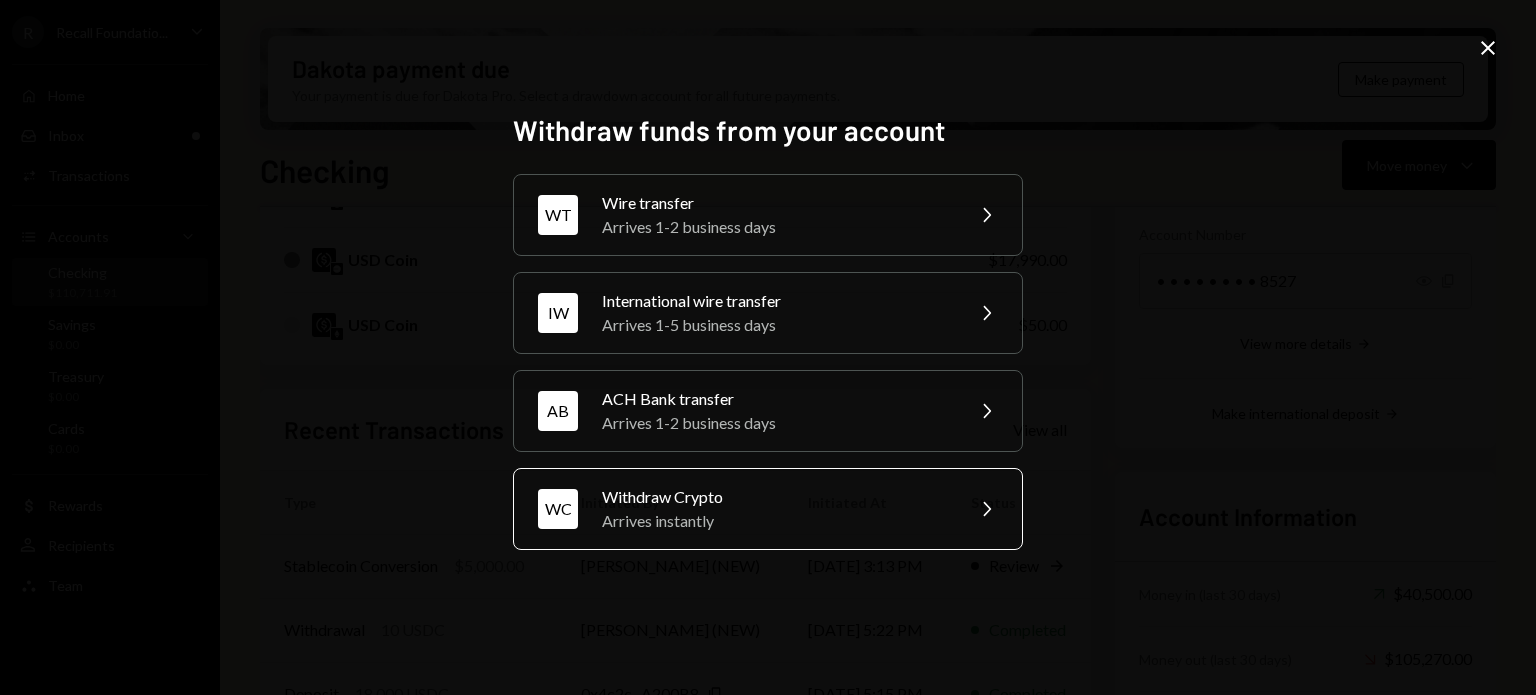 click on "Withdraw Crypto" at bounding box center [776, 497] 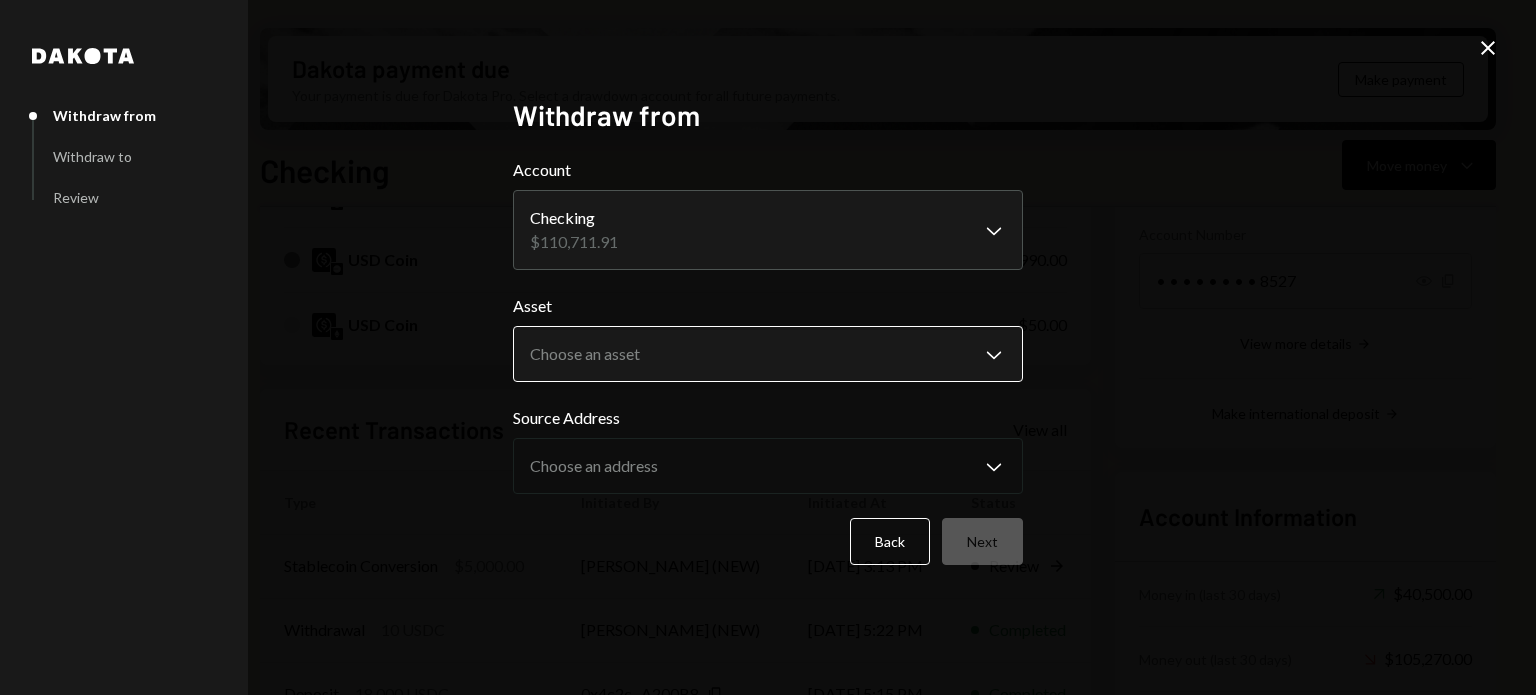 click on "R Recall Foundatio... Caret Down Home Home Inbox Inbox Activities Transactions Accounts Accounts Caret Down Checking $110,711.91 Savings $0.00 Treasury $0.00 Cards $0.00 Dollar Rewards User Recipients Team Team Dakota payment due Your payment is due for Dakota Pro. Select a drawdown account for all future payments. Make payment Checking Move money Caret Down Overview Security Settings My balance $ 110,711.91 DKUSD USDC Dakota USD $92,671.91 USD Coin $17,990.00 USD Coin $50.00 Recent Transactions View all Type Initiated By Initiated At Status Stablecoin Conversion $5,000.00 Leith Shankland (NEW) 07/01/25 3:13 PM Review Right Arrow Withdrawal 10  USDC Leith Shankland (NEW) 06/24/25 5:22 PM Completed Deposit 18,000  USDC 0x4c2c...A200B8 Copy 06/24/25 5:15 PM Completed Stablecoin Conversion $18,000.00 Leith Shankland (NEW) 06/24/25 4:25 PM Completed Bank Payment $5,000.00 Philip Jacobs 06/19/25 7:34 PM Completed Account Details Routing Number 101019644 Copy Account Number • • • • • • • •  8527" at bounding box center [768, 347] 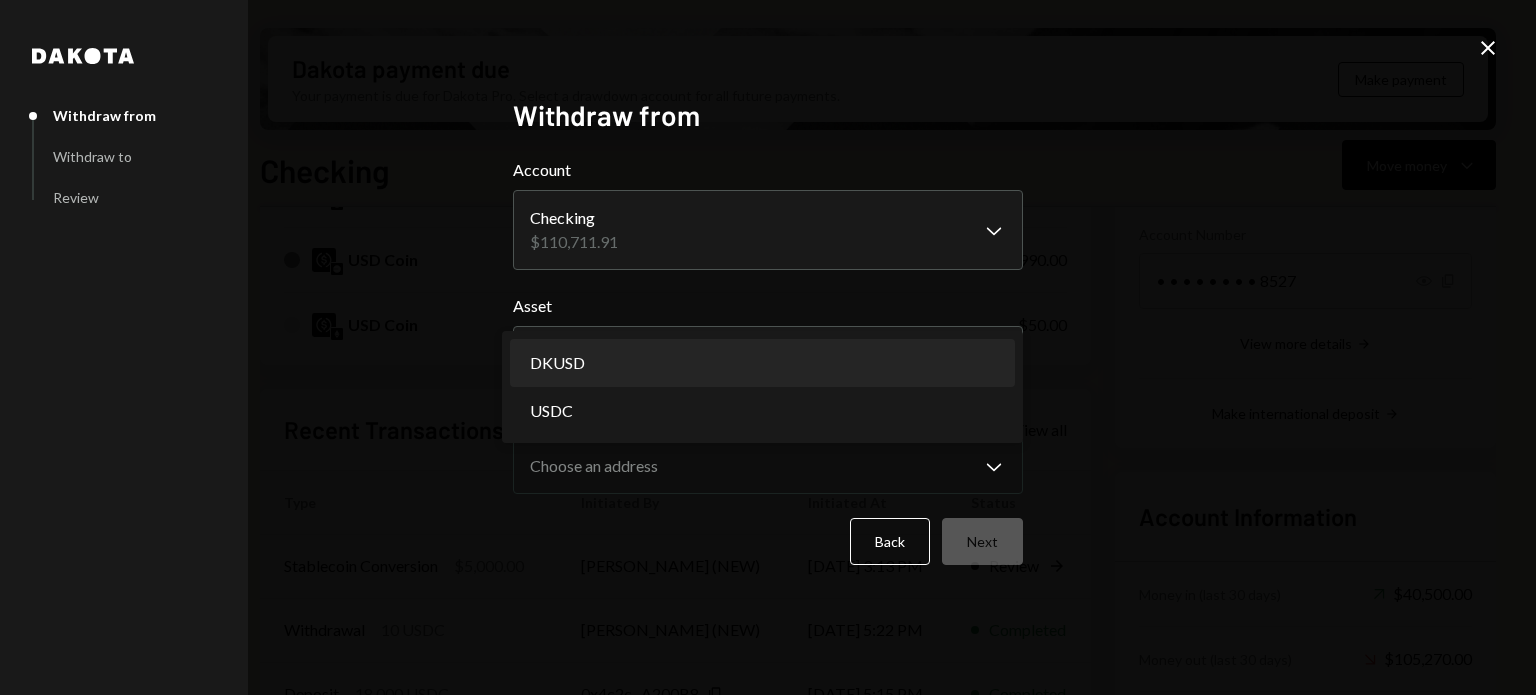 select on "*****" 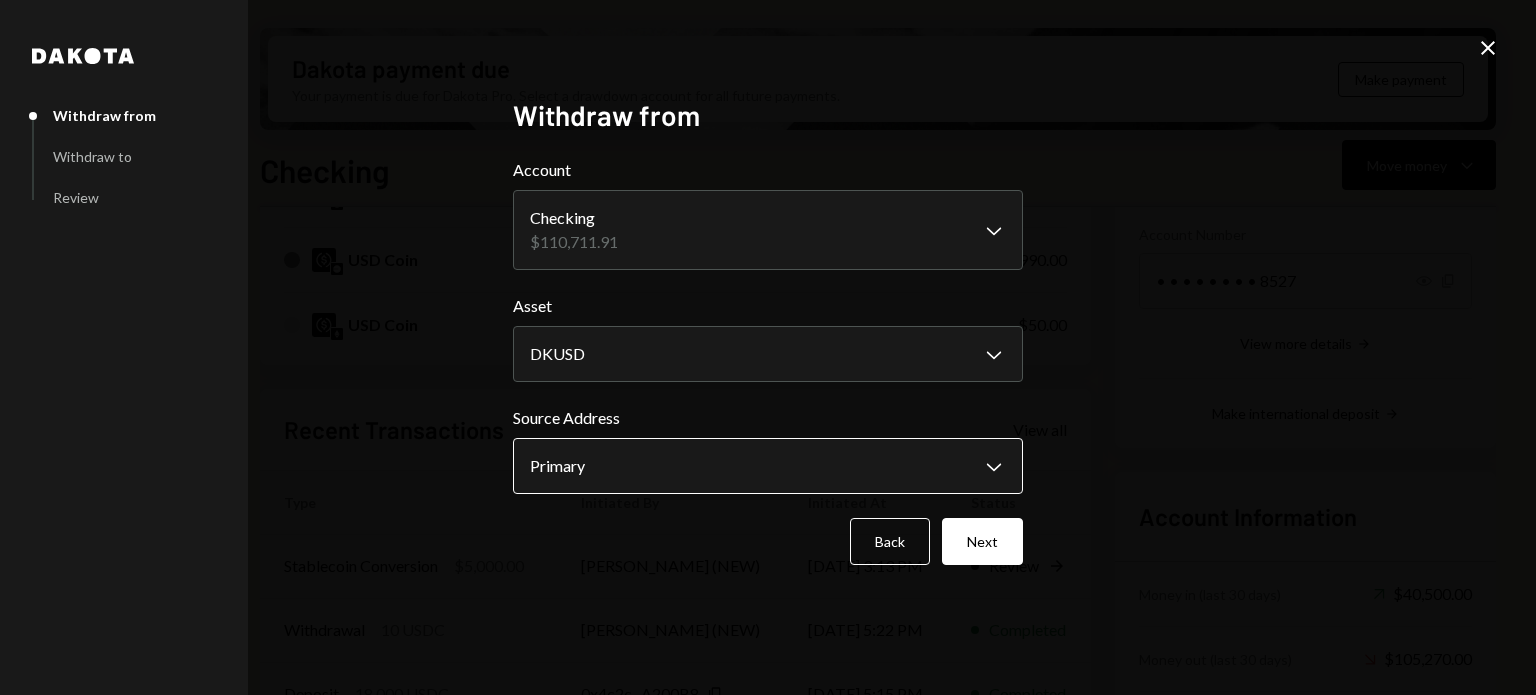 click on "R Recall Foundatio... Caret Down Home Home Inbox Inbox Activities Transactions Accounts Accounts Caret Down Checking $110,711.91 Savings $0.00 Treasury $0.00 Cards $0.00 Dollar Rewards User Recipients Team Team Dakota payment due Your payment is due for Dakota Pro. Select a drawdown account for all future payments. Make payment Checking Move money Caret Down Overview Security Settings My balance $ 110,711.91 DKUSD USDC Dakota USD $92,671.91 USD Coin $17,990.00 USD Coin $50.00 Recent Transactions View all Type Initiated By Initiated At Status Stablecoin Conversion $5,000.00 Leith Shankland (NEW) 07/01/25 3:13 PM Review Right Arrow Withdrawal 10  USDC Leith Shankland (NEW) 06/24/25 5:22 PM Completed Deposit 18,000  USDC 0x4c2c...A200B8 Copy 06/24/25 5:15 PM Completed Stablecoin Conversion $18,000.00 Leith Shankland (NEW) 06/24/25 4:25 PM Completed Bank Payment $5,000.00 Philip Jacobs 06/19/25 7:34 PM Completed Account Details Routing Number 101019644 Copy Account Number • • • • • • • •  8527" at bounding box center [768, 347] 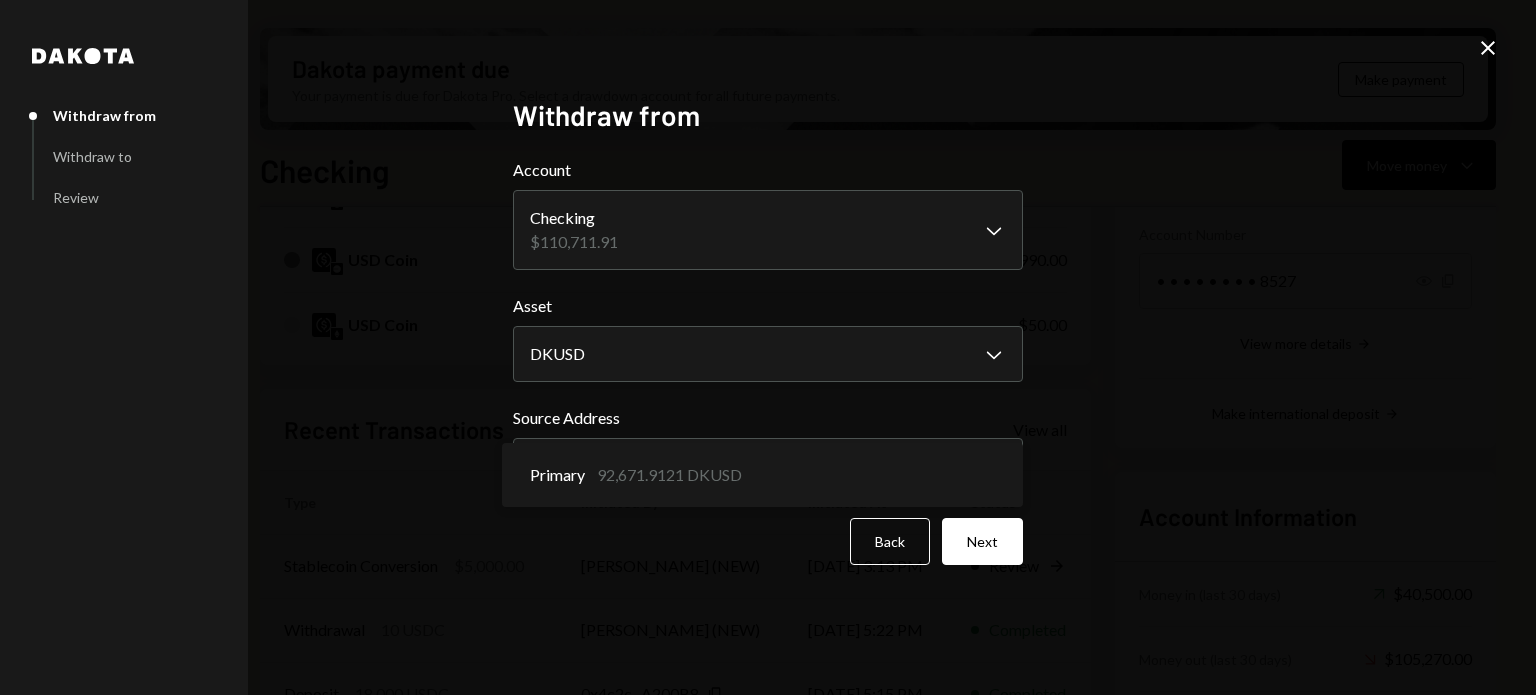 click on "R Recall Foundatio... Caret Down Home Home Inbox Inbox Activities Transactions Accounts Accounts Caret Down Checking $110,711.91 Savings $0.00 Treasury $0.00 Cards $0.00 Dollar Rewards User Recipients Team Team Dakota payment due Your payment is due for Dakota Pro. Select a drawdown account for all future payments. Make payment Checking Move money Caret Down Overview Security Settings My balance $ 110,711.91 DKUSD USDC Dakota USD $92,671.91 USD Coin $17,990.00 USD Coin $50.00 Recent Transactions View all Type Initiated By Initiated At Status Stablecoin Conversion $5,000.00 Leith Shankland (NEW) 07/01/25 3:13 PM Review Right Arrow Withdrawal 10  USDC Leith Shankland (NEW) 06/24/25 5:22 PM Completed Deposit 18,000  USDC 0x4c2c...A200B8 Copy 06/24/25 5:15 PM Completed Stablecoin Conversion $18,000.00 Leith Shankland (NEW) 06/24/25 4:25 PM Completed Bank Payment $5,000.00 Philip Jacobs 06/19/25 7:34 PM Completed Account Details Routing Number 101019644 Copy Account Number • • • • • • • •  8527" at bounding box center [768, 347] 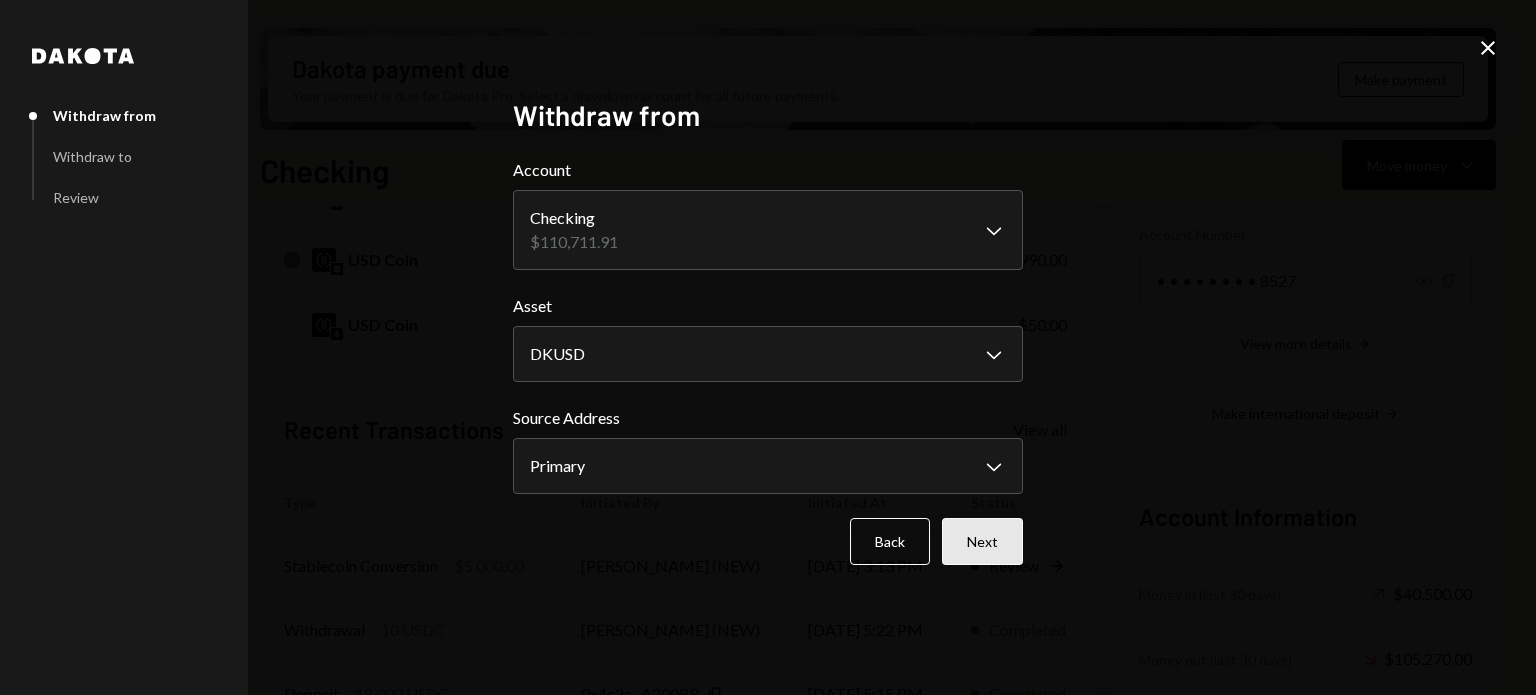 click on "Next" at bounding box center [982, 541] 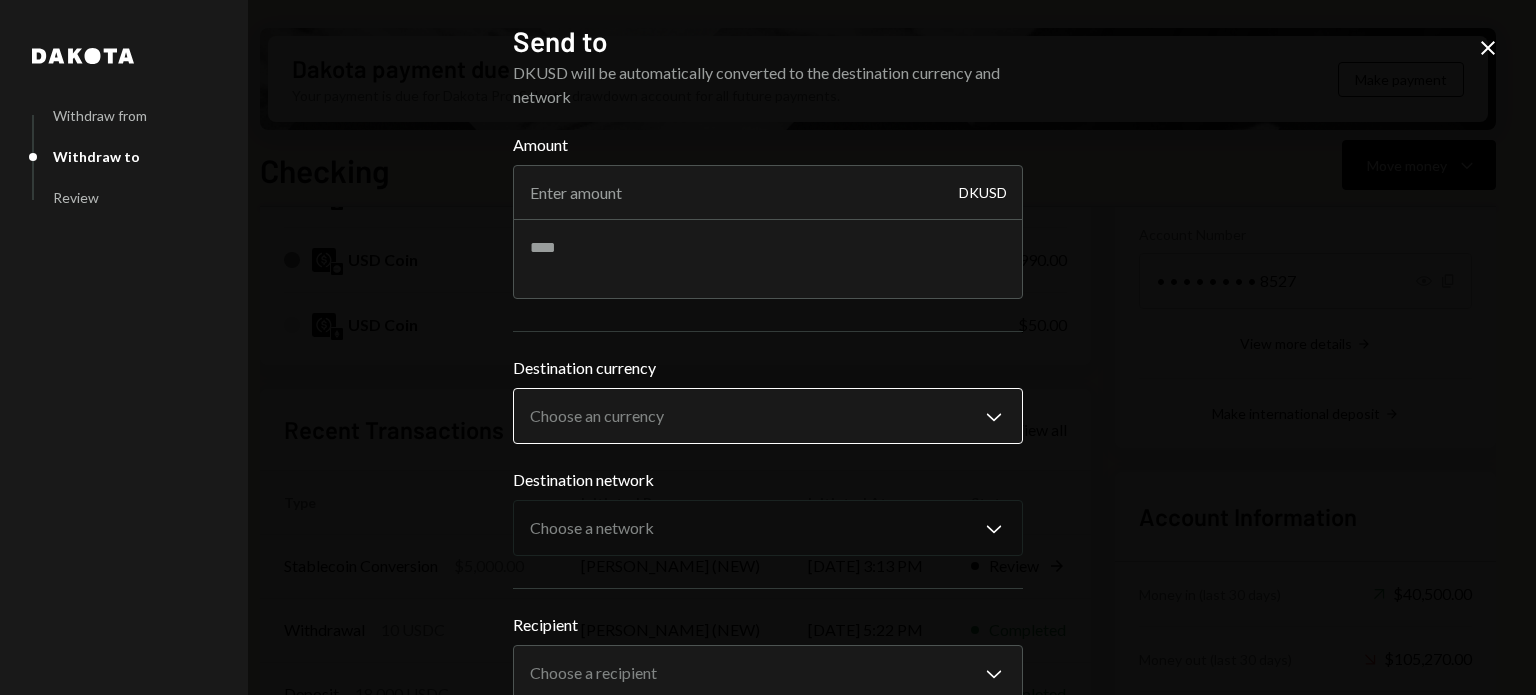 click on "R Recall Foundatio... Caret Down Home Home Inbox Inbox Activities Transactions Accounts Accounts Caret Down Checking $110,711.91 Savings $0.00 Treasury $0.00 Cards $0.00 Dollar Rewards User Recipients Team Team Dakota payment due Your payment is due for Dakota Pro. Select a drawdown account for all future payments. Make payment Checking Move money Caret Down Overview Security Settings My balance $ 110,711.91 DKUSD USDC Dakota USD $92,671.91 USD Coin $17,990.00 USD Coin $50.00 Recent Transactions View all Type Initiated By Initiated At Status Stablecoin Conversion $5,000.00 Leith Shankland (NEW) 07/01/25 3:13 PM Review Right Arrow Withdrawal 10  USDC Leith Shankland (NEW) 06/24/25 5:22 PM Completed Deposit 18,000  USDC 0x4c2c...A200B8 Copy 06/24/25 5:15 PM Completed Stablecoin Conversion $18,000.00 Leith Shankland (NEW) 06/24/25 4:25 PM Completed Bank Payment $5,000.00 Philip Jacobs 06/19/25 7:34 PM Completed Account Details Routing Number 101019644 Copy Account Number • • • • • • • •  8527" at bounding box center (768, 347) 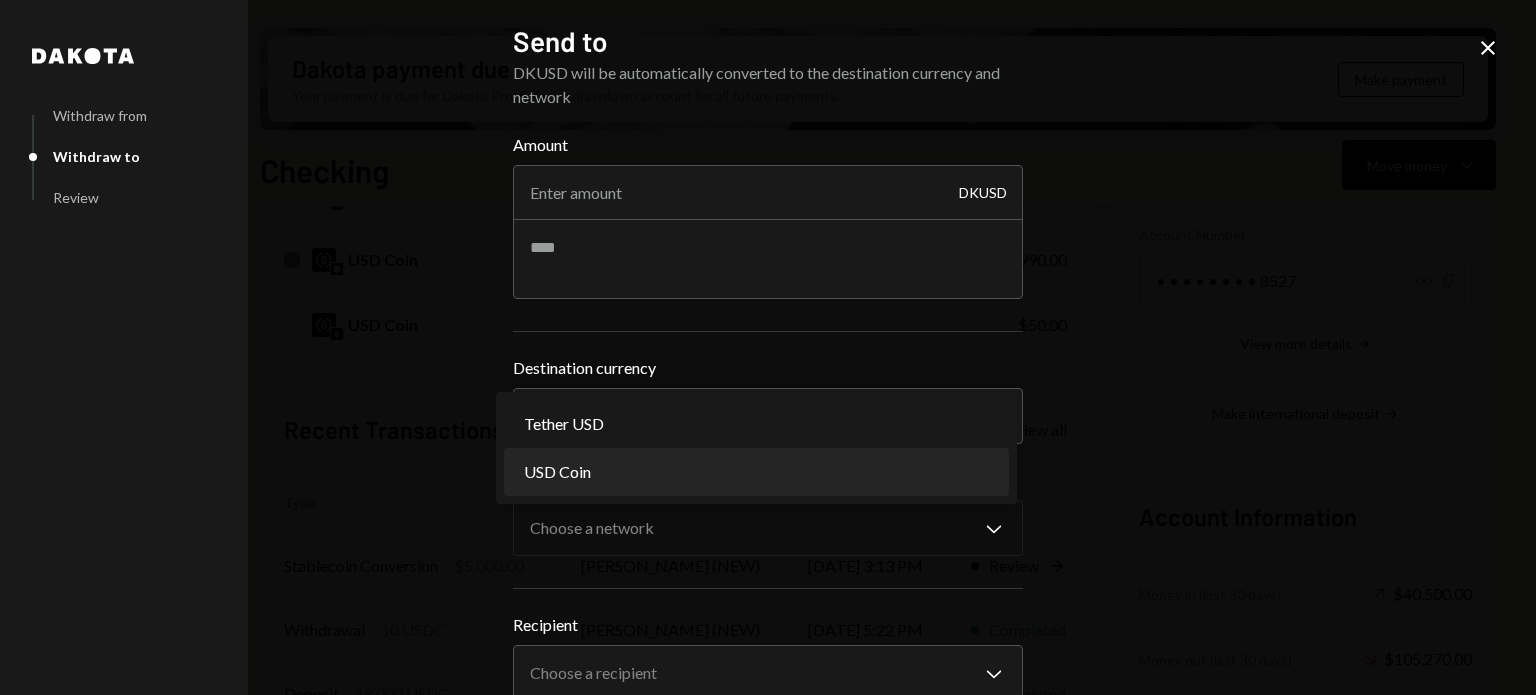 select on "****" 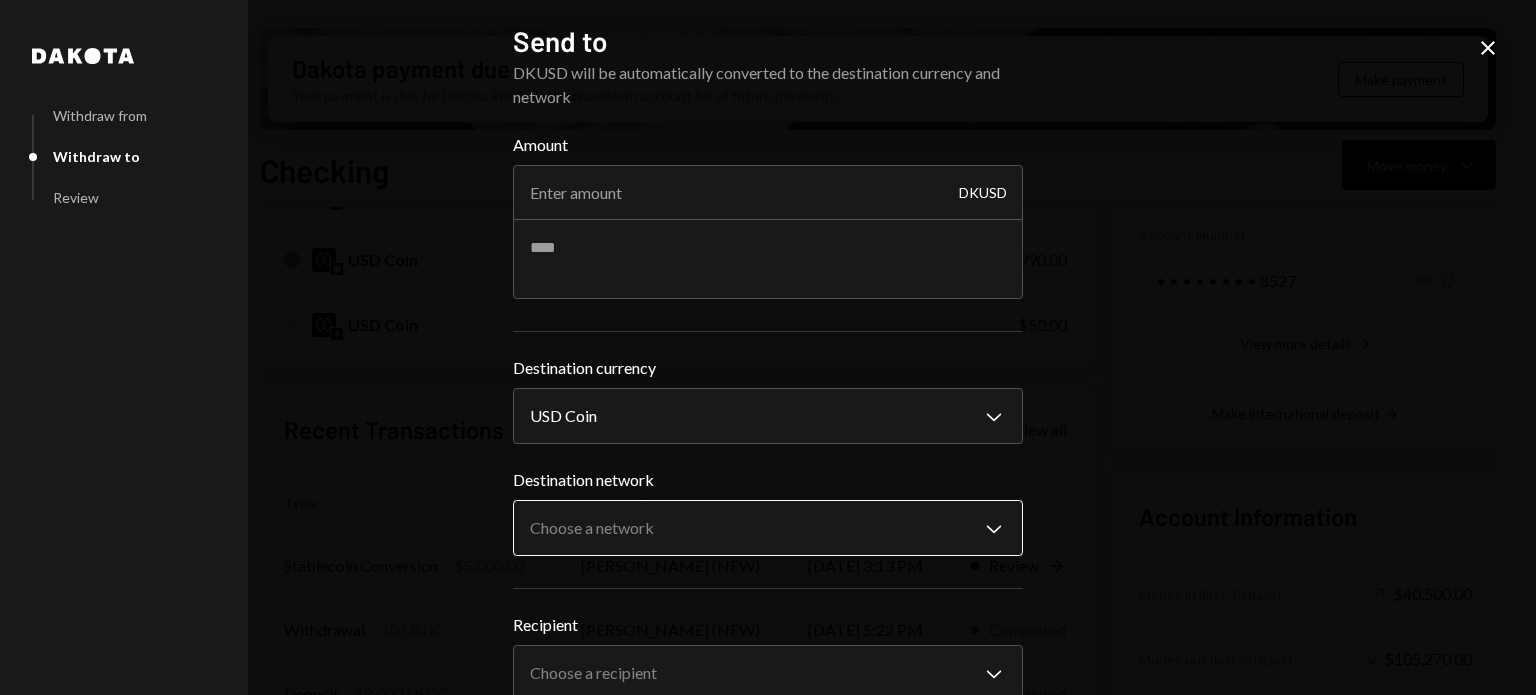 click on "R Recall Foundatio... Caret Down Home Home Inbox Inbox Activities Transactions Accounts Accounts Caret Down Checking $110,711.91 Savings $0.00 Treasury $0.00 Cards $0.00 Dollar Rewards User Recipients Team Team Dakota payment due Your payment is due for Dakota Pro. Select a drawdown account for all future payments. Make payment Checking Move money Caret Down Overview Security Settings My balance $ 110,711.91 DKUSD USDC Dakota USD $92,671.91 USD Coin $17,990.00 USD Coin $50.00 Recent Transactions View all Type Initiated By Initiated At Status Stablecoin Conversion $5,000.00 Leith Shankland (NEW) 07/01/25 3:13 PM Review Right Arrow Withdrawal 10  USDC Leith Shankland (NEW) 06/24/25 5:22 PM Completed Deposit 18,000  USDC 0x4c2c...A200B8 Copy 06/24/25 5:15 PM Completed Stablecoin Conversion $18,000.00 Leith Shankland (NEW) 06/24/25 4:25 PM Completed Bank Payment $5,000.00 Philip Jacobs 06/19/25 7:34 PM Completed Account Details Routing Number 101019644 Copy Account Number • • • • • • • •  8527" at bounding box center [768, 347] 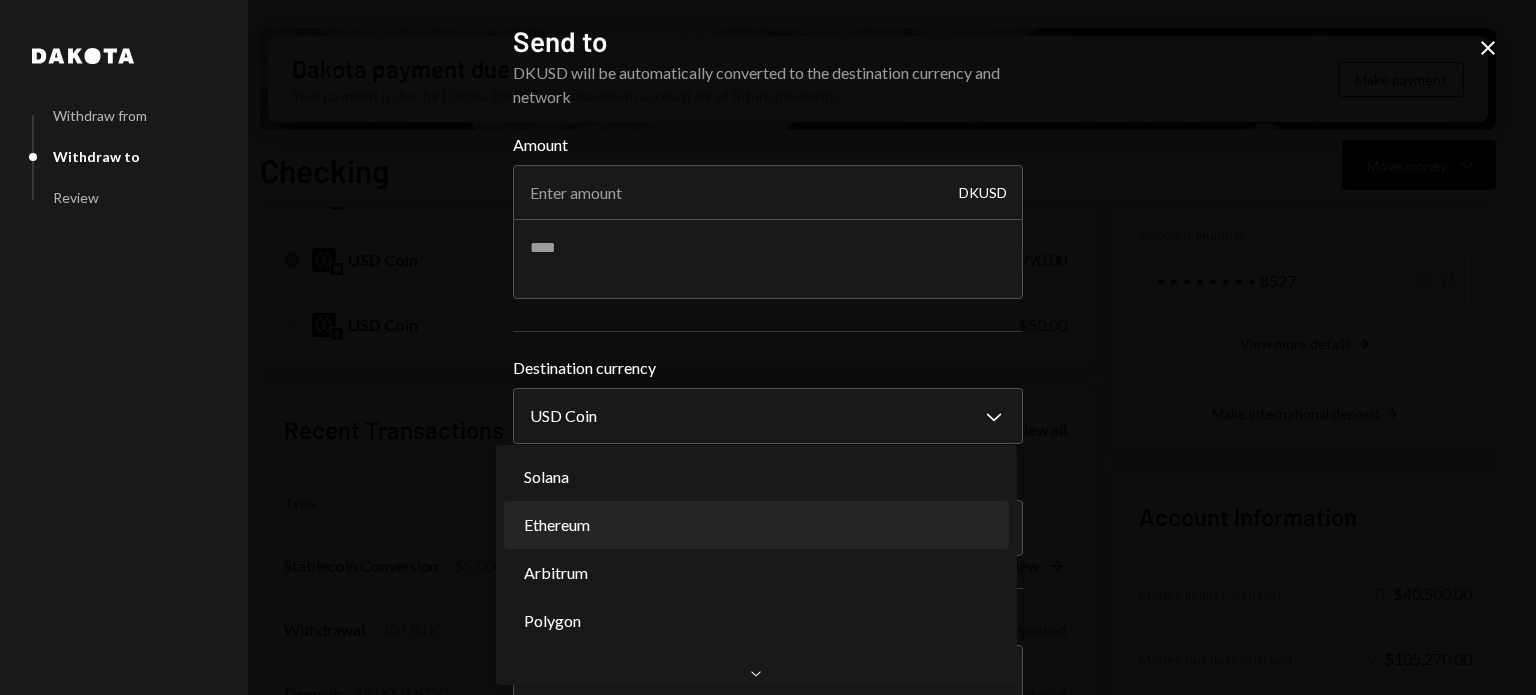 select on "**********" 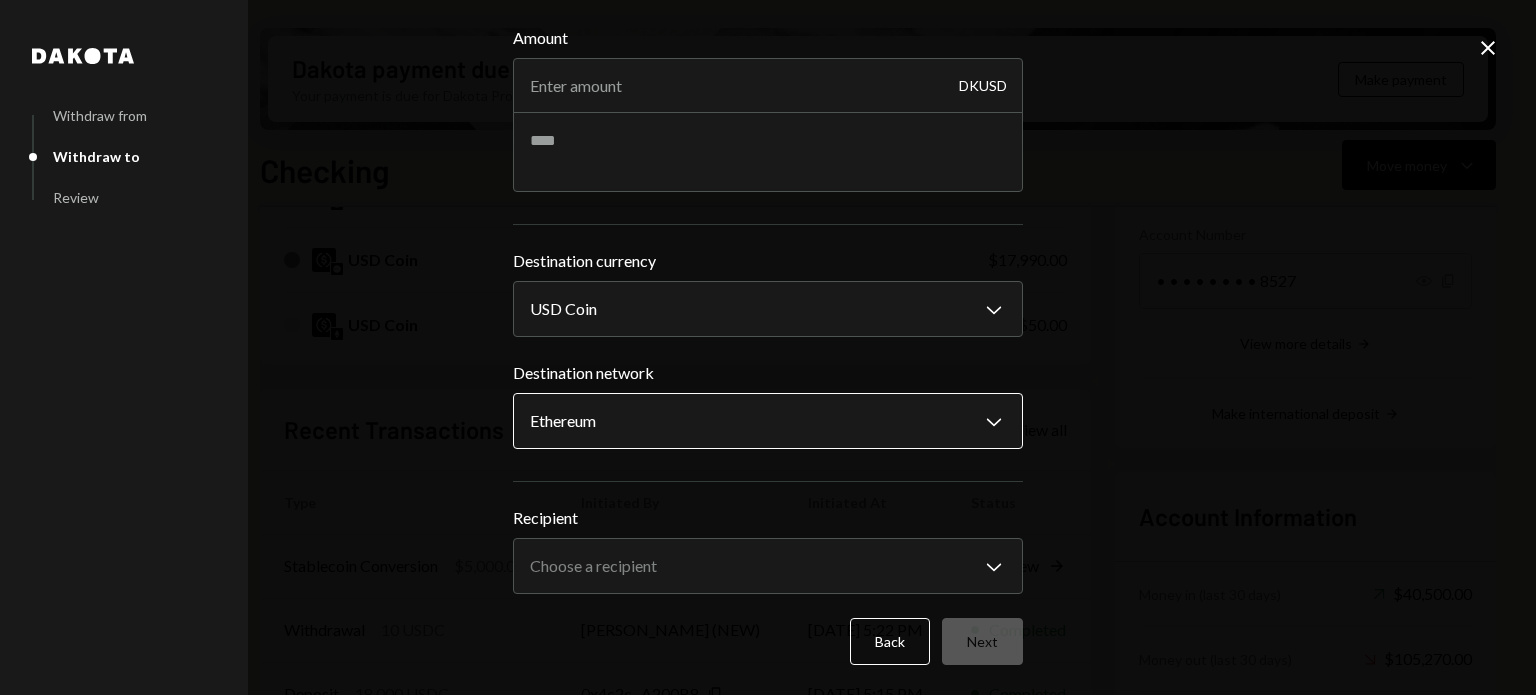 scroll, scrollTop: 108, scrollLeft: 0, axis: vertical 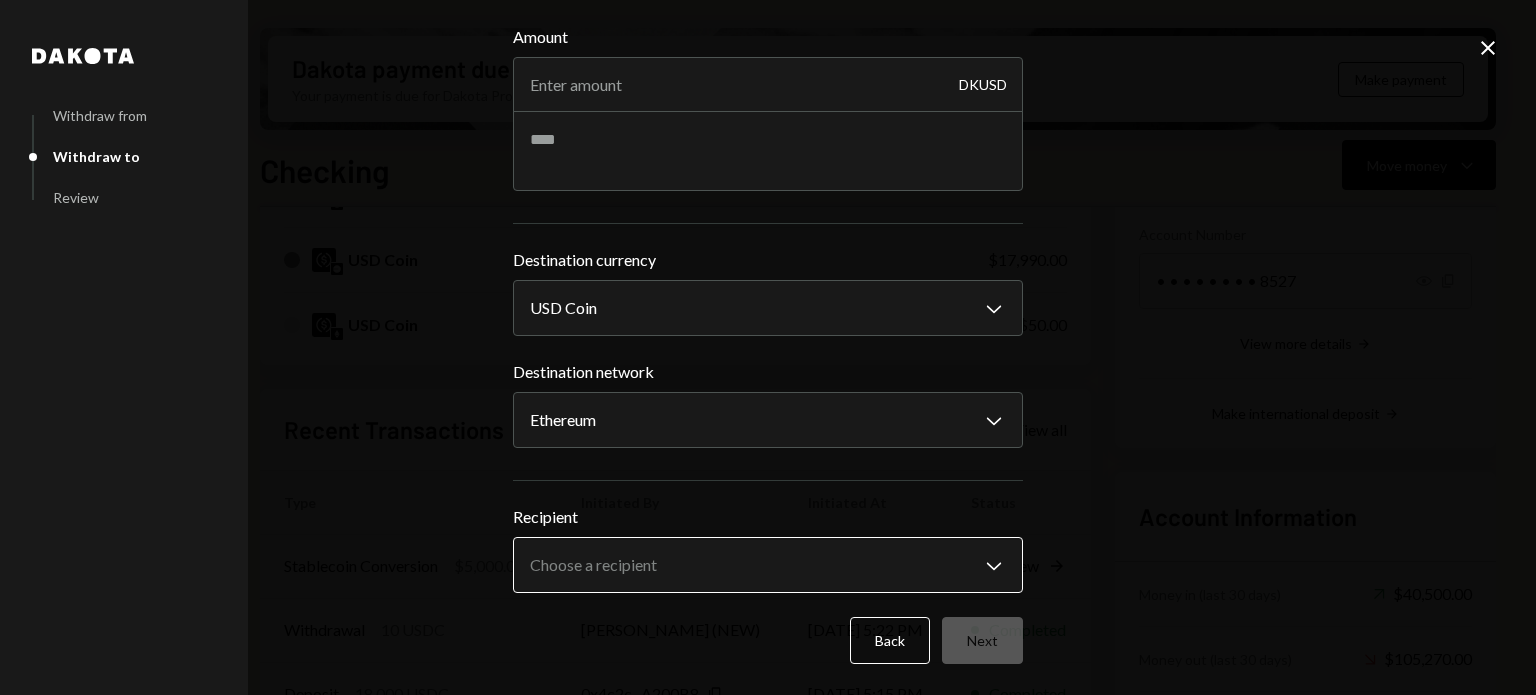 click on "R Recall Foundatio... Caret Down Home Home Inbox Inbox Activities Transactions Accounts Accounts Caret Down Checking $110,711.91 Savings $0.00 Treasury $0.00 Cards $0.00 Dollar Rewards User Recipients Team Team Dakota payment due Your payment is due for Dakota Pro. Select a drawdown account for all future payments. Make payment Checking Move money Caret Down Overview Security Settings My balance $ 110,711.91 DKUSD USDC Dakota USD $92,671.91 USD Coin $17,990.00 USD Coin $50.00 Recent Transactions View all Type Initiated By Initiated At Status Stablecoin Conversion $5,000.00 Leith Shankland (NEW) 07/01/25 3:13 PM Review Right Arrow Withdrawal 10  USDC Leith Shankland (NEW) 06/24/25 5:22 PM Completed Deposit 18,000  USDC 0x4c2c...A200B8 Copy 06/24/25 5:15 PM Completed Stablecoin Conversion $18,000.00 Leith Shankland (NEW) 06/24/25 4:25 PM Completed Bank Payment $5,000.00 Philip Jacobs 06/19/25 7:34 PM Completed Account Details Routing Number 101019644 Copy Account Number • • • • • • • •  8527" at bounding box center [768, 347] 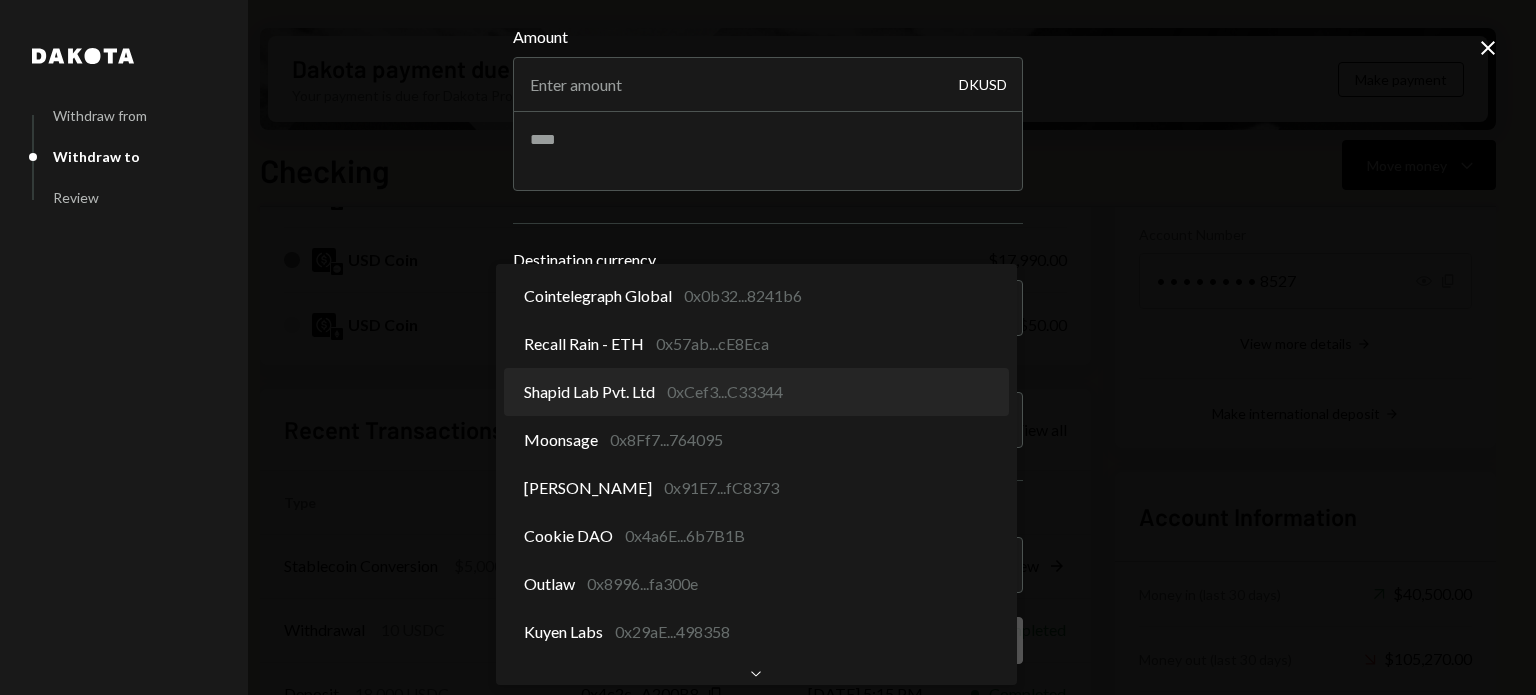 scroll, scrollTop: 0, scrollLeft: 0, axis: both 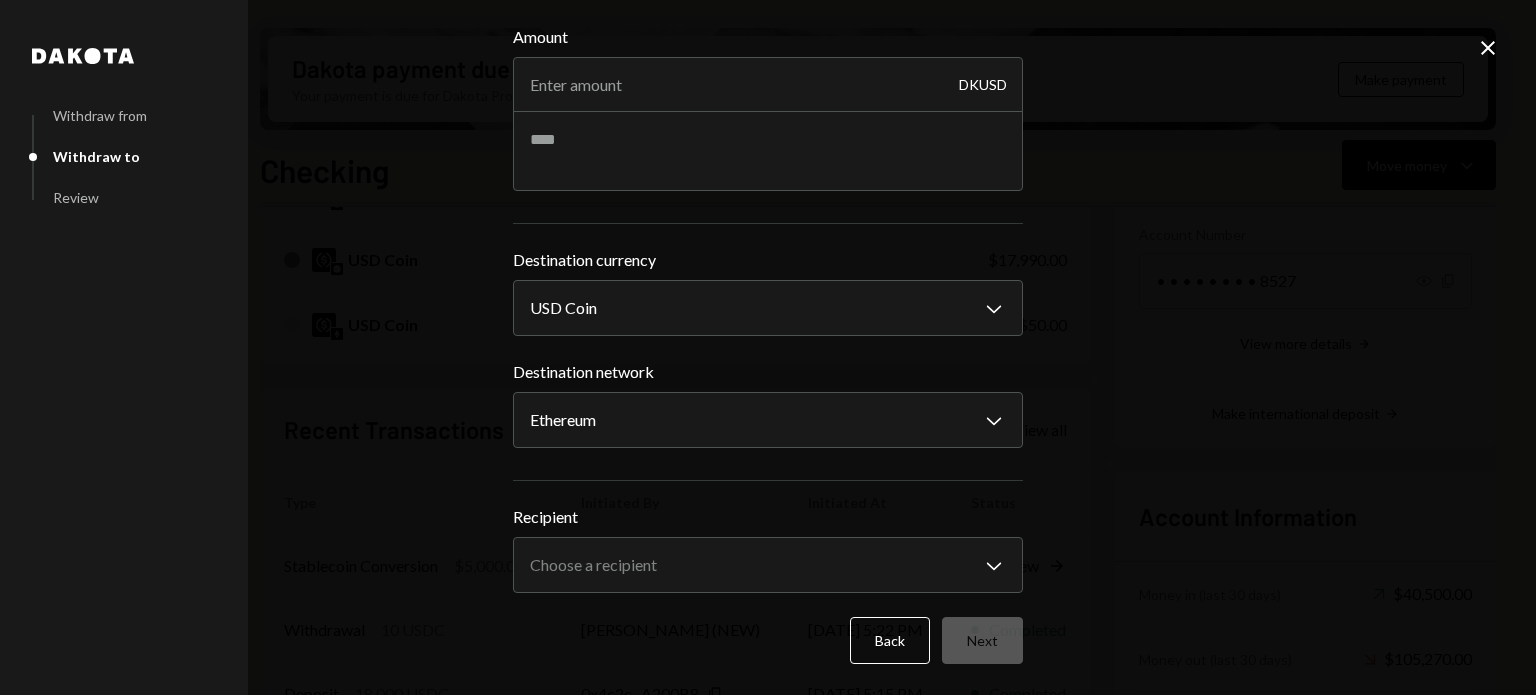 click on "R Recall Foundatio... Caret Down Home Home Inbox Inbox Activities Transactions Accounts Accounts Caret Down Checking $110,711.91 Savings $0.00 Treasury $0.00 Cards $0.00 Dollar Rewards User Recipients Team Team Dakota payment due Your payment is due for Dakota Pro. Select a drawdown account for all future payments. Make payment Checking Move money Caret Down Overview Security Settings My balance $ 110,711.91 DKUSD USDC Dakota USD $92,671.91 USD Coin $17,990.00 USD Coin $50.00 Recent Transactions View all Type Initiated By Initiated At Status Stablecoin Conversion $5,000.00 Leith Shankland (NEW) 07/01/25 3:13 PM Review Right Arrow Withdrawal 10  USDC Leith Shankland (NEW) 06/24/25 5:22 PM Completed Deposit 18,000  USDC 0x4c2c...A200B8 Copy 06/24/25 5:15 PM Completed Stablecoin Conversion $18,000.00 Leith Shankland (NEW) 06/24/25 4:25 PM Completed Bank Payment $5,000.00 Philip Jacobs 06/19/25 7:34 PM Completed Account Details Routing Number 101019644 Copy Account Number • • • • • • • •  8527" at bounding box center (768, 347) 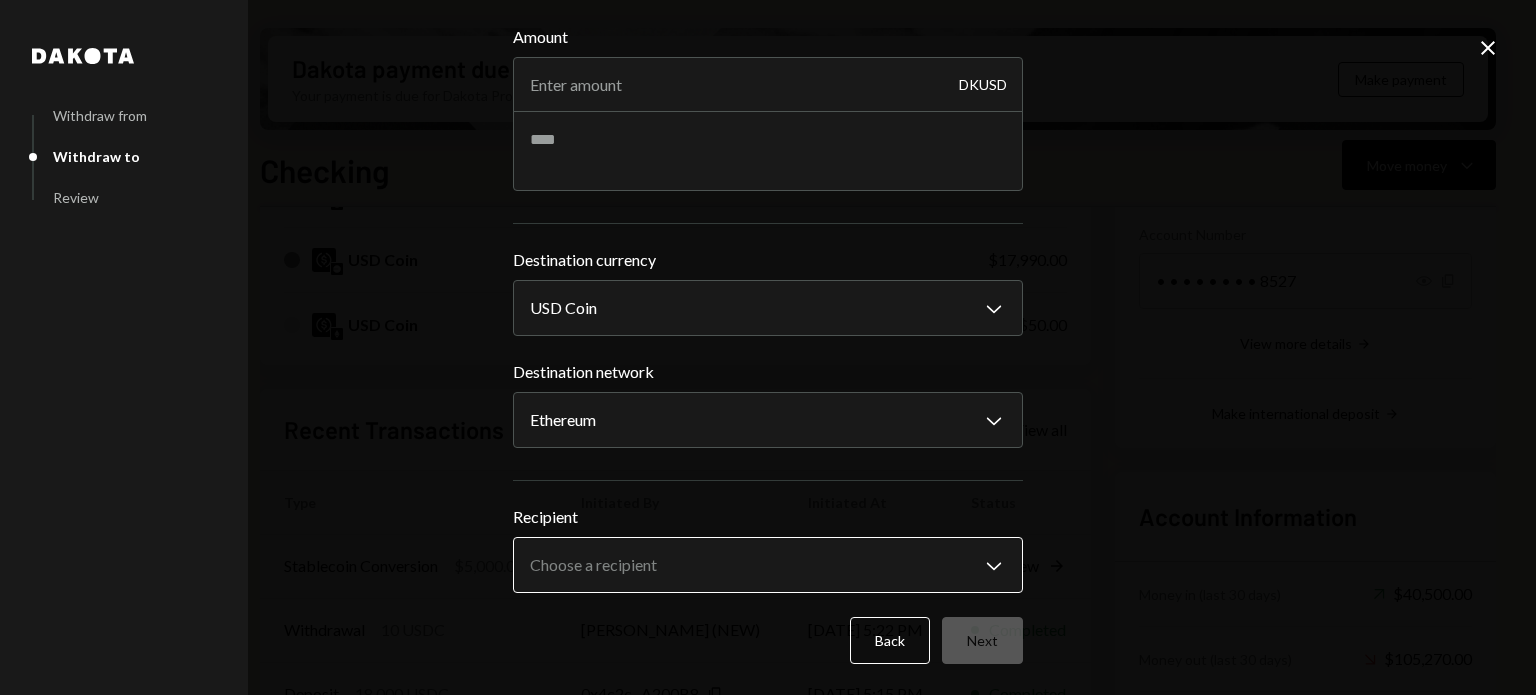 click on "R Recall Foundatio... Caret Down Home Home Inbox Inbox Activities Transactions Accounts Accounts Caret Down Checking $110,711.91 Savings $0.00 Treasury $0.00 Cards $0.00 Dollar Rewards User Recipients Team Team Dakota payment due Your payment is due for Dakota Pro. Select a drawdown account for all future payments. Make payment Checking Move money Caret Down Overview Security Settings My balance $ 110,711.91 DKUSD USDC Dakota USD $92,671.91 USD Coin $17,990.00 USD Coin $50.00 Recent Transactions View all Type Initiated By Initiated At Status Stablecoin Conversion $5,000.00 Leith Shankland (NEW) 07/01/25 3:13 PM Review Right Arrow Withdrawal 10  USDC Leith Shankland (NEW) 06/24/25 5:22 PM Completed Deposit 18,000  USDC 0x4c2c...A200B8 Copy 06/24/25 5:15 PM Completed Stablecoin Conversion $18,000.00 Leith Shankland (NEW) 06/24/25 4:25 PM Completed Bank Payment $5,000.00 Philip Jacobs 06/19/25 7:34 PM Completed Account Details Routing Number 101019644 Copy Account Number • • • • • • • •  8527" at bounding box center (768, 347) 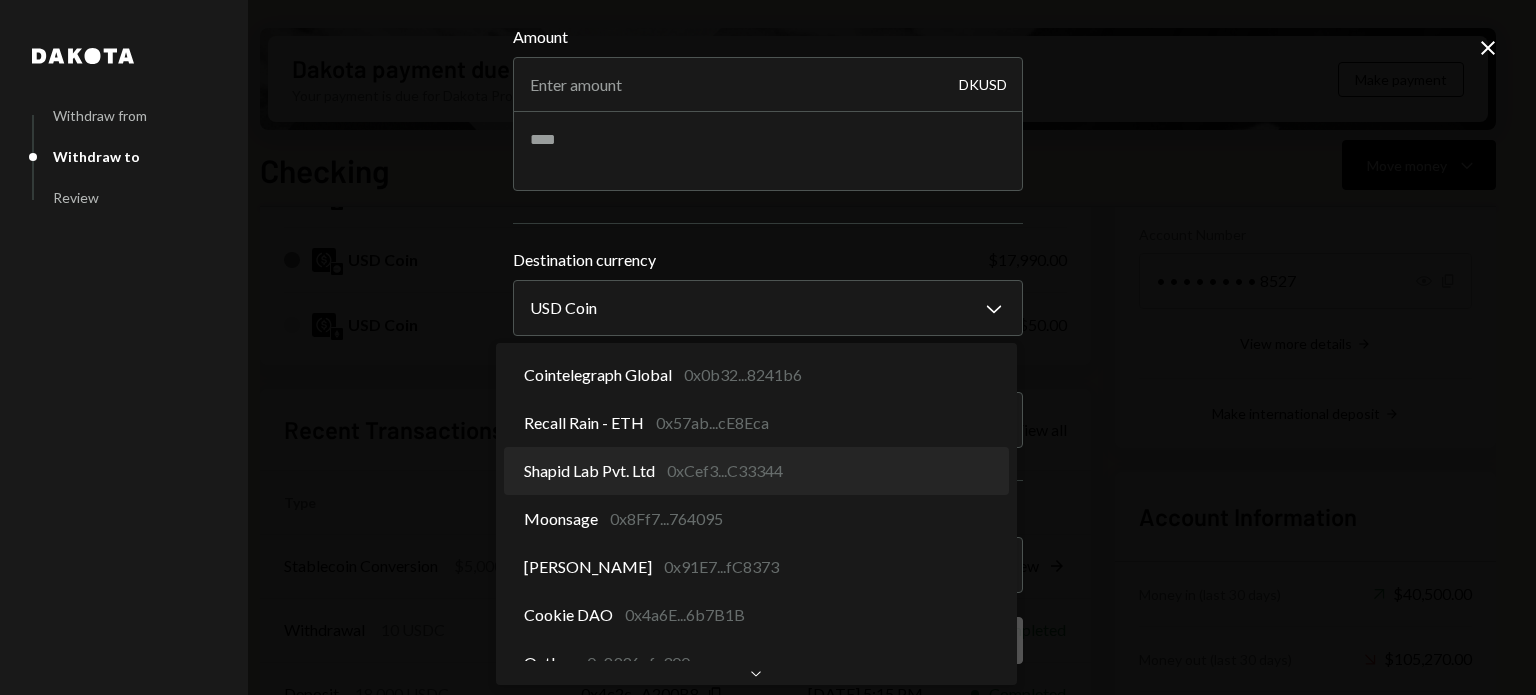 scroll, scrollTop: 0, scrollLeft: 0, axis: both 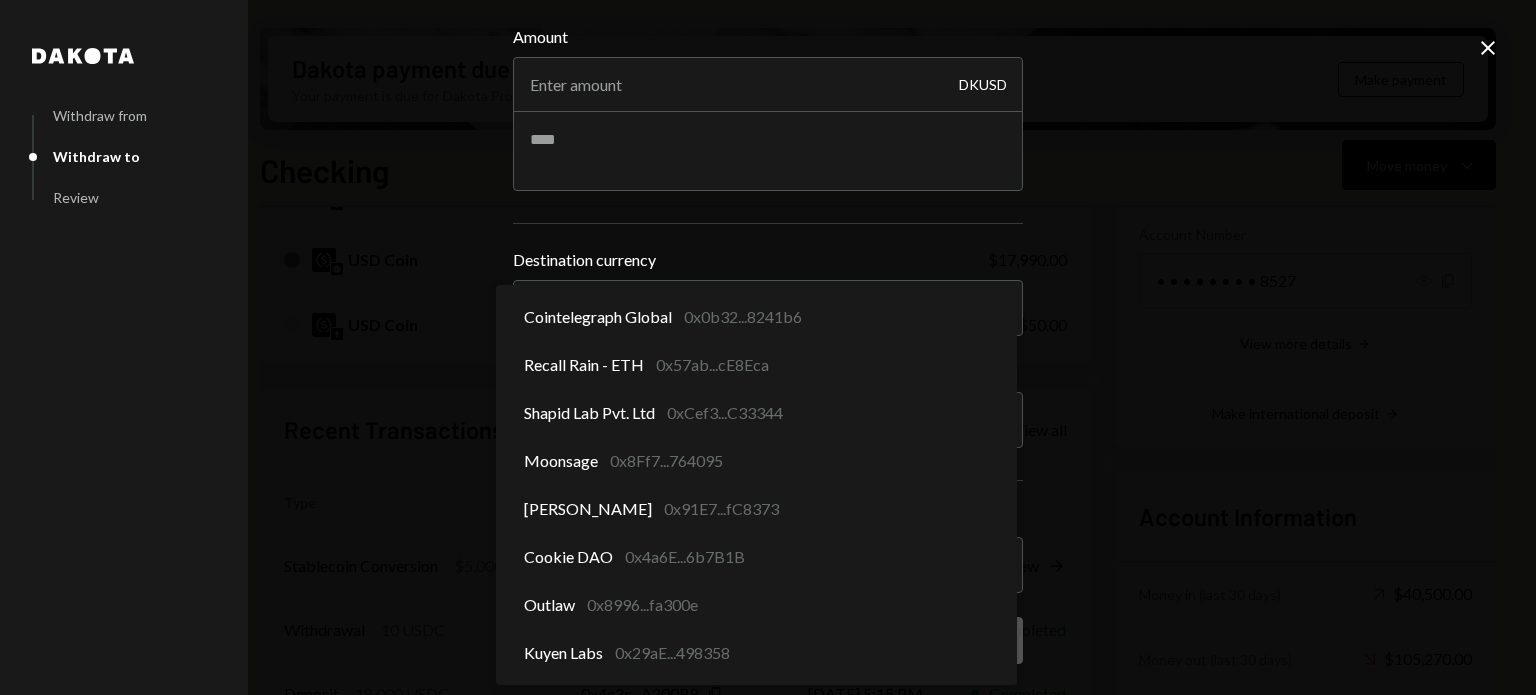 click on "R Recall Foundatio... Caret Down Home Home Inbox Inbox Activities Transactions Accounts Accounts Caret Down Checking $110,711.91 Savings $0.00 Treasury $0.00 Cards $0.00 Dollar Rewards User Recipients Team Team Dakota payment due Your payment is due for Dakota Pro. Select a drawdown account for all future payments. Make payment Checking Move money Caret Down Overview Security Settings My balance $ 110,711.91 DKUSD USDC Dakota USD $92,671.91 USD Coin $17,990.00 USD Coin $50.00 Recent Transactions View all Type Initiated By Initiated At Status Stablecoin Conversion $5,000.00 Leith Shankland (NEW) 07/01/25 3:13 PM Review Right Arrow Withdrawal 10  USDC Leith Shankland (NEW) 06/24/25 5:22 PM Completed Deposit 18,000  USDC 0x4c2c...A200B8 Copy 06/24/25 5:15 PM Completed Stablecoin Conversion $18,000.00 Leith Shankland (NEW) 06/24/25 4:25 PM Completed Bank Payment $5,000.00 Philip Jacobs 06/19/25 7:34 PM Completed Account Details Routing Number 101019644 Copy Account Number • • • • • • • •  8527" at bounding box center (768, 347) 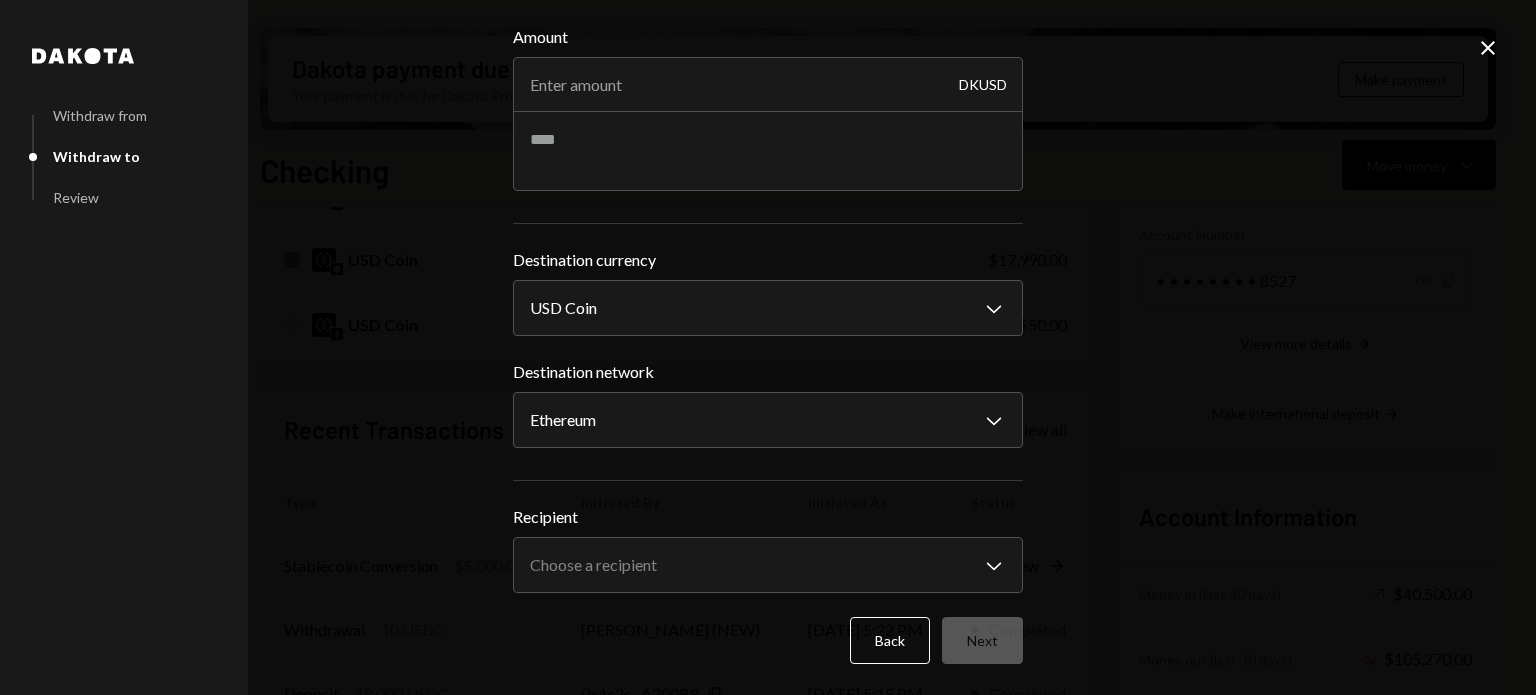 click on "Back" at bounding box center (890, 640) 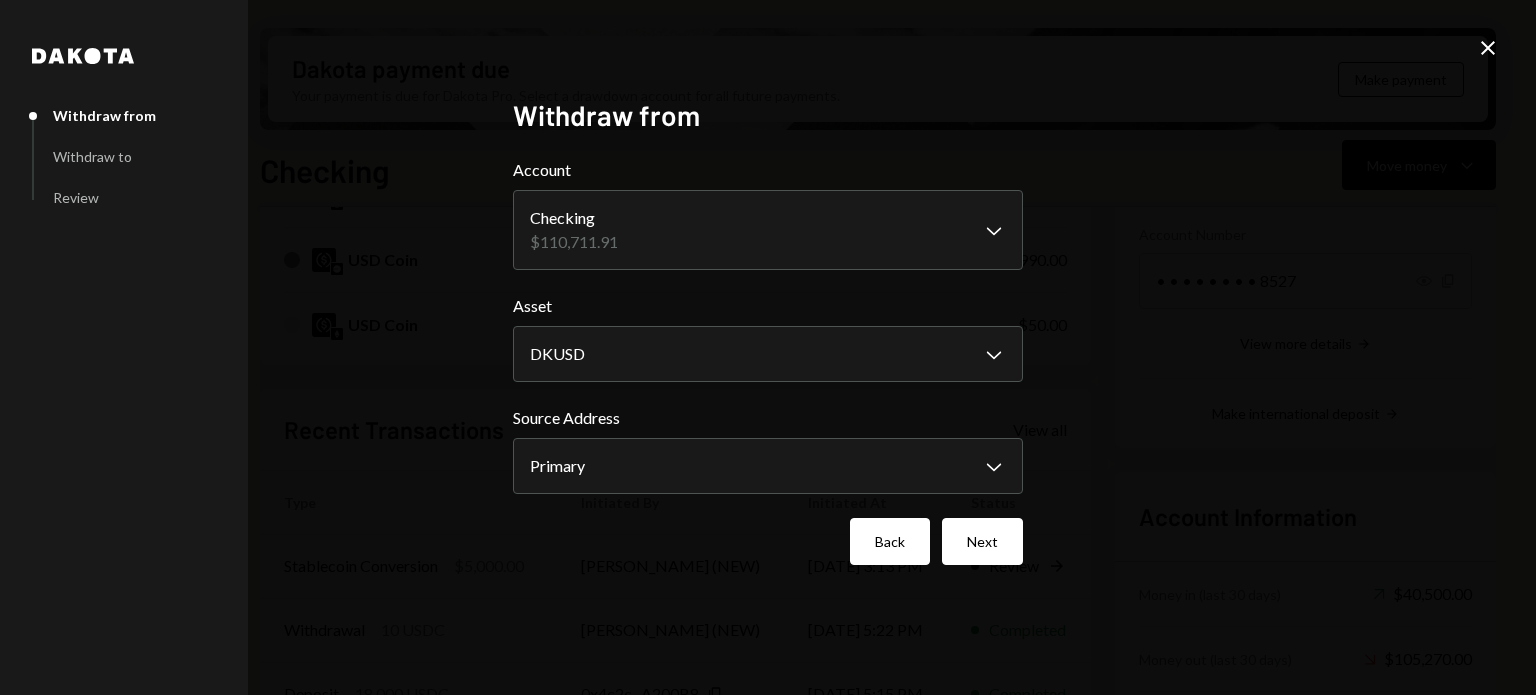 click on "Back" at bounding box center [890, 541] 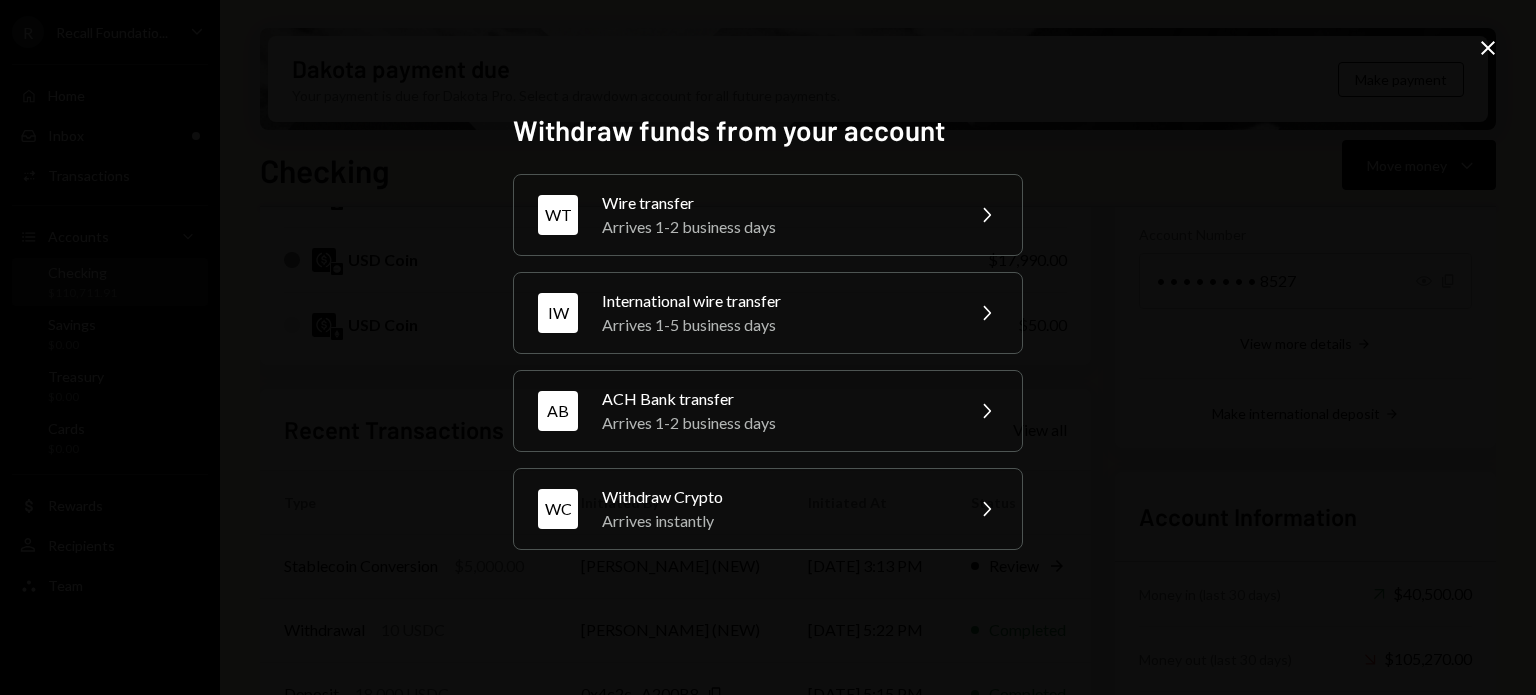 click on "Close" 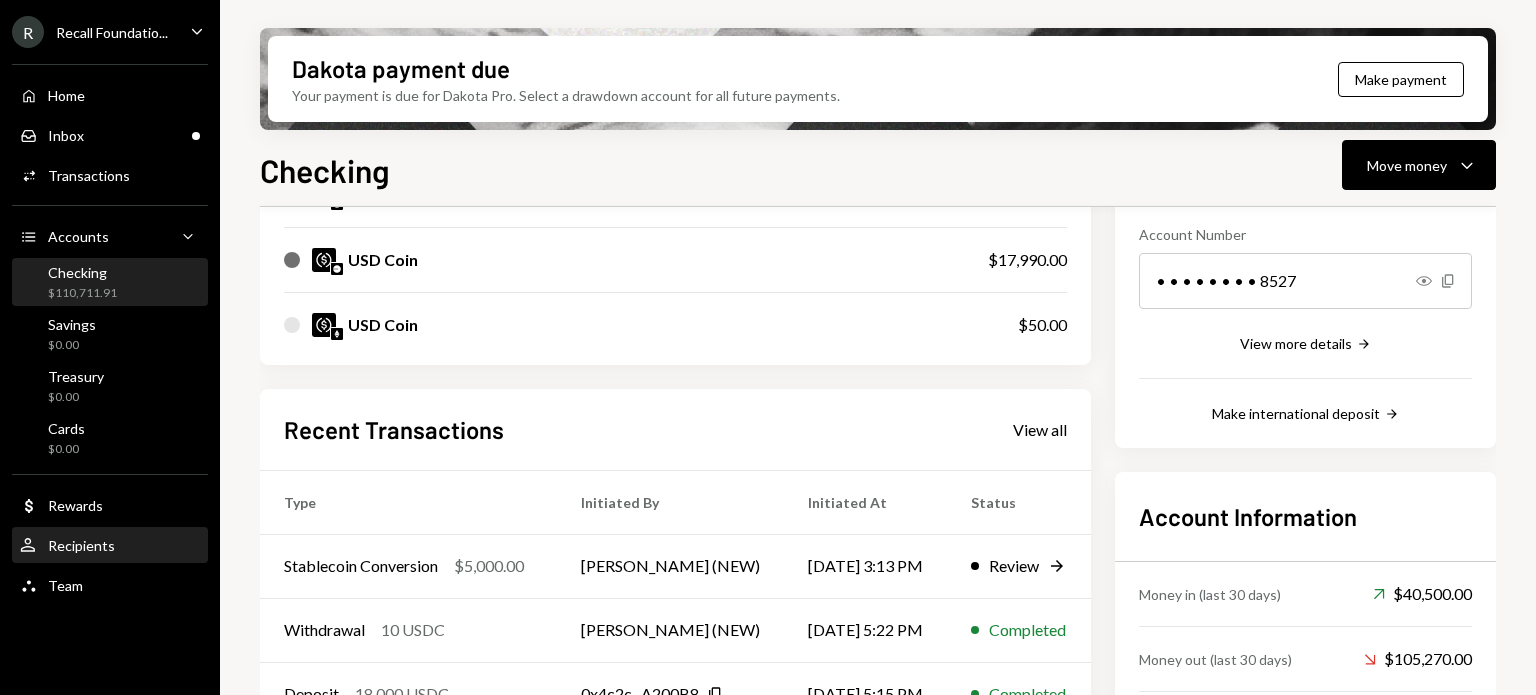 click on "User Recipients" at bounding box center [110, 546] 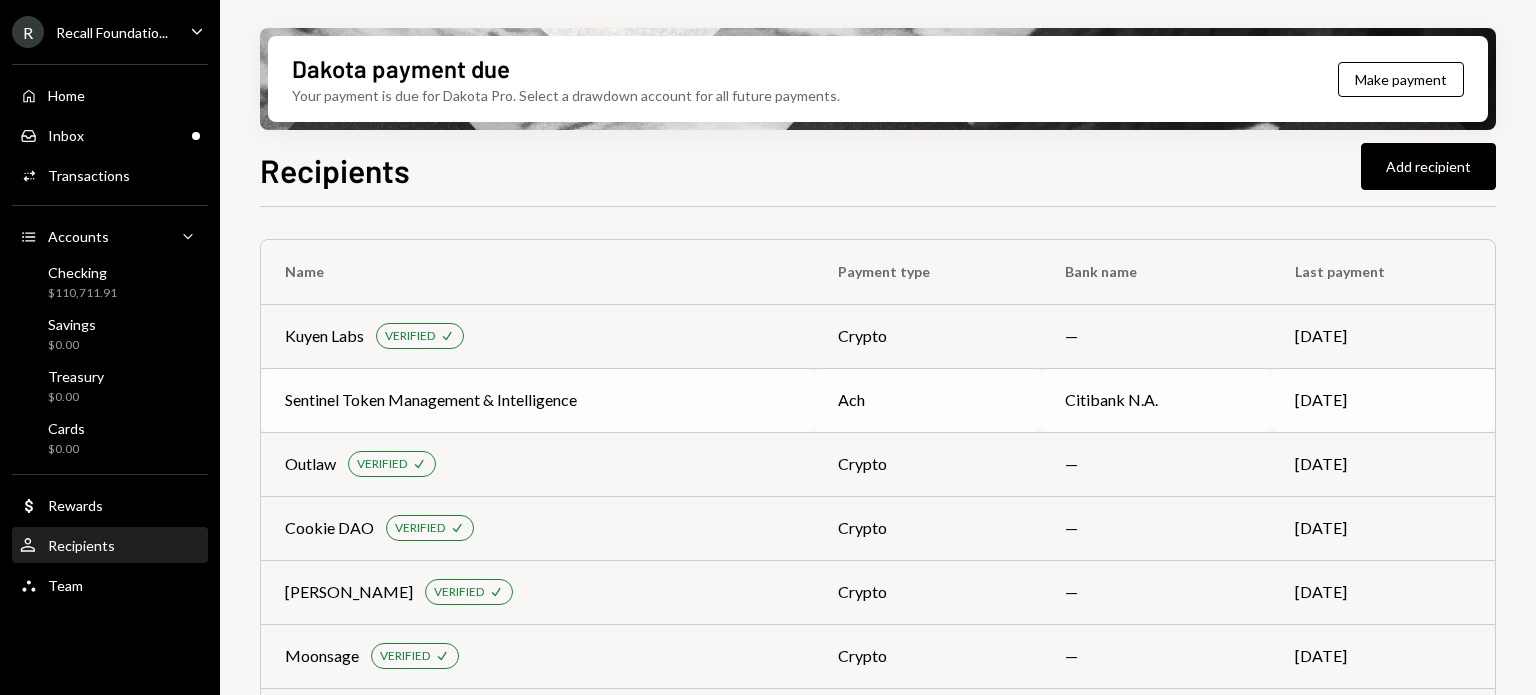 click on "Sentinel Token Management & Intelligence" at bounding box center (537, 400) 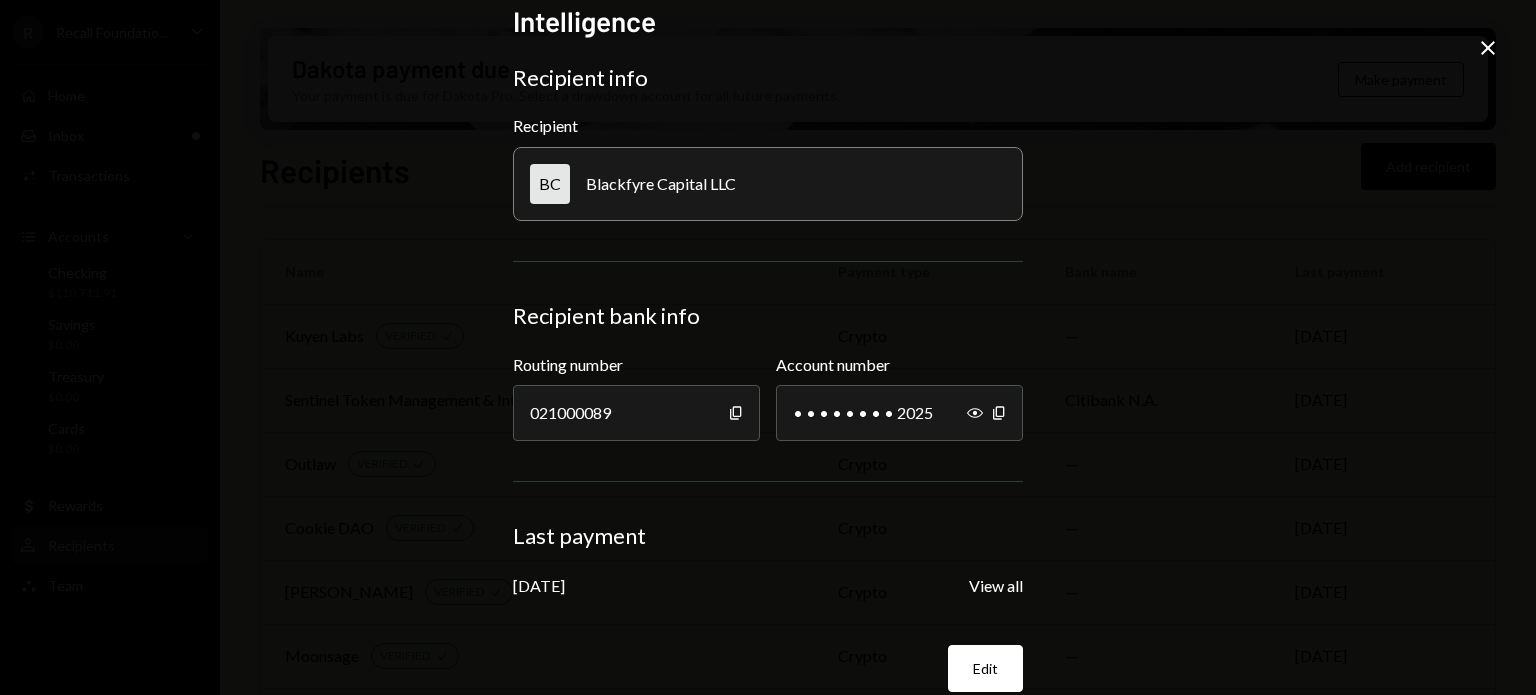 scroll, scrollTop: 86, scrollLeft: 0, axis: vertical 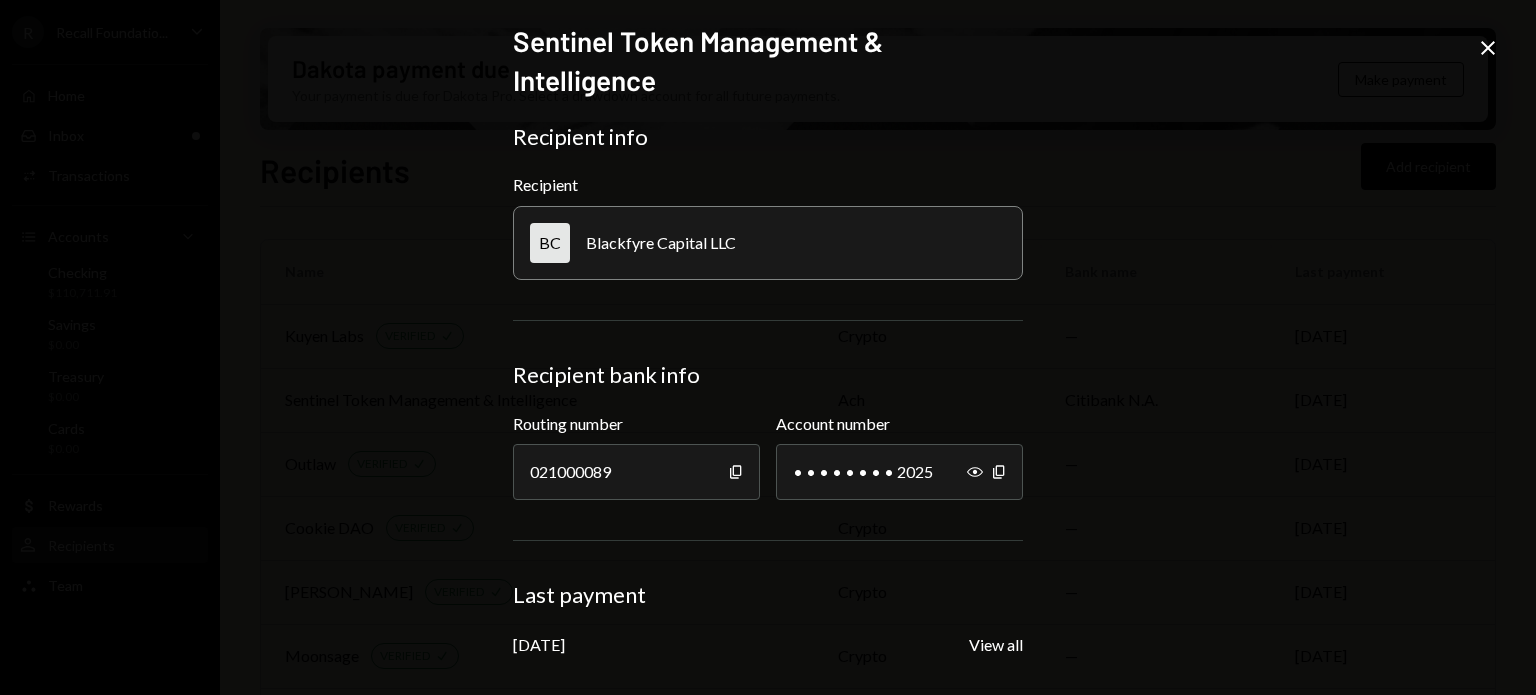 click on "Close" 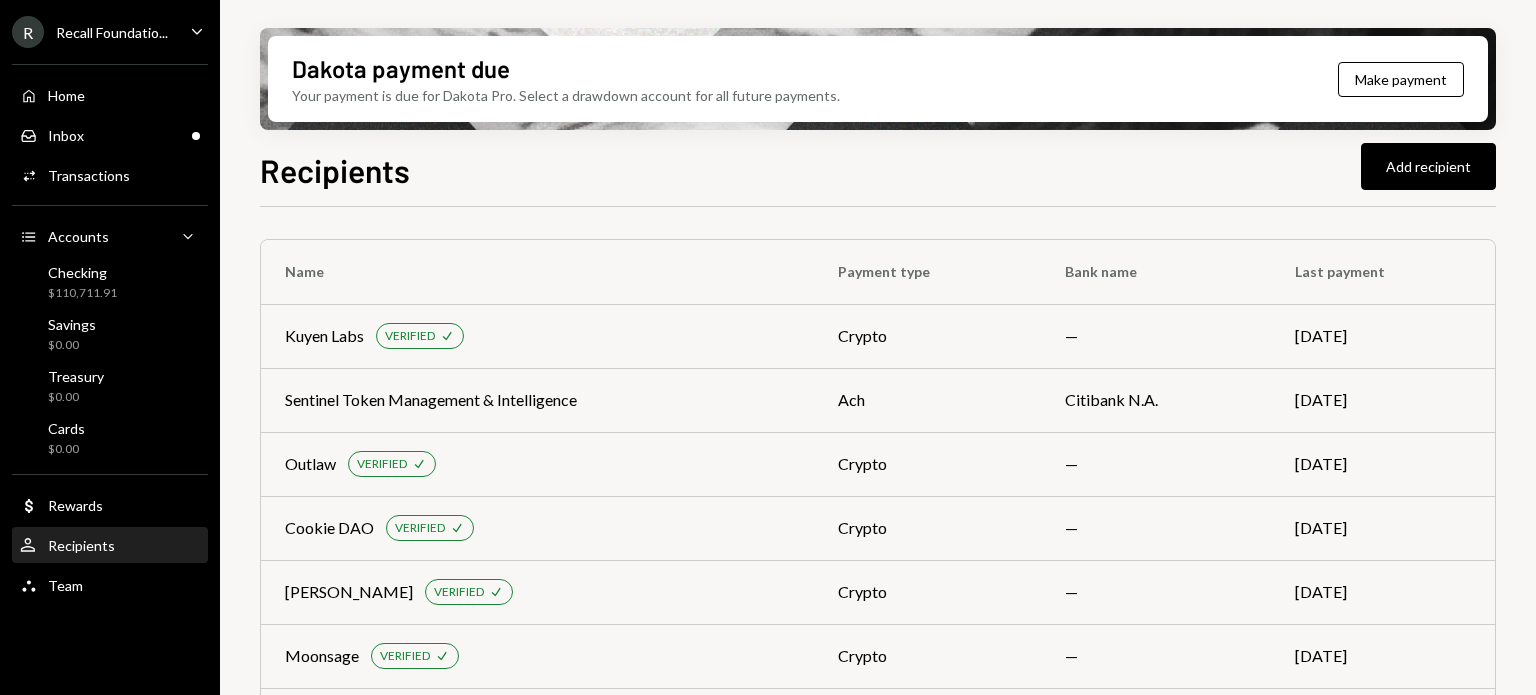 click on "User Recipients" at bounding box center [110, 546] 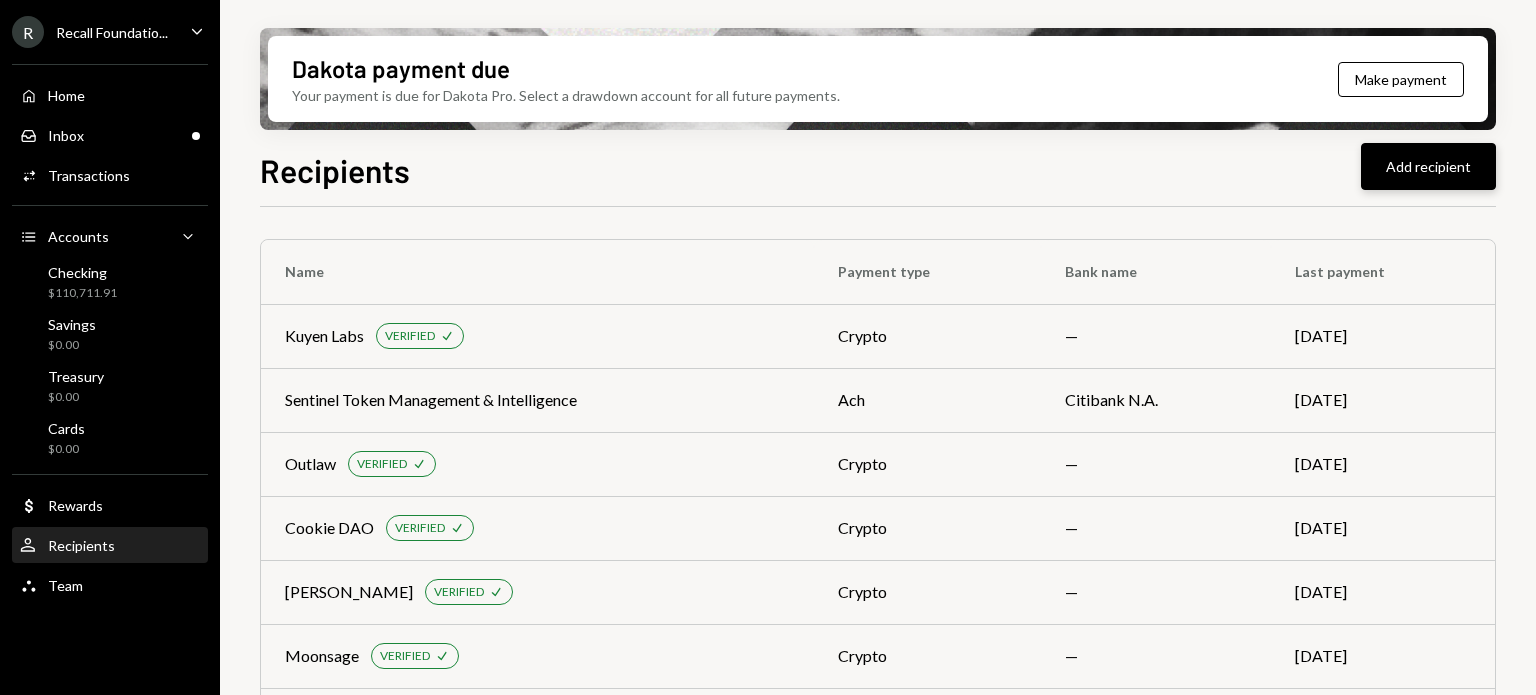click on "Add recipient" at bounding box center (1428, 166) 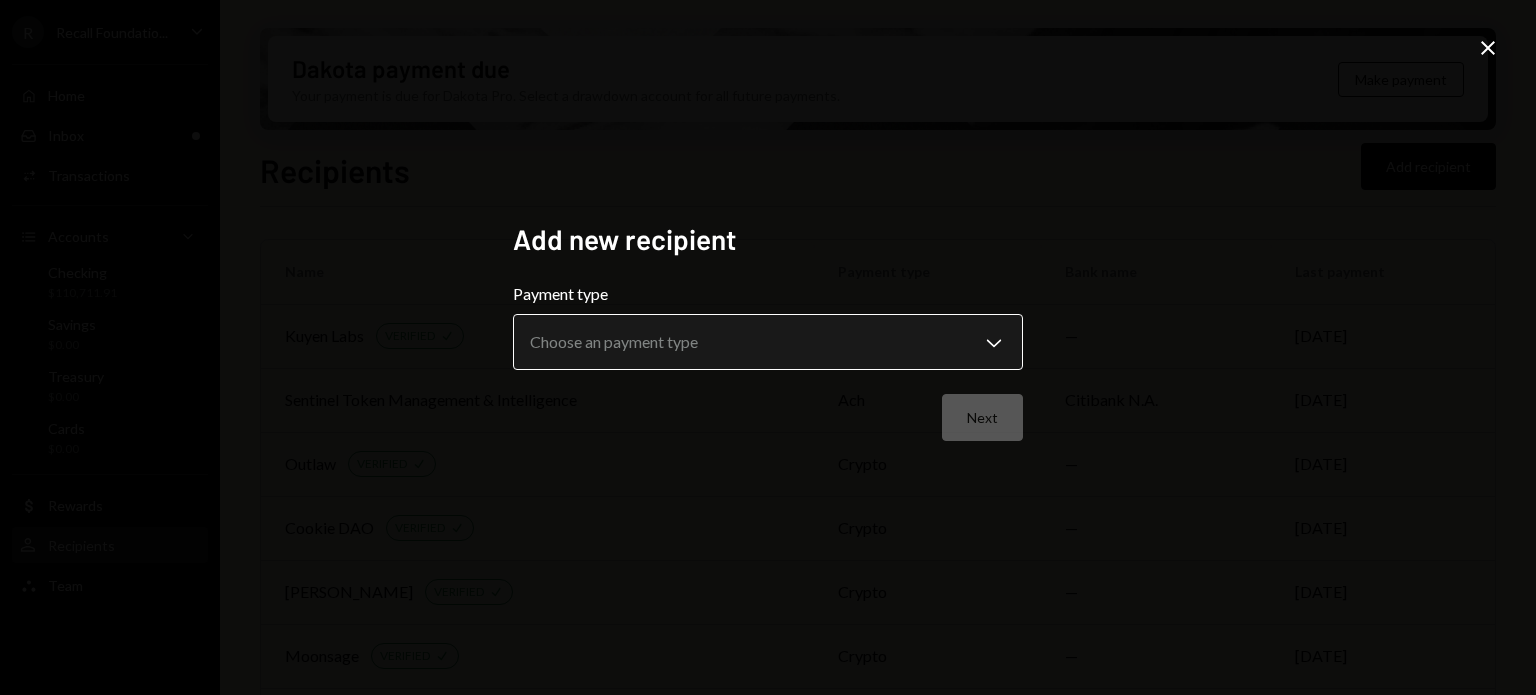 click on "**********" at bounding box center (768, 347) 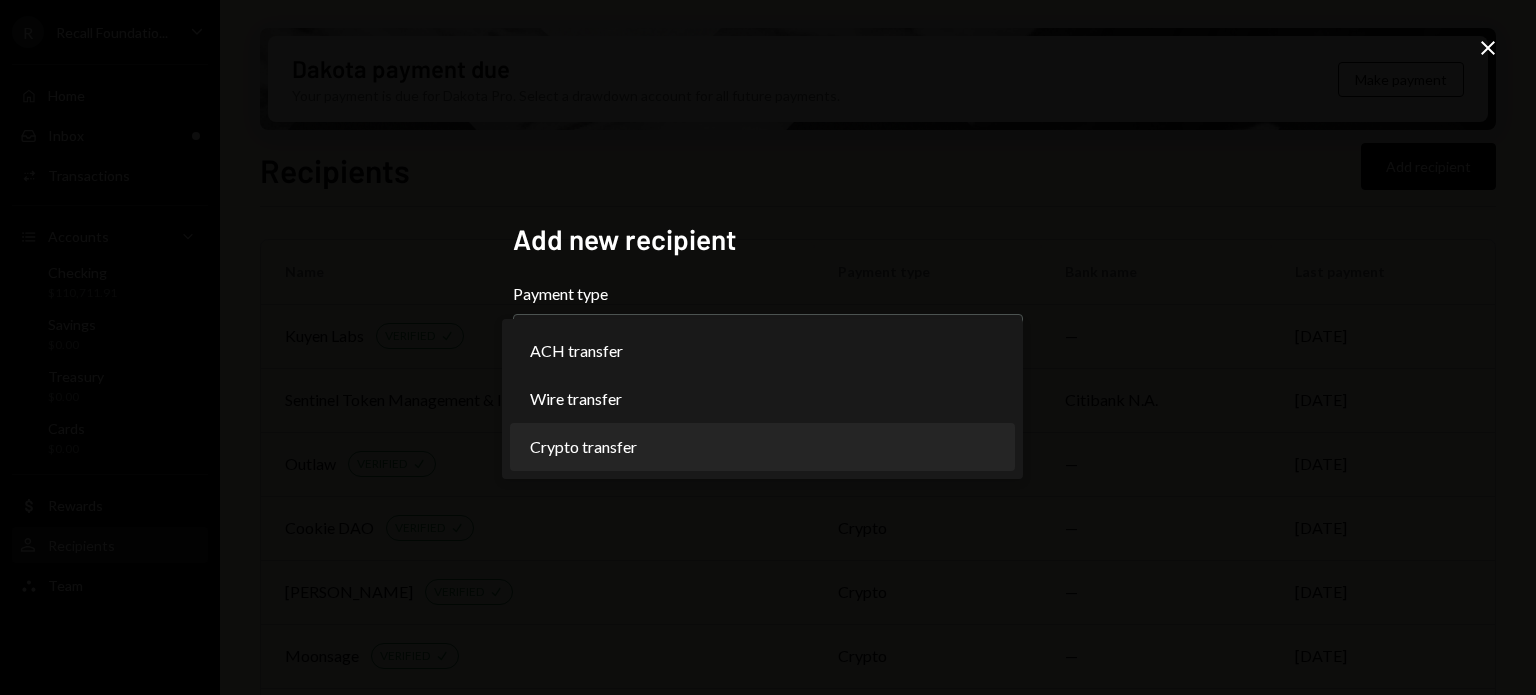 select on "******" 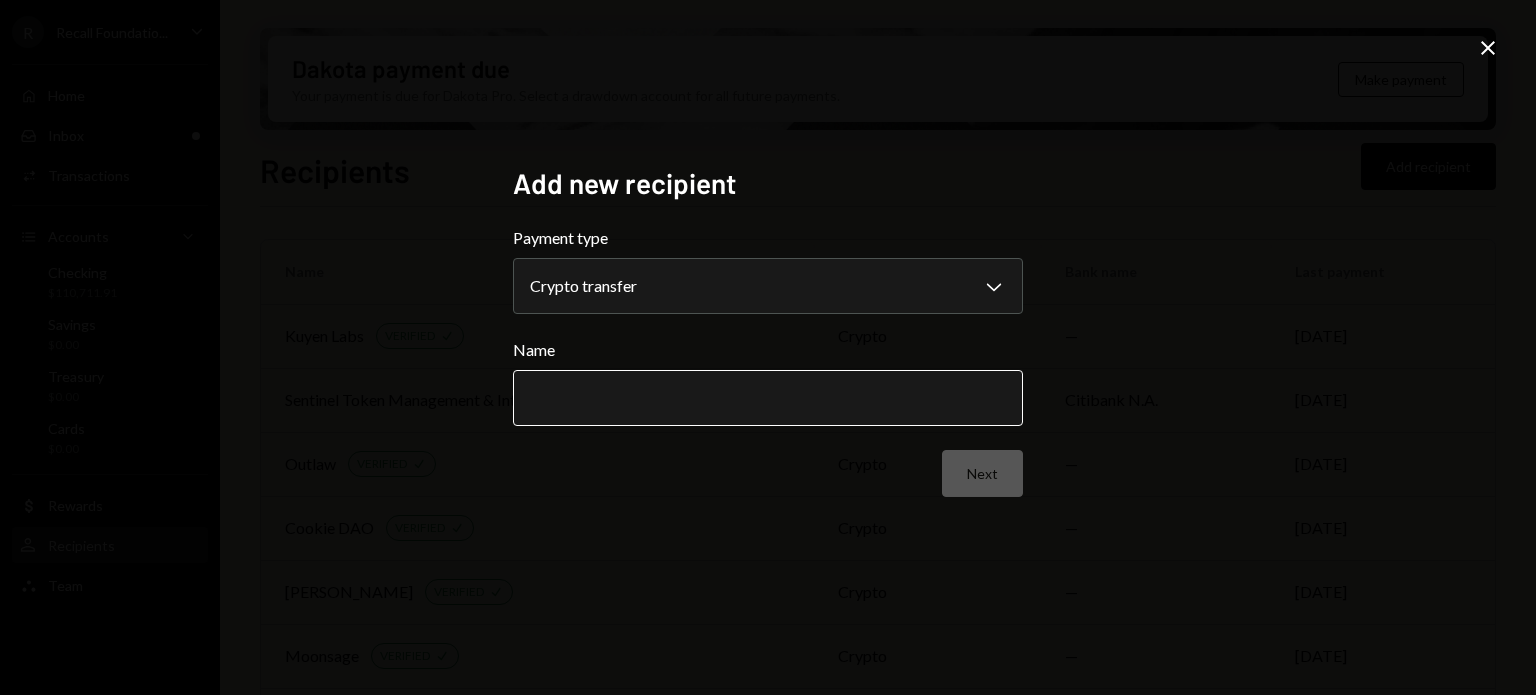 click on "Name" at bounding box center [768, 398] 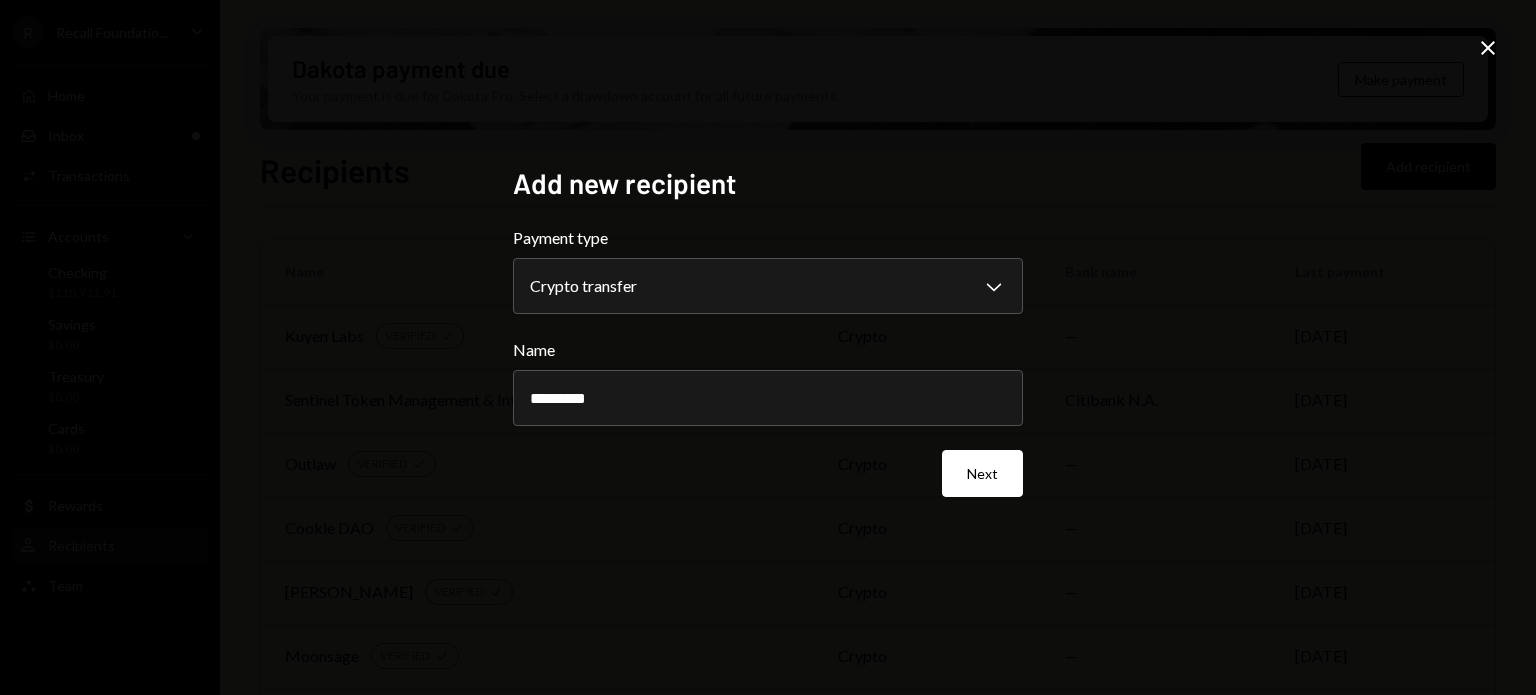 drag, startPoint x: 669, startPoint y: 399, endPoint x: 419, endPoint y: 399, distance: 250 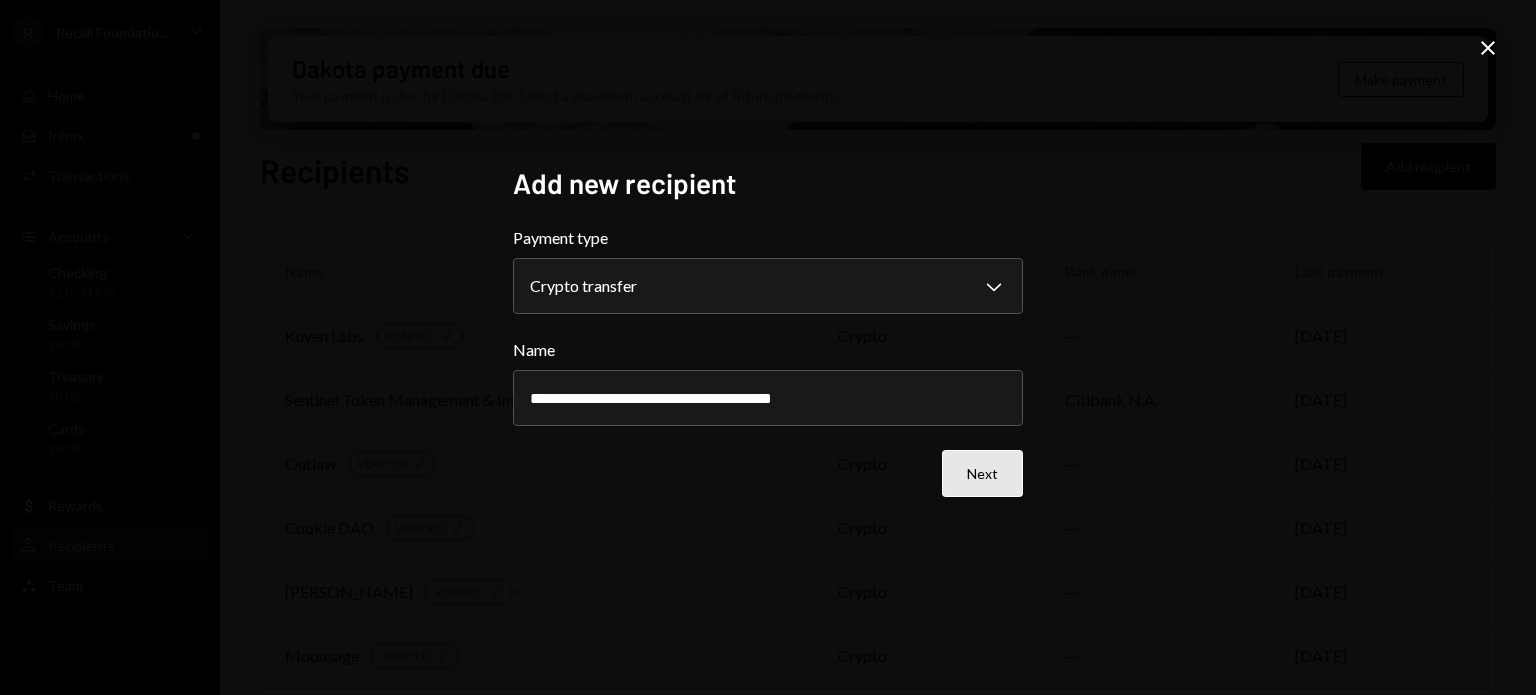 click on "Next" at bounding box center (982, 473) 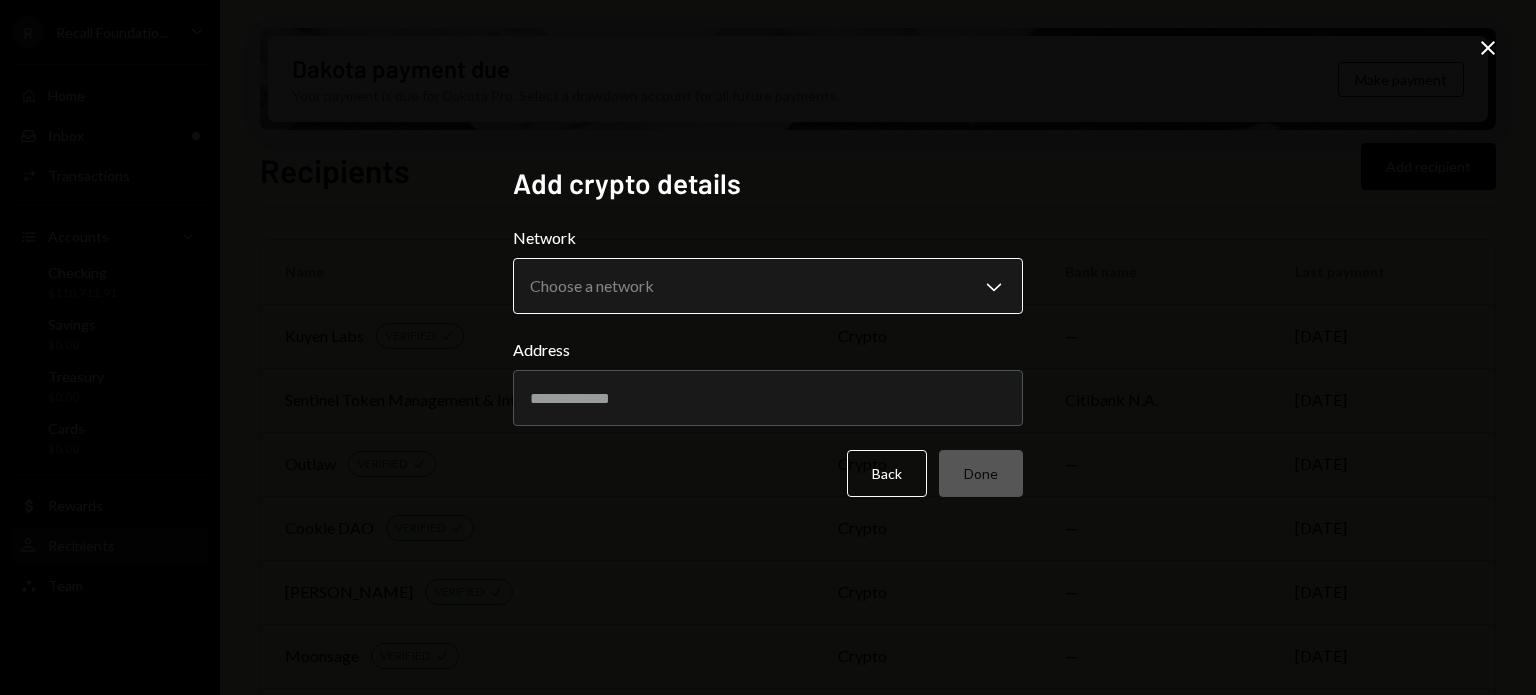 click on "R Recall Foundatio... Caret Down Home Home Inbox Inbox Activities Transactions Accounts Accounts Caret Down Checking $110,711.91 Savings $0.00 Treasury $0.00 Cards $0.00 Dollar Rewards User Recipients Team Team Dakota payment due Your payment is due for Dakota Pro. Select a drawdown account for all future payments. Make payment Recipients Add recipient Name Payment type Bank name Last payment Kuyen Labs VERIFIED Check crypto — Jun 24 Sentinel Token Management & Intelligence ach Citibank N.A. Jun 20 Outlaw VERIFIED Check crypto — Jun 19 Cookie DAO VERIFIED Check crypto — Jun 18 Christopher Dimitri Sastropranoto VERIFIED Check crypto — Jun 09 Moonsage VERIFIED Check crypto — Jun 06 Shapid Lab Pvt. Ltd VERIFIED Check crypto — Apr 23 Recall Rain - ETH VERIFIED Check crypto — Apr 02 Cointelegraph Global VERIFIED Check crypto — Mar 27 Recipients - Dakota Add crypto details Network Choose a network Chevron Down ******** ****** Address Back Done Close" at bounding box center (768, 347) 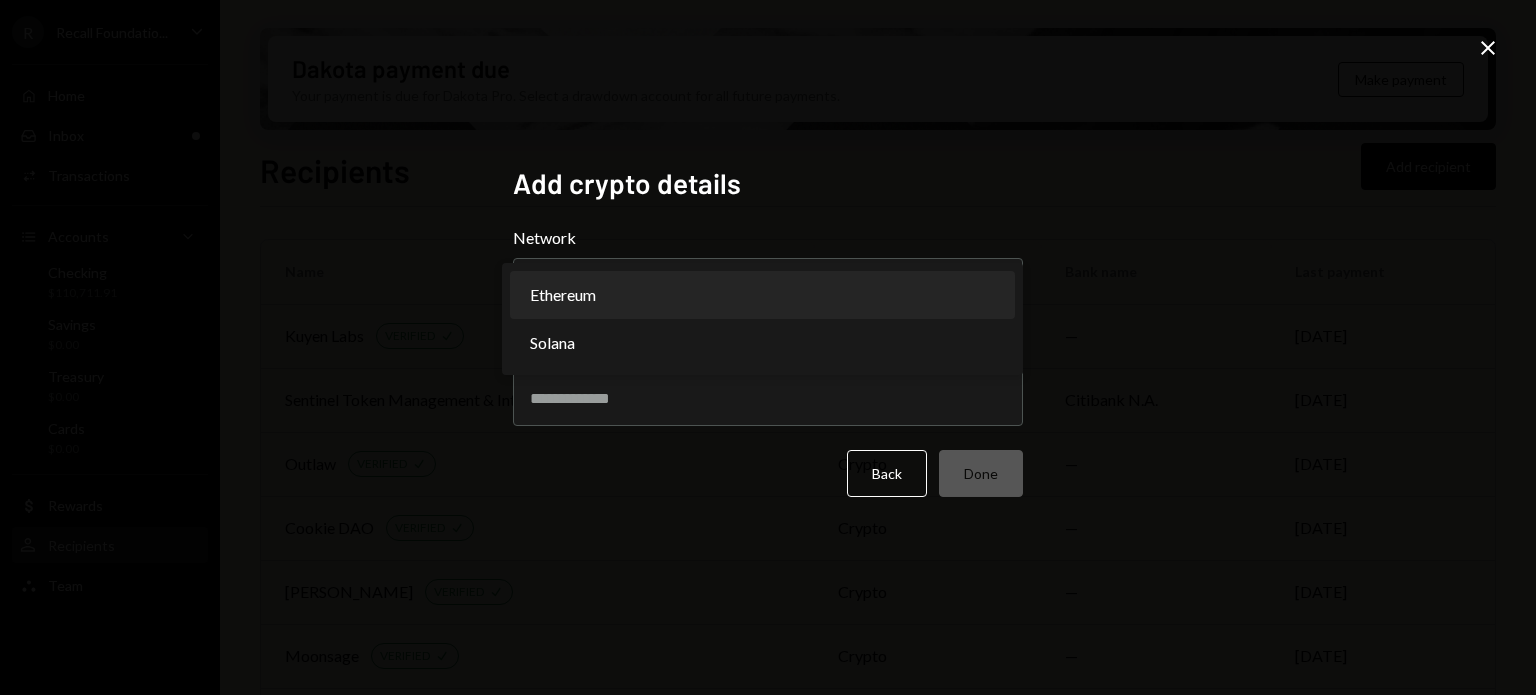 select on "**********" 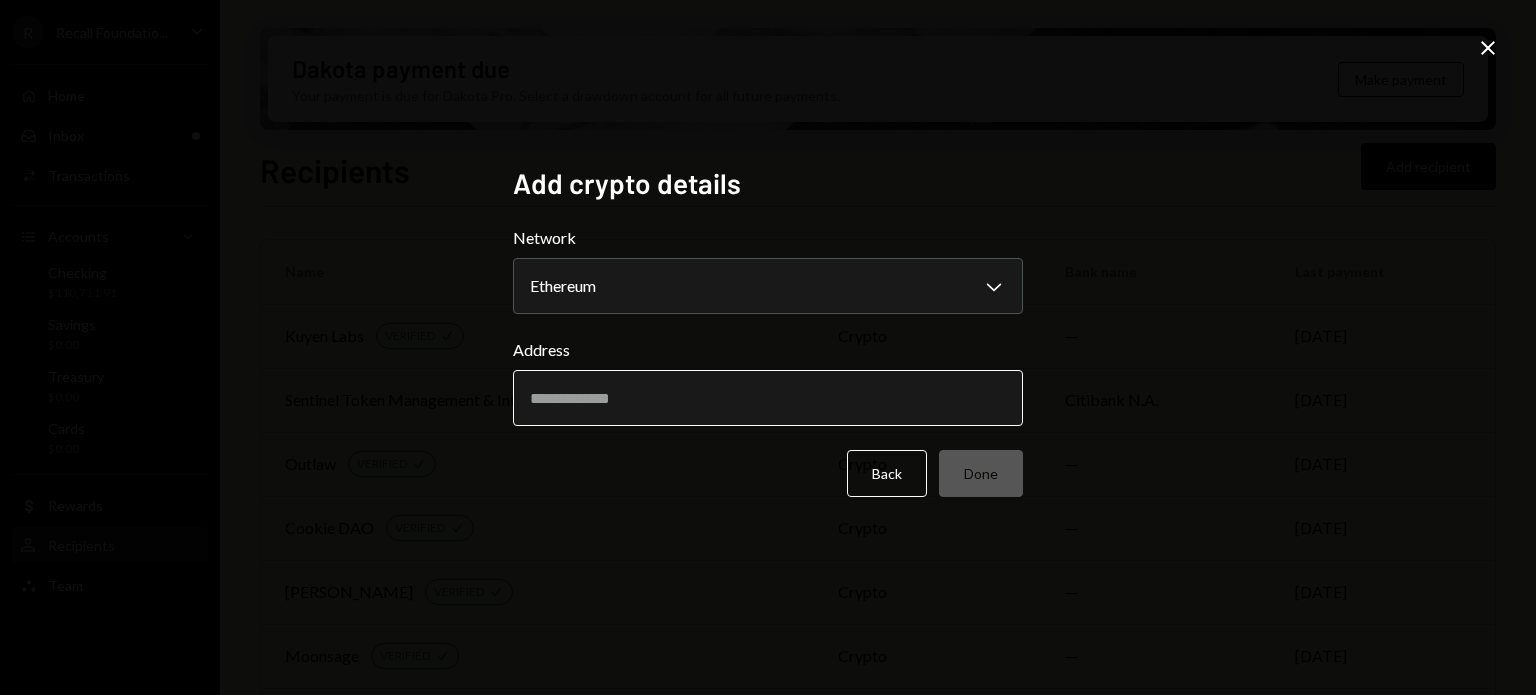 click on "Address" at bounding box center [768, 398] 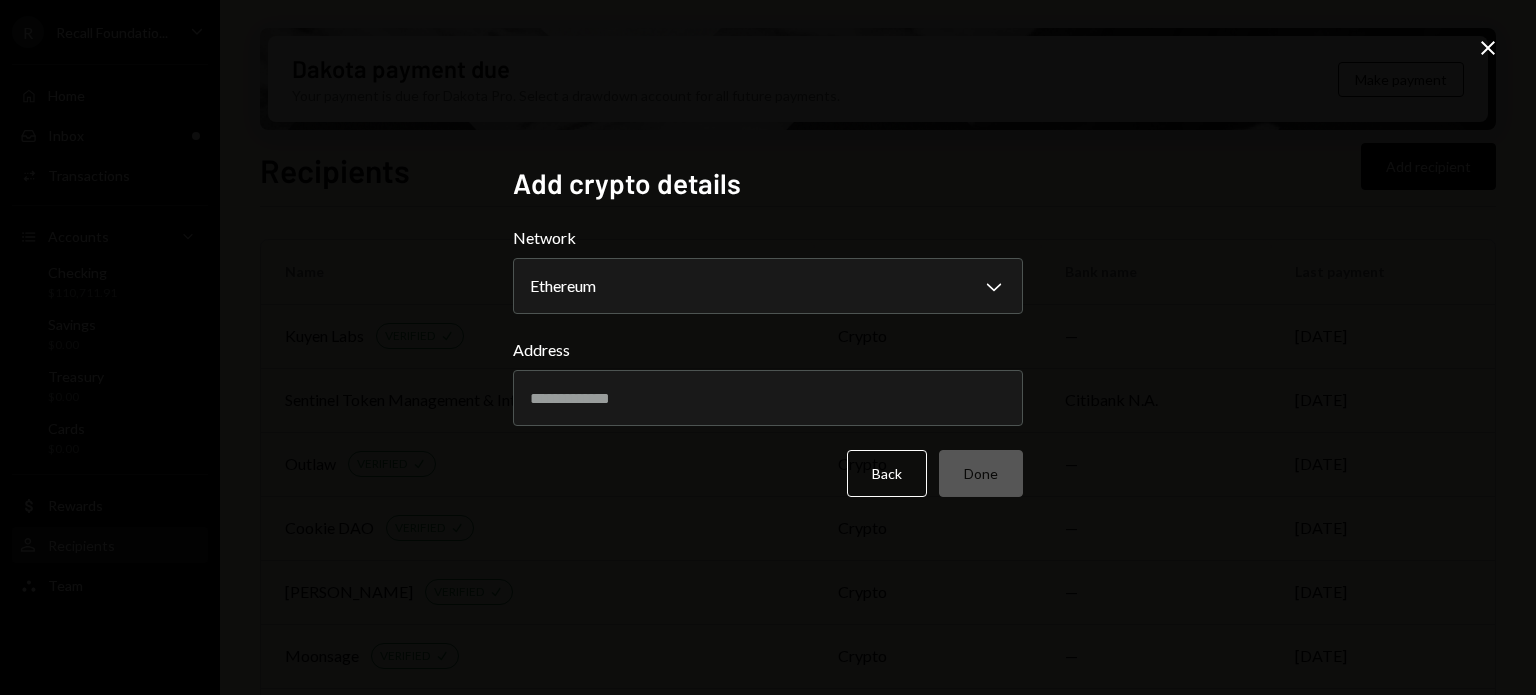 paste on "**********" 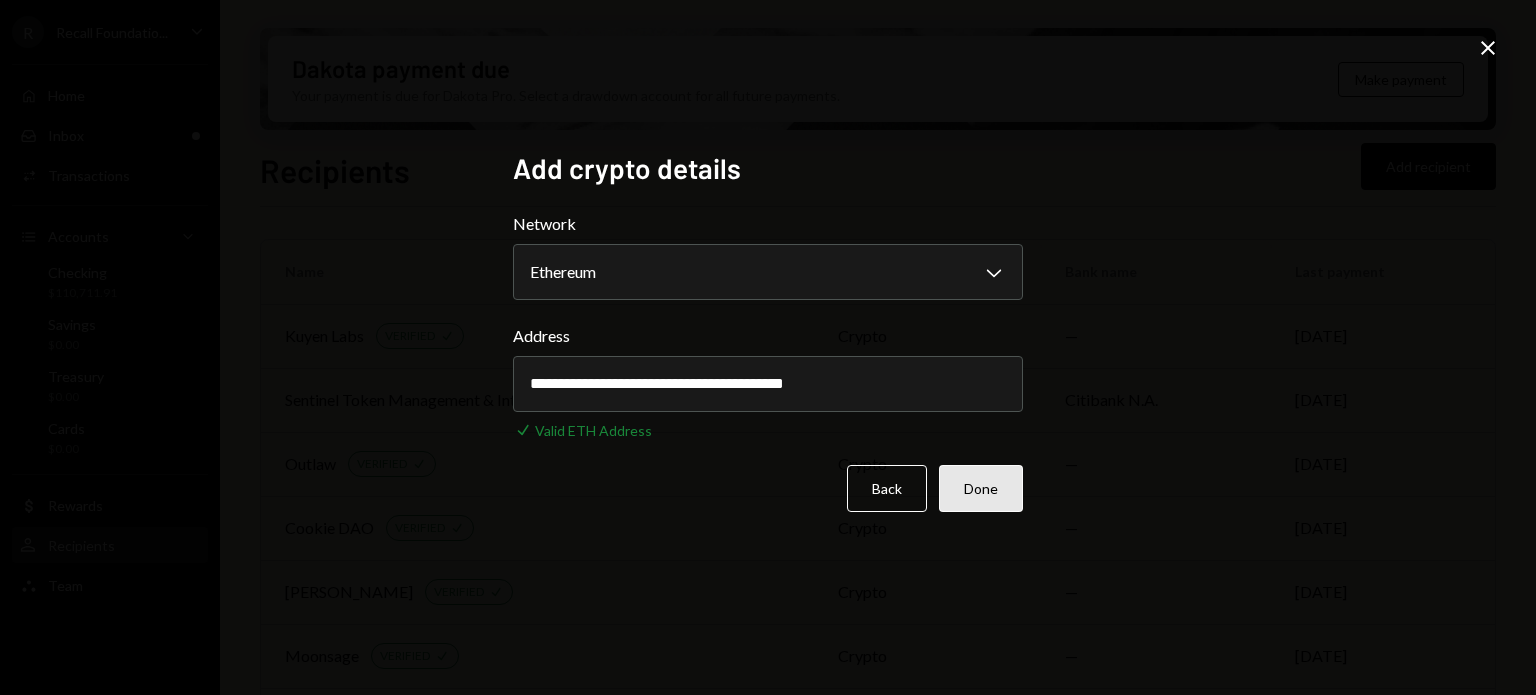 type on "**********" 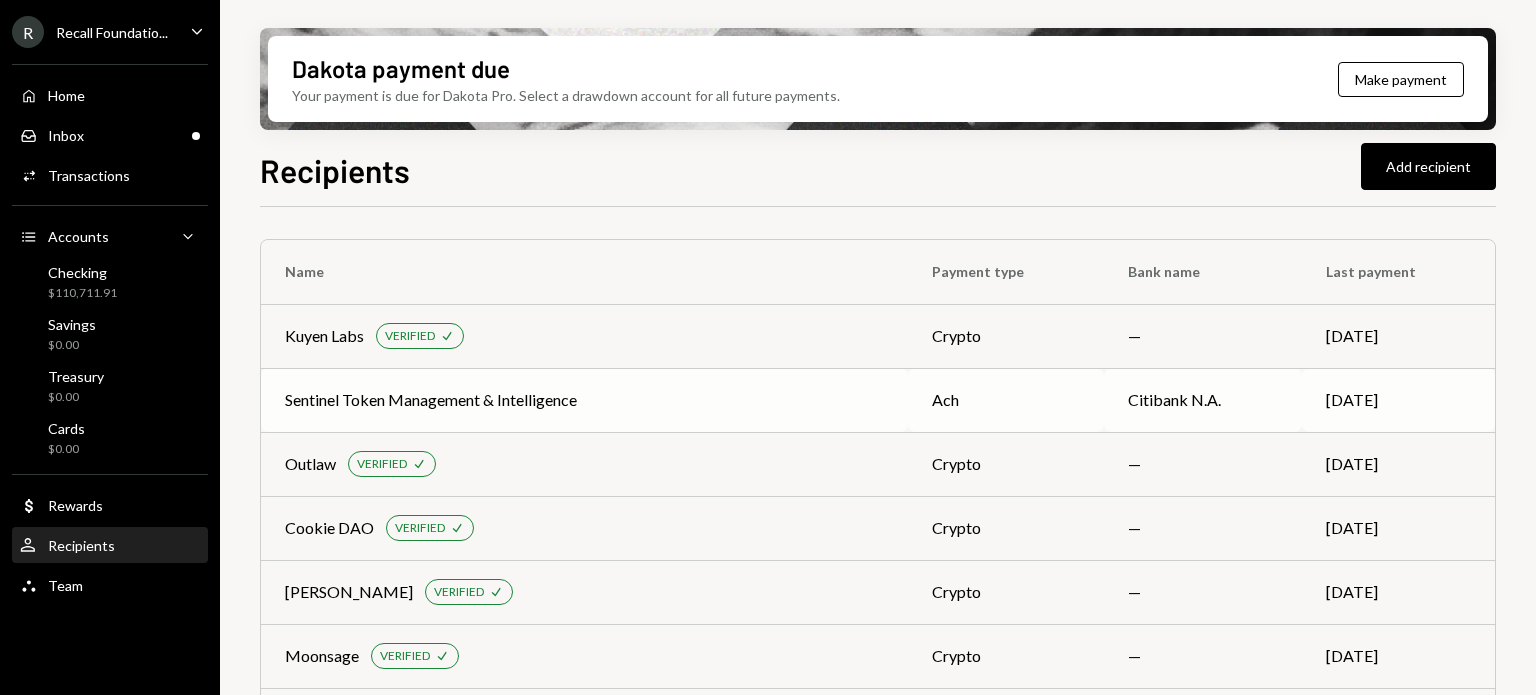 click on "Sentinel Token Management & Intelligence" at bounding box center (584, 400) 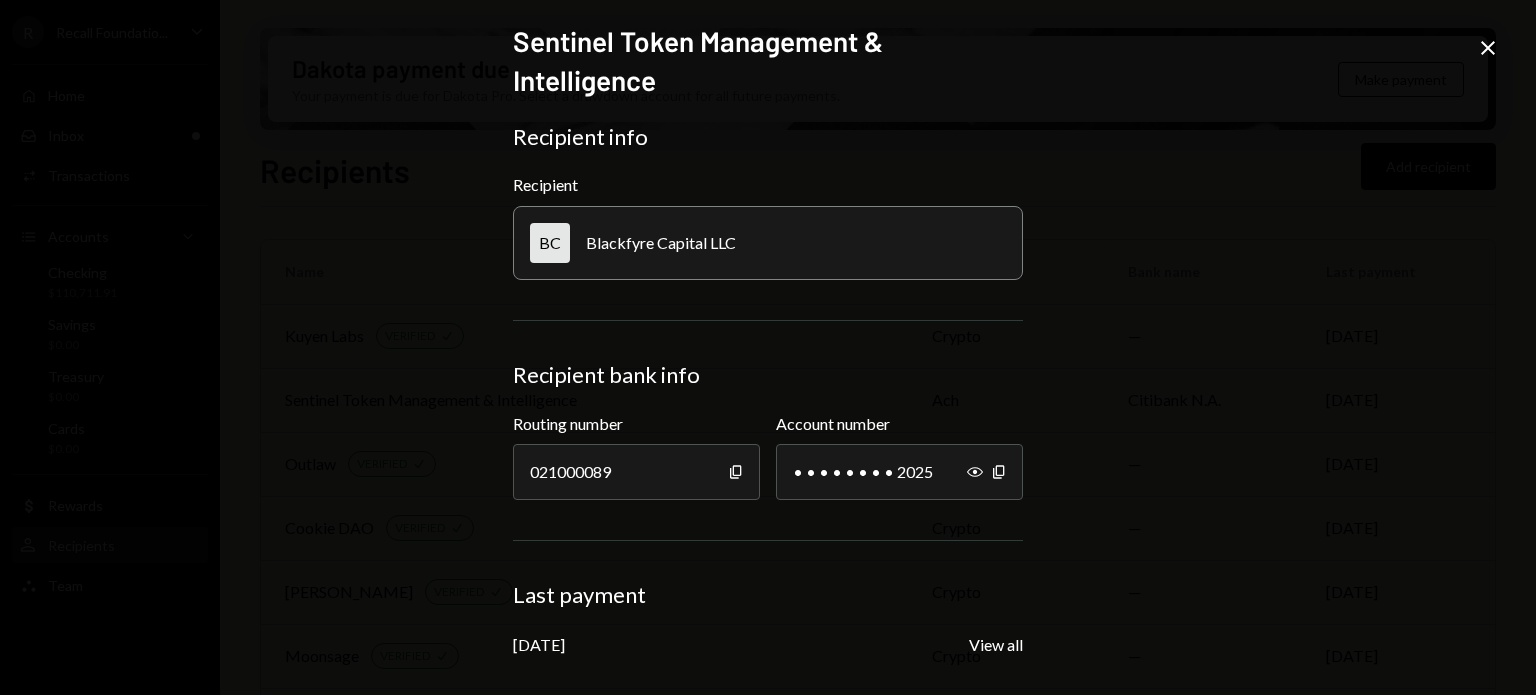 scroll, scrollTop: 86, scrollLeft: 0, axis: vertical 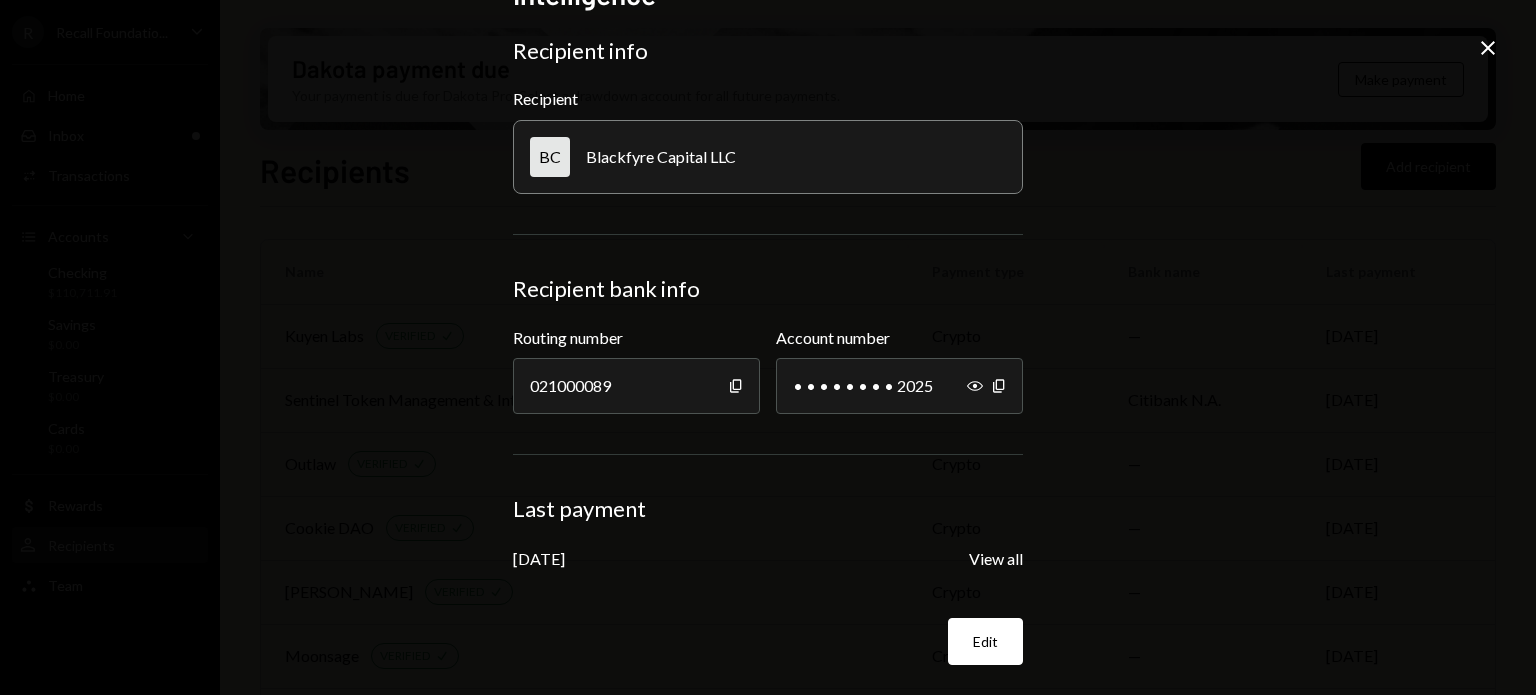 type 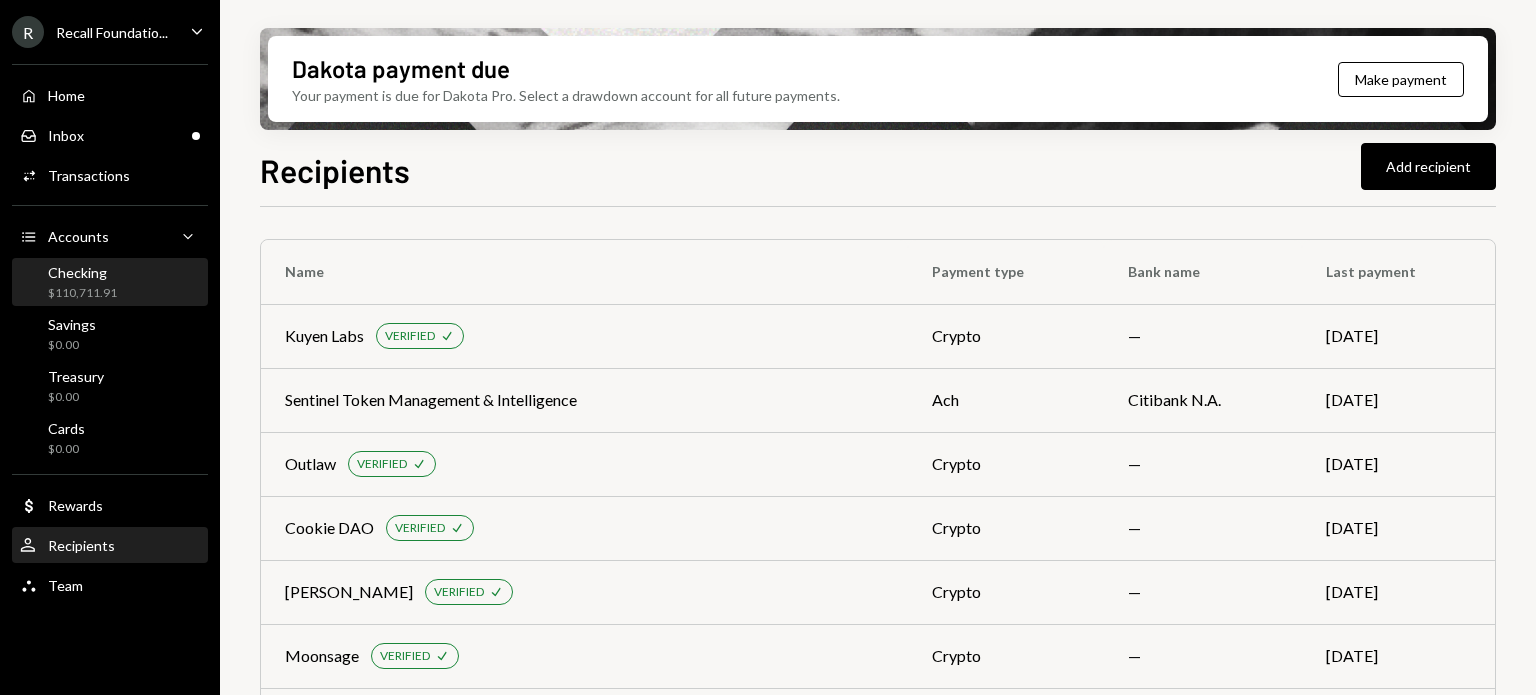 click on "$110,711.91" at bounding box center (82, 293) 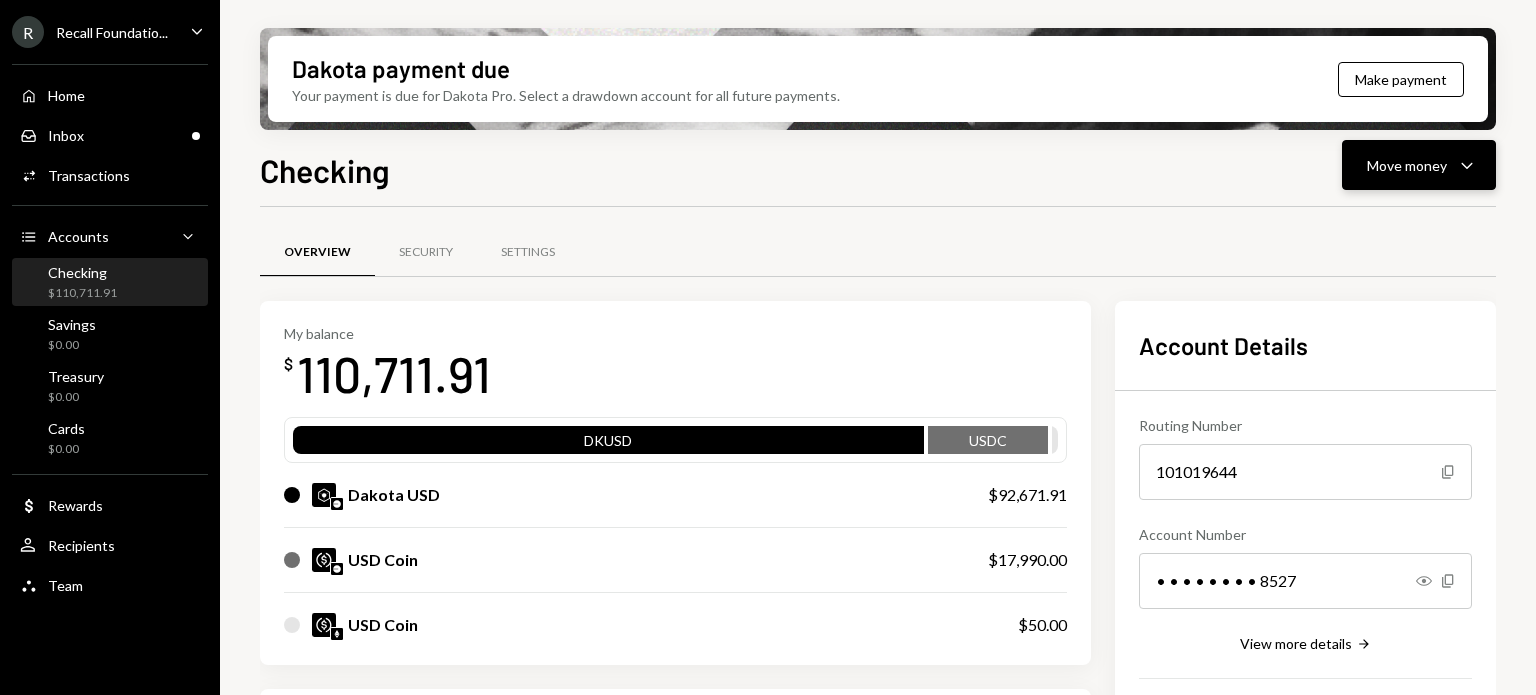 click on "Move money Caret Down" at bounding box center (1419, 165) 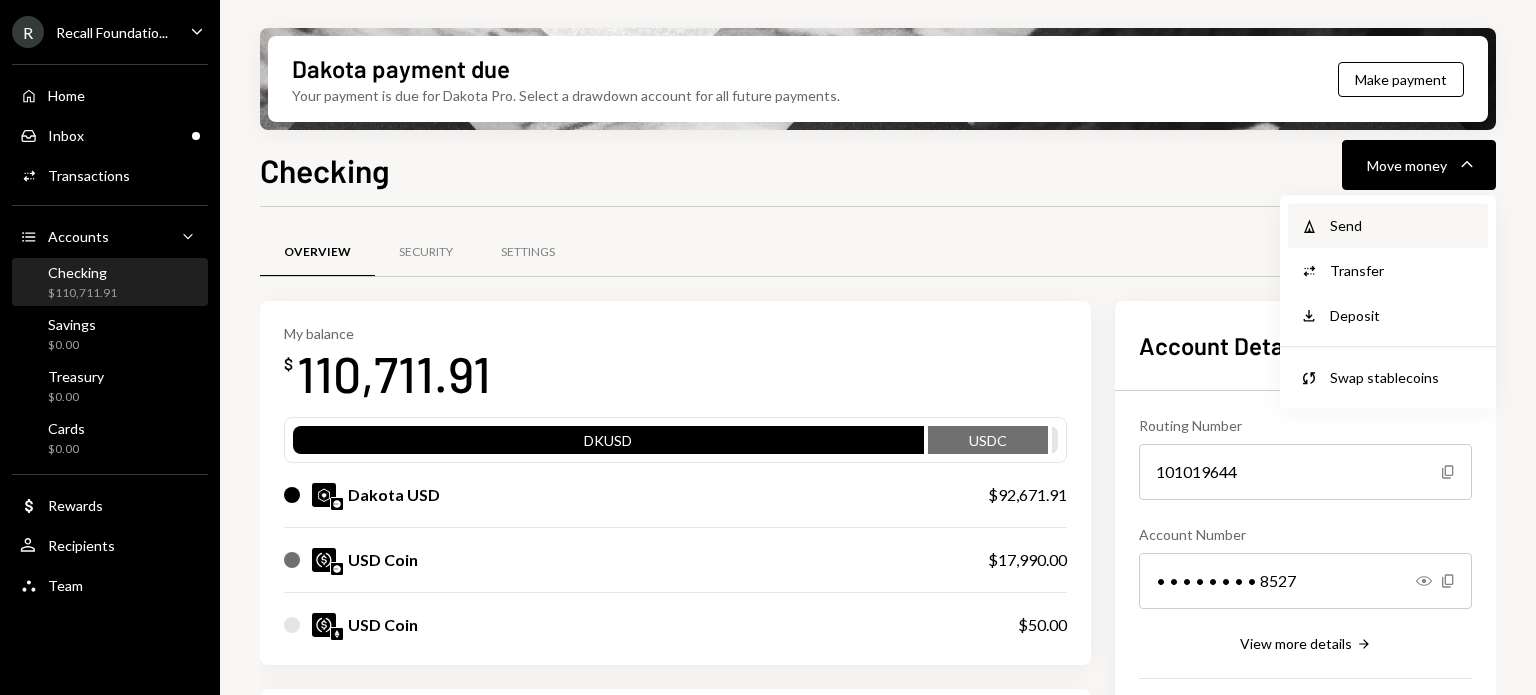 click on "Send" at bounding box center [1403, 225] 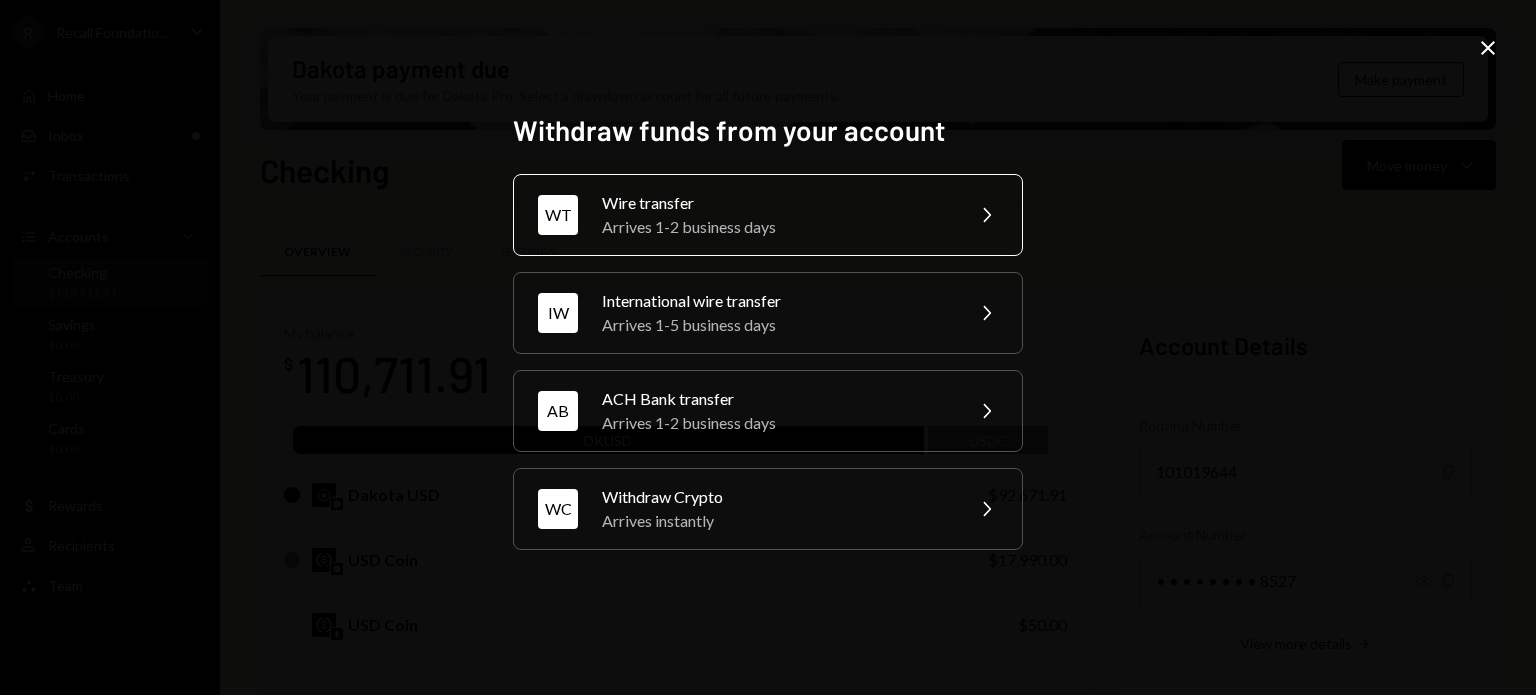 type 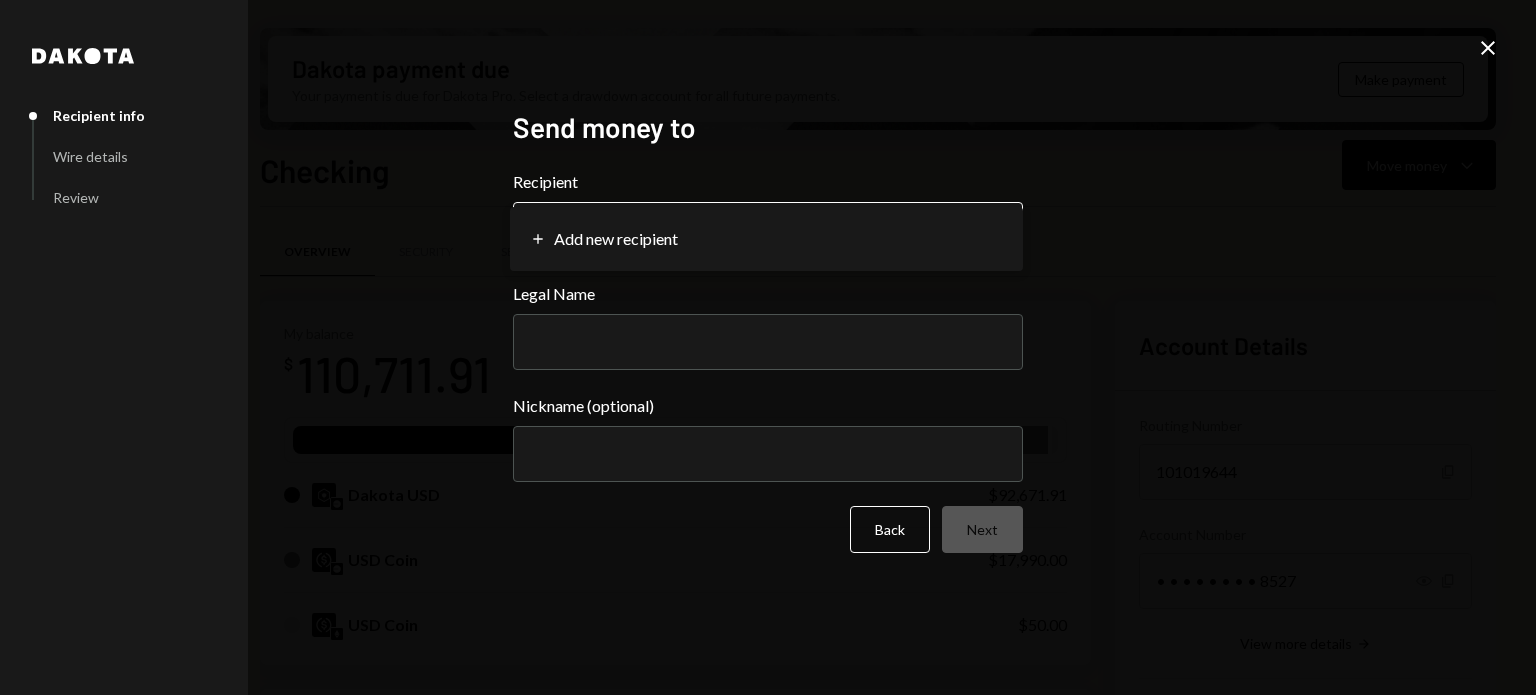 click on "R Recall Foundatio... Caret Down Home Home Inbox Inbox Activities Transactions Accounts Accounts Caret Down Checking $110,711.91 Savings $0.00 Treasury $0.00 Cards $0.00 Dollar Rewards User Recipients Team Team Dakota payment due Your payment is due for Dakota Pro. Select a drawdown account for all future payments. Make payment Checking Move money Caret Down Overview Security Settings My balance $ 110,711.91 DKUSD USDC Dakota USD $92,671.91 USD Coin $17,990.00 USD Coin $50.00 Recent Transactions View all Type Initiated By Initiated At Status Stablecoin Conversion $5,000.00 Leith Shankland (NEW) 07/01/25 3:13 PM Review Right Arrow Withdrawal 10  USDC Leith Shankland (NEW) 06/24/25 5:22 PM Completed Deposit 18,000  USDC 0x4c2c...A200B8 Copy 06/24/25 5:15 PM Completed Stablecoin Conversion $18,000.00 Leith Shankland (NEW) 06/24/25 4:25 PM Completed Bank Payment $5,000.00 Philip Jacobs 06/19/25 7:34 PM Completed Account Details Routing Number 101019644 Copy Account Number • • • • • • • •  8527" at bounding box center (768, 347) 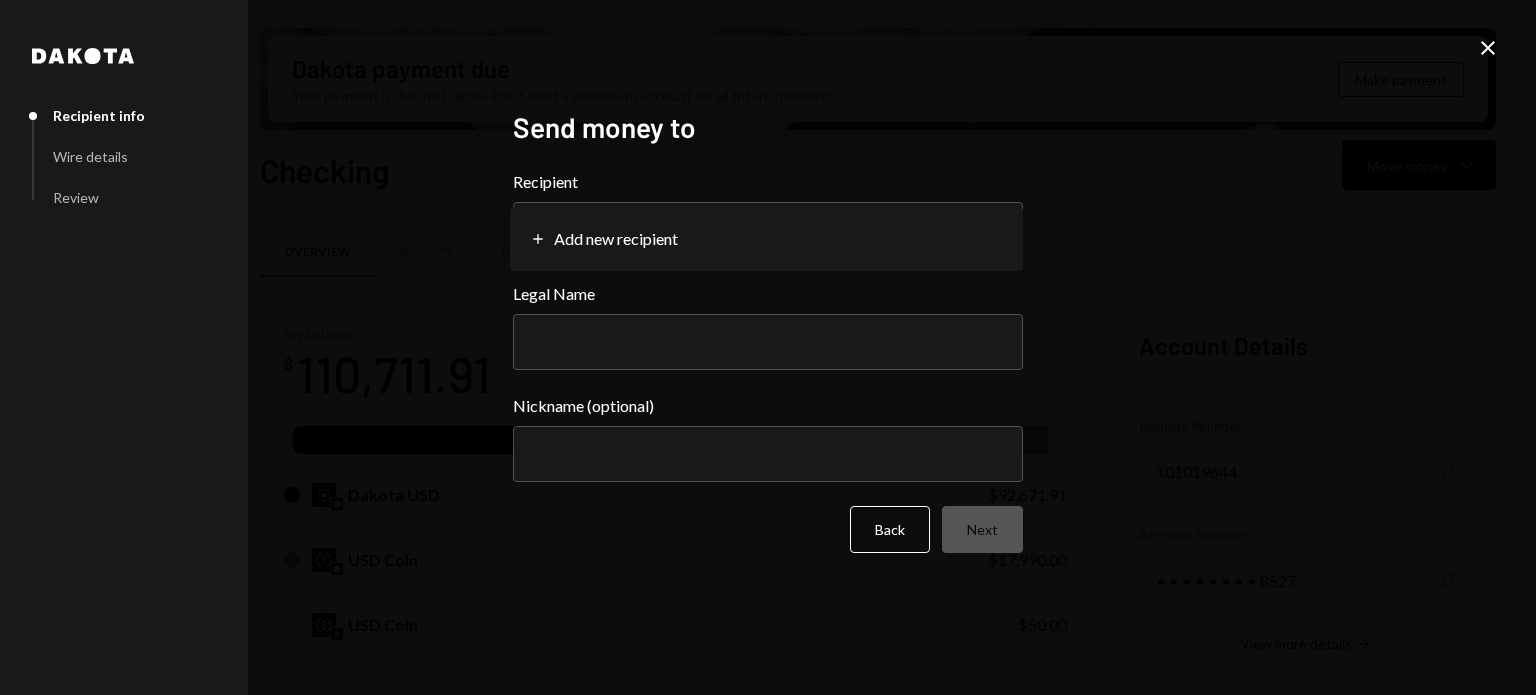 click on "R Recall Foundatio... Caret Down Home Home Inbox Inbox Activities Transactions Accounts Accounts Caret Down Checking $110,711.91 Savings $0.00 Treasury $0.00 Cards $0.00 Dollar Rewards User Recipients Team Team Dakota payment due Your payment is due for Dakota Pro. Select a drawdown account for all future payments. Make payment Checking Move money Caret Down Overview Security Settings My balance $ 110,711.91 DKUSD USDC Dakota USD $92,671.91 USD Coin $17,990.00 USD Coin $50.00 Recent Transactions View all Type Initiated By Initiated At Status Stablecoin Conversion $5,000.00 Leith Shankland (NEW) 07/01/25 3:13 PM Review Right Arrow Withdrawal 10  USDC Leith Shankland (NEW) 06/24/25 5:22 PM Completed Deposit 18,000  USDC 0x4c2c...A200B8 Copy 06/24/25 5:15 PM Completed Stablecoin Conversion $18,000.00 Leith Shankland (NEW) 06/24/25 4:25 PM Completed Bank Payment $5,000.00 Philip Jacobs 06/19/25 7:34 PM Completed Account Details Routing Number 101019644 Copy Account Number • • • • • • • •  8527" at bounding box center [768, 347] 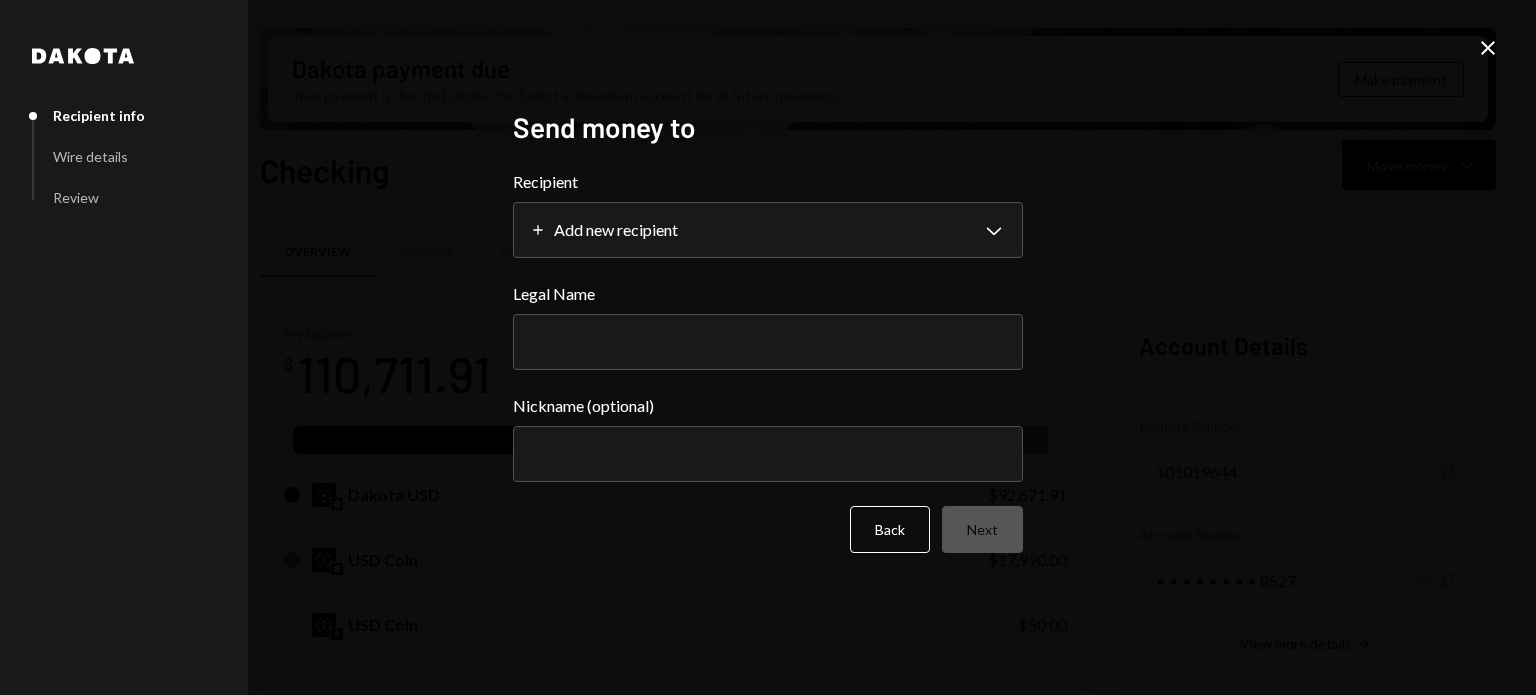 click on "Close" 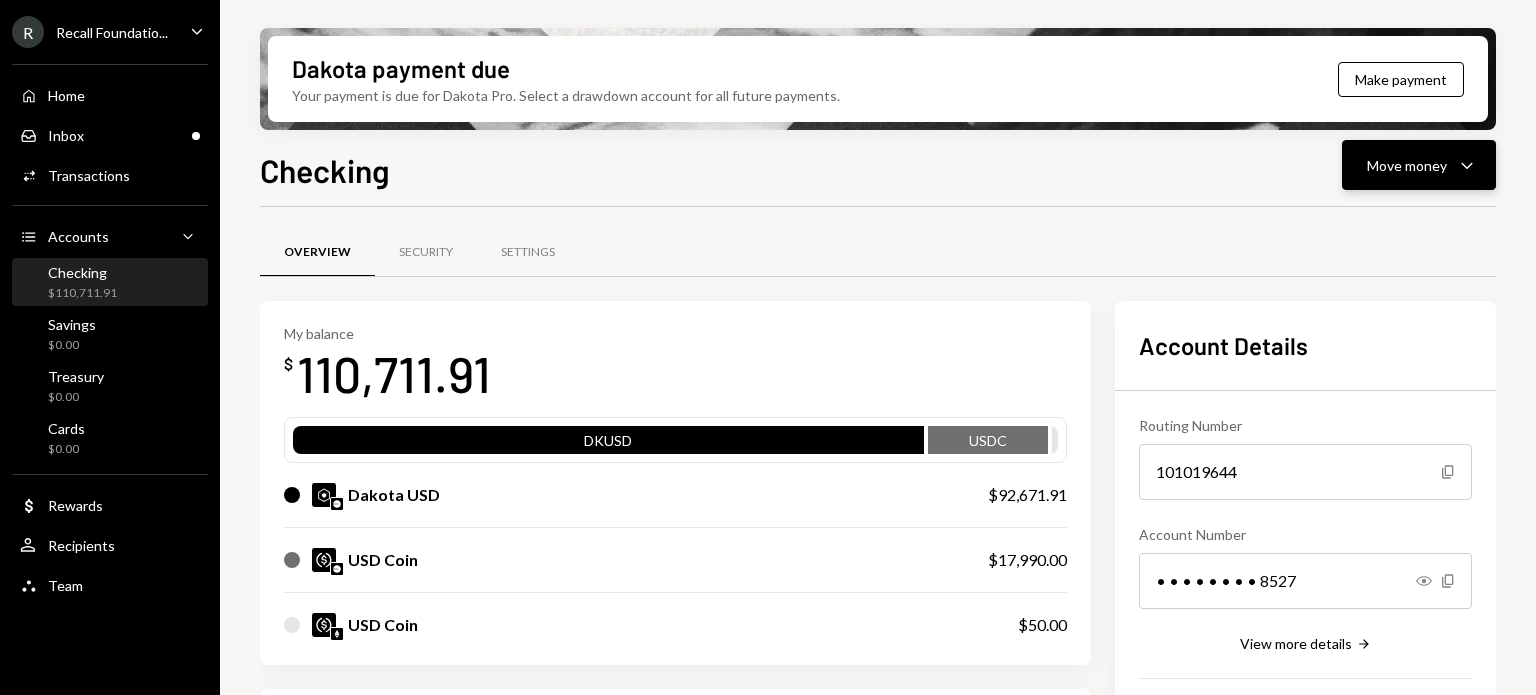 click on "Move money" at bounding box center [1407, 165] 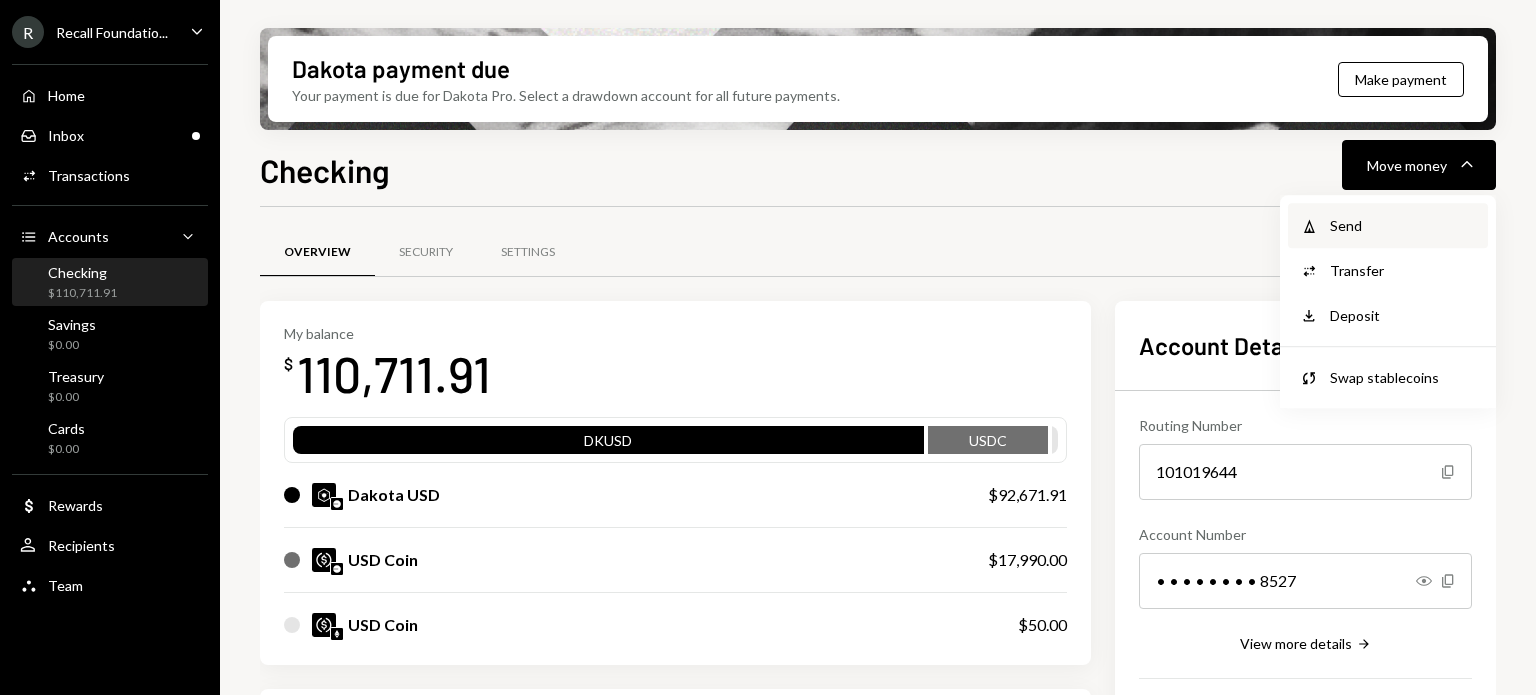 click on "Send" at bounding box center (1403, 225) 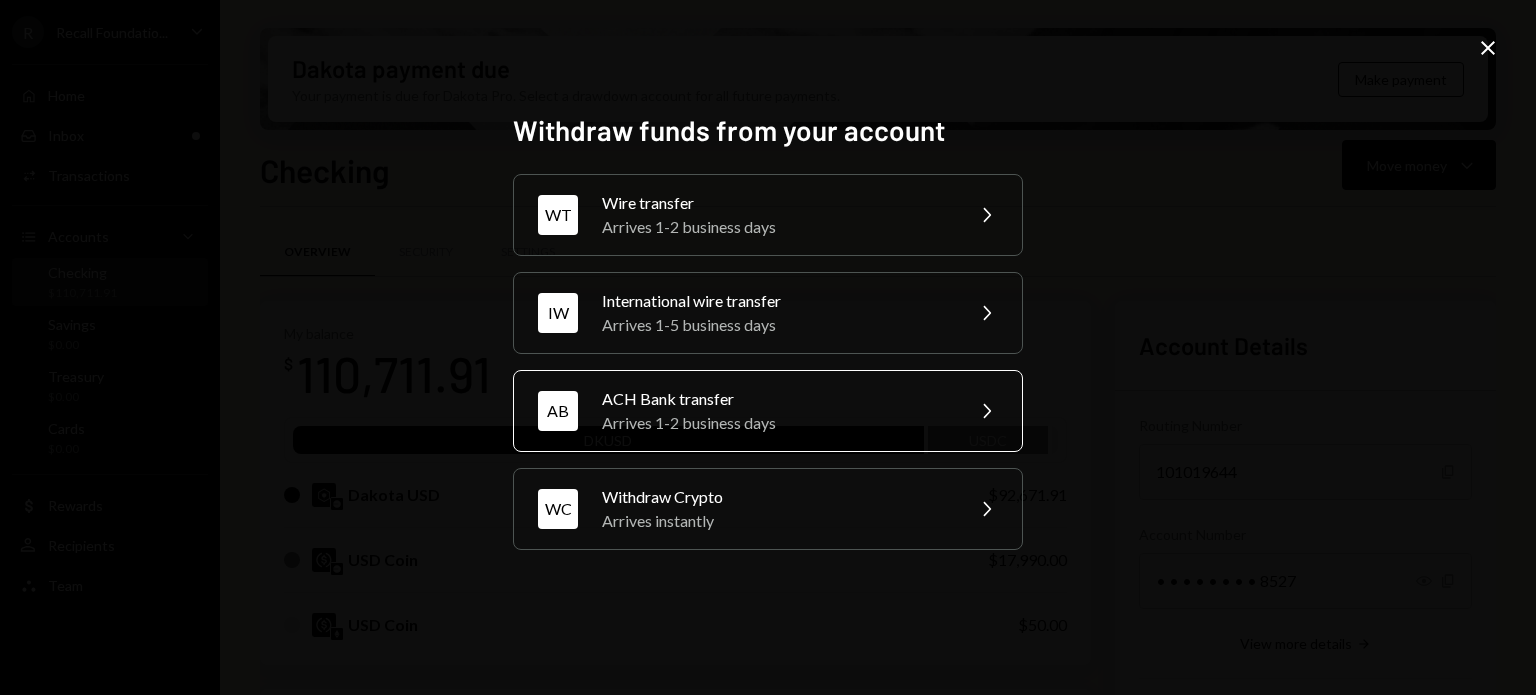 click on "AB ACH Bank transfer Arrives 1-2 business days Chevron Right" at bounding box center [768, 411] 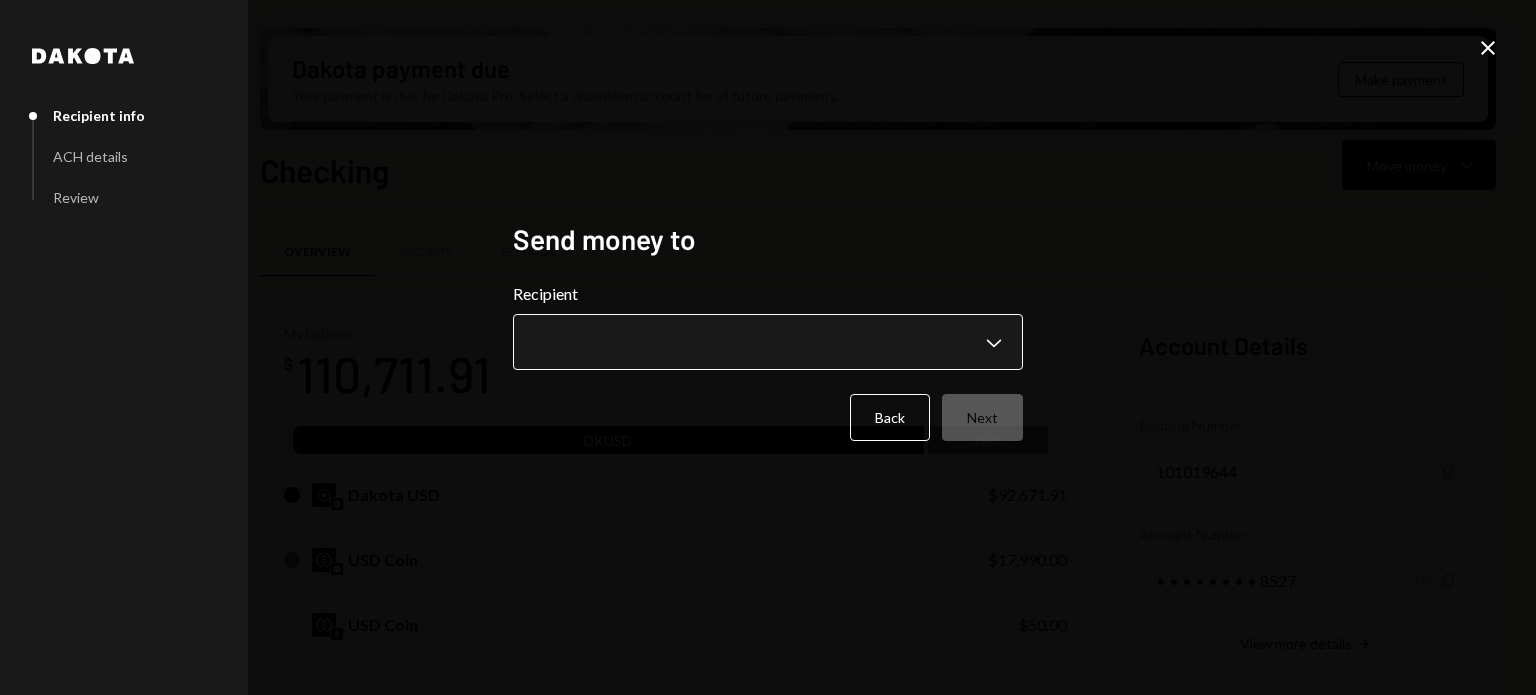 click on "R Recall Foundatio... Caret Down Home Home Inbox Inbox Activities Transactions Accounts Accounts Caret Down Checking $110,711.91 Savings $0.00 Treasury $0.00 Cards $0.00 Dollar Rewards User Recipients Team Team Dakota payment due Your payment is due for Dakota Pro. Select a drawdown account for all future payments. Make payment Checking Move money Caret Down Overview Security Settings My balance $ 110,711.91 DKUSD USDC Dakota USD $92,671.91 USD Coin $17,990.00 USD Coin $50.00 Recent Transactions View all Type Initiated By Initiated At Status Stablecoin Conversion $5,000.00 Leith Shankland (NEW) 07/01/25 3:13 PM Review Right Arrow Withdrawal 10  USDC Leith Shankland (NEW) 06/24/25 5:22 PM Completed Deposit 18,000  USDC 0x4c2c...A200B8 Copy 06/24/25 5:15 PM Completed Stablecoin Conversion $18,000.00 Leith Shankland (NEW) 06/24/25 4:25 PM Completed Bank Payment $5,000.00 Philip Jacobs 06/19/25 7:34 PM Completed Account Details Routing Number 101019644 Copy Account Number • • • • • • • •  8527" at bounding box center [768, 347] 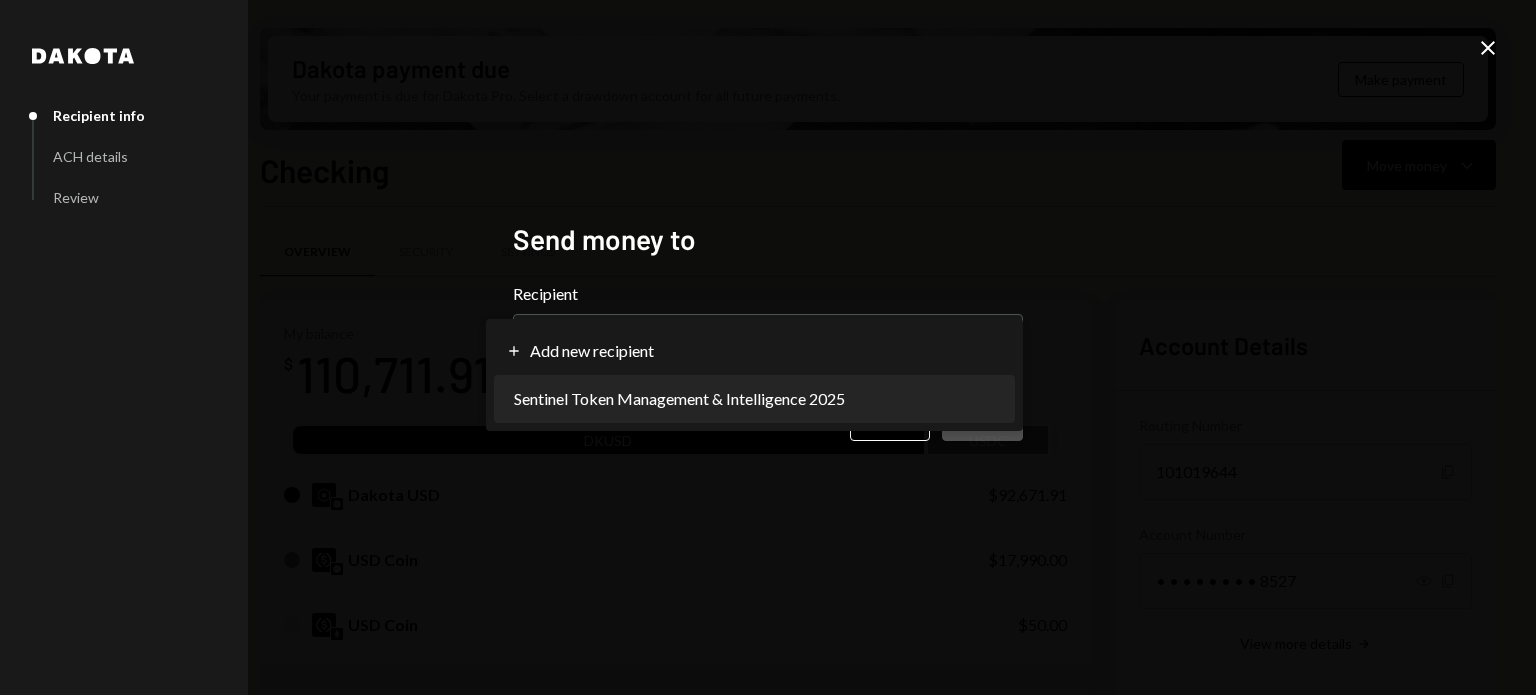 select on "**********" 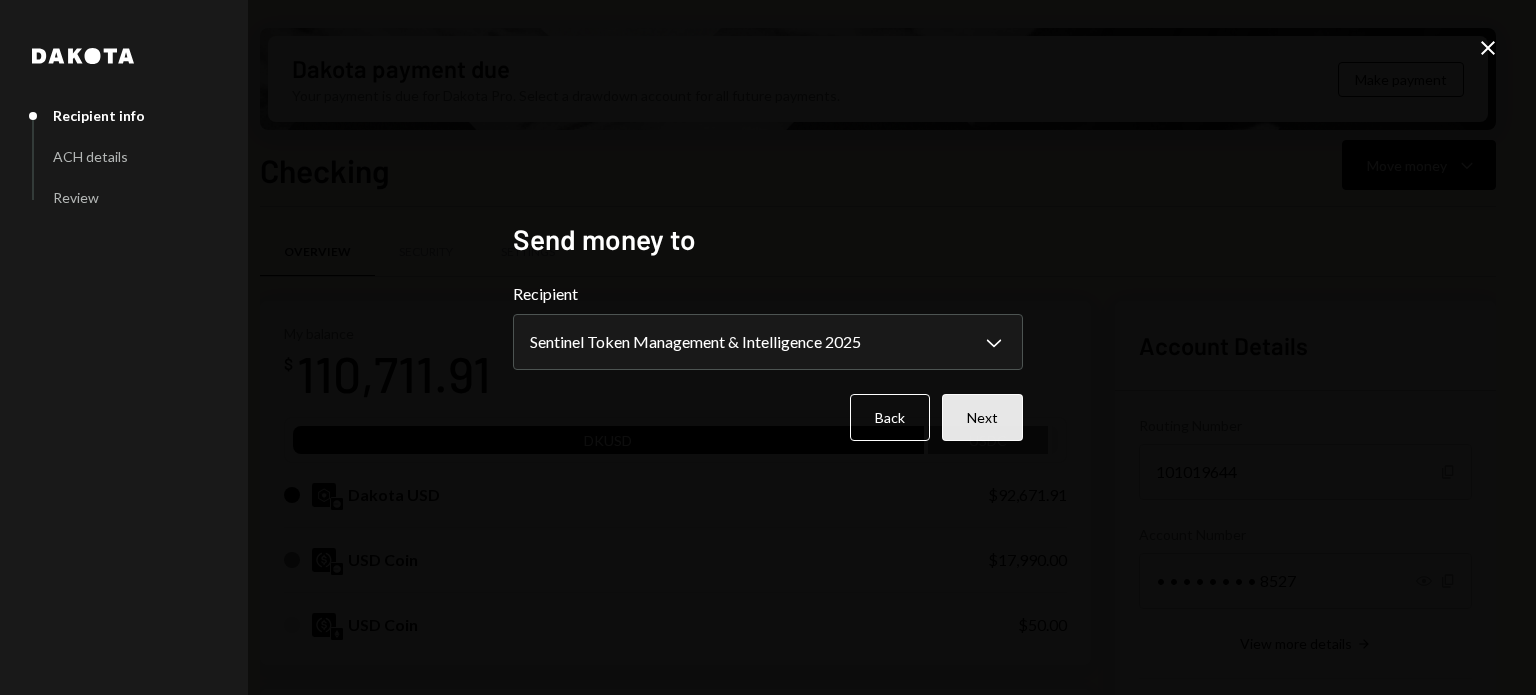 click on "Next" at bounding box center [982, 417] 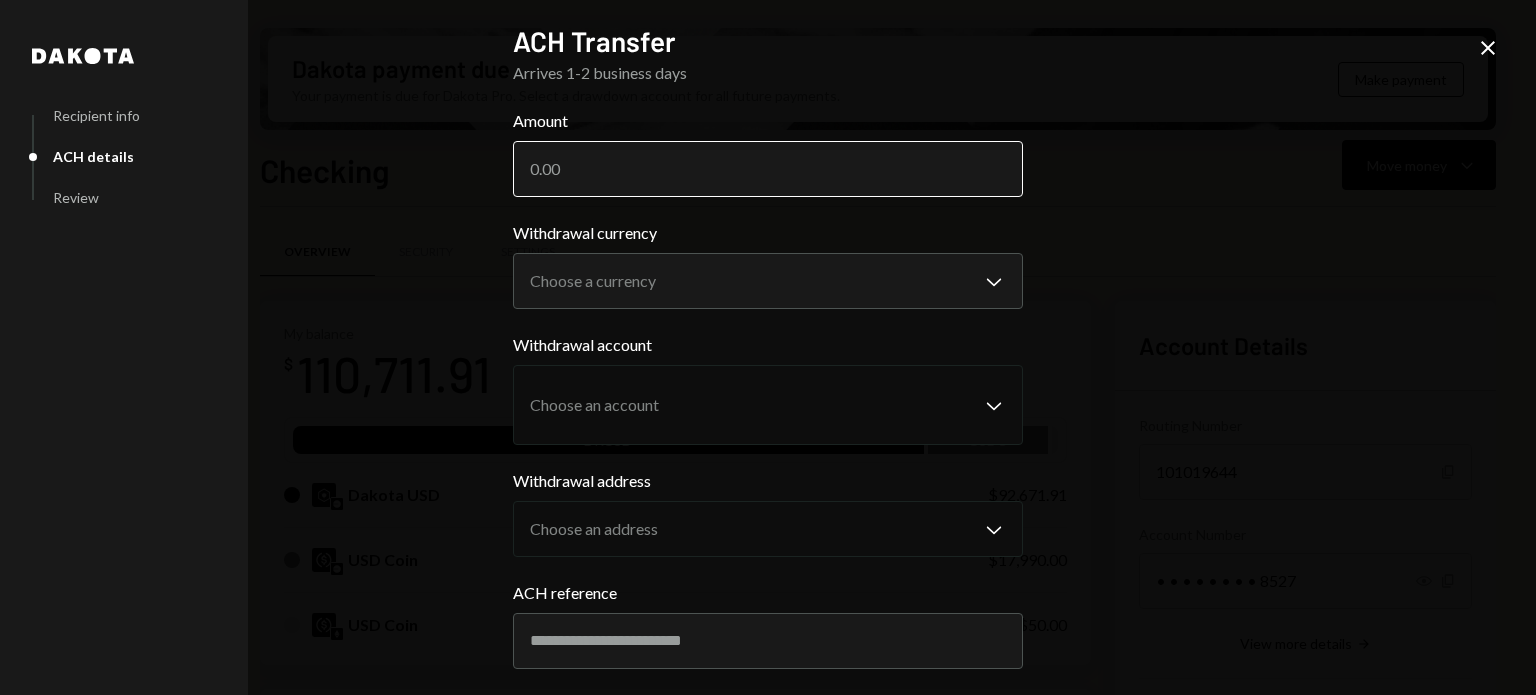click on "Amount" at bounding box center (768, 169) 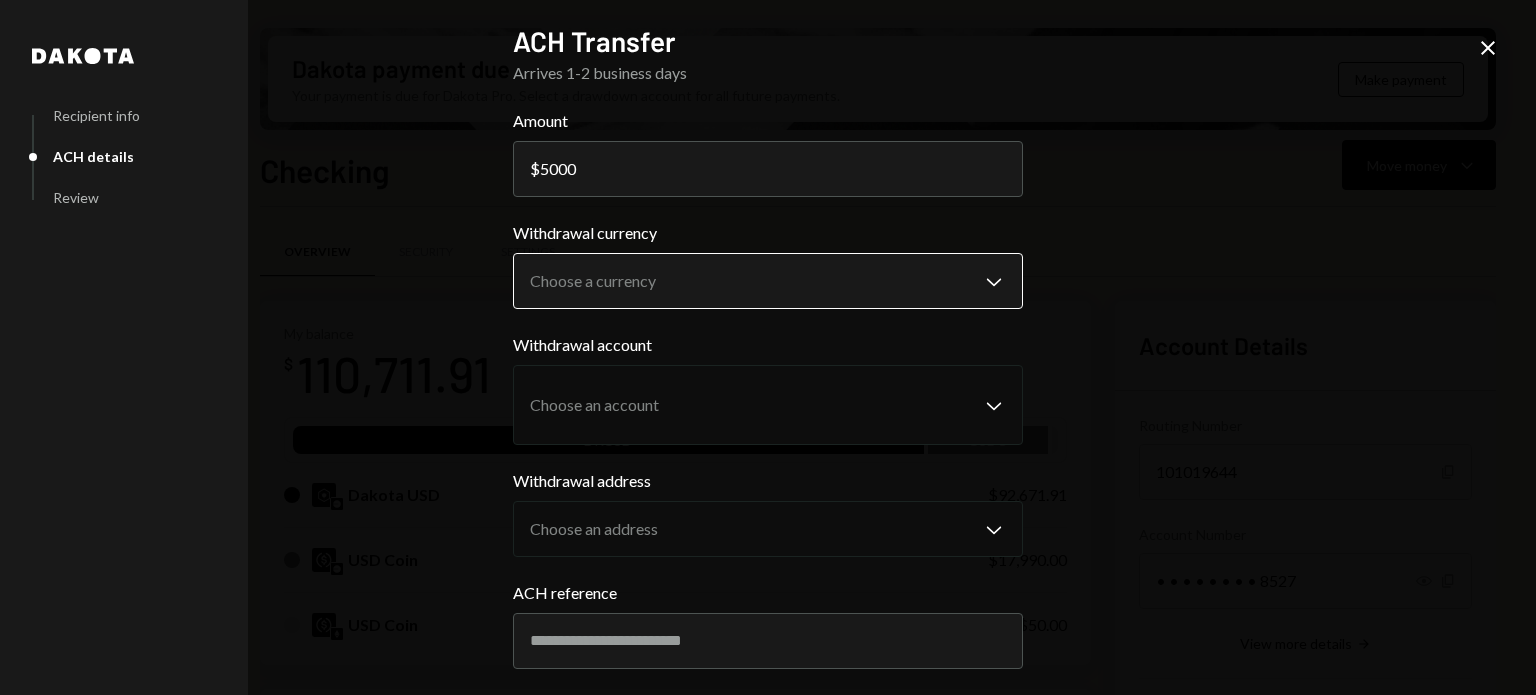 type on "5000" 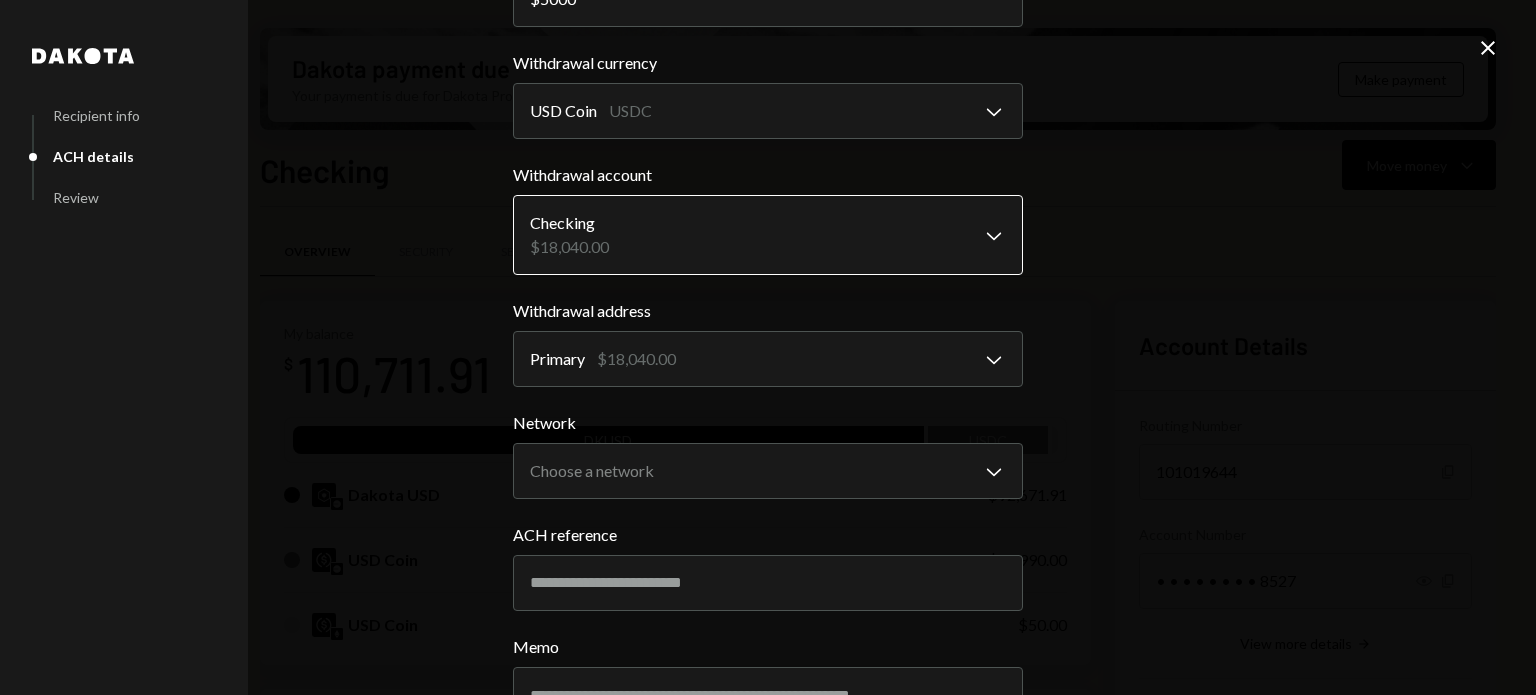 scroll, scrollTop: 200, scrollLeft: 0, axis: vertical 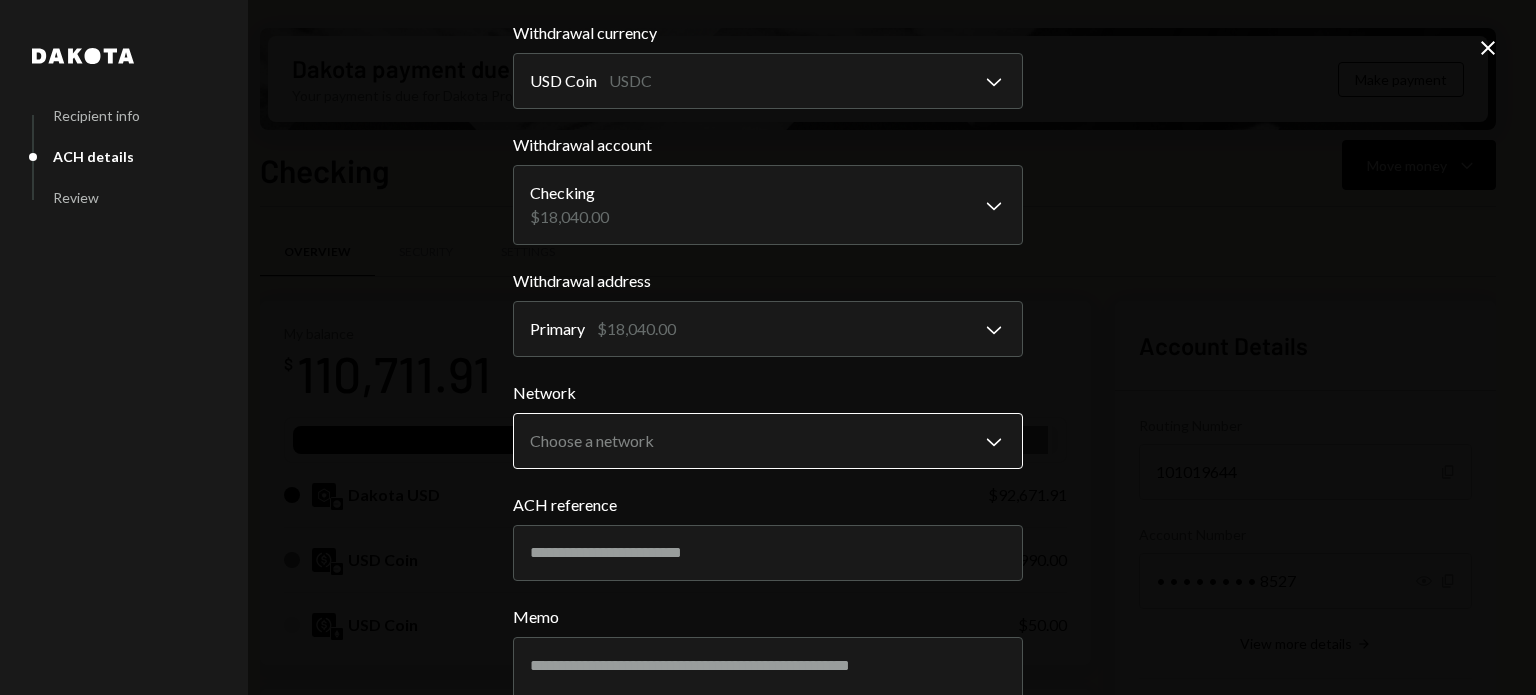 click on "R Recall Foundatio... Caret Down Home Home Inbox Inbox Activities Transactions Accounts Accounts Caret Down Checking $110,711.91 Savings $0.00 Treasury $0.00 Cards $0.00 Dollar Rewards User Recipients Team Team Dakota payment due Your payment is due for Dakota Pro. Select a drawdown account for all future payments. Make payment Checking Move money Caret Down Overview Security Settings My balance $ 110,711.91 DKUSD USDC Dakota USD $92,671.91 USD Coin $17,990.00 USD Coin $50.00 Recent Transactions View all Type Initiated By Initiated At Status Stablecoin Conversion $5,000.00 Leith Shankland (NEW) 07/01/25 3:13 PM Review Right Arrow Withdrawal 10  USDC Leith Shankland (NEW) 06/24/25 5:22 PM Completed Deposit 18,000  USDC 0x4c2c...A200B8 Copy 06/24/25 5:15 PM Completed Stablecoin Conversion $18,000.00 Leith Shankland (NEW) 06/24/25 4:25 PM Completed Bank Payment $5,000.00 Philip Jacobs 06/19/25 7:34 PM Completed Account Details Routing Number 101019644 Copy Account Number • • • • • • • •  8527 $" at bounding box center [768, 347] 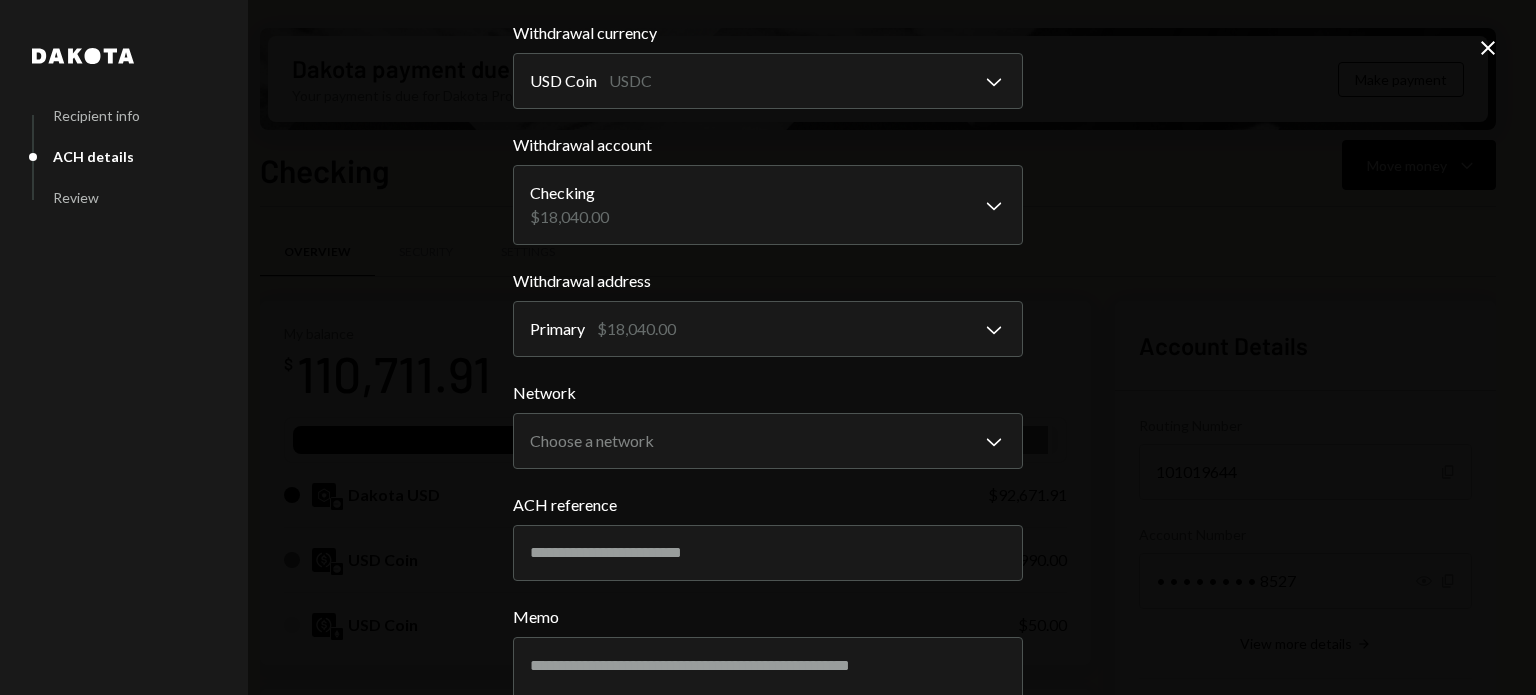click on "R Recall Foundatio... Caret Down Home Home Inbox Inbox Activities Transactions Accounts Accounts Caret Down Checking $110,711.91 Savings $0.00 Treasury $0.00 Cards $0.00 Dollar Rewards User Recipients Team Team Dakota payment due Your payment is due for Dakota Pro. Select a drawdown account for all future payments. Make payment Checking Move money Caret Down Overview Security Settings My balance $ 110,711.91 DKUSD USDC Dakota USD $92,671.91 USD Coin $17,990.00 USD Coin $50.00 Recent Transactions View all Type Initiated By Initiated At Status Stablecoin Conversion $5,000.00 Leith Shankland (NEW) 07/01/25 3:13 PM Review Right Arrow Withdrawal 10  USDC Leith Shankland (NEW) 06/24/25 5:22 PM Completed Deposit 18,000  USDC 0x4c2c...A200B8 Copy 06/24/25 5:15 PM Completed Stablecoin Conversion $18,000.00 Leith Shankland (NEW) 06/24/25 4:25 PM Completed Bank Payment $5,000.00 Philip Jacobs 06/19/25 7:34 PM Completed Account Details Routing Number 101019644 Copy Account Number • • • • • • • •  8527 $" at bounding box center [768, 347] 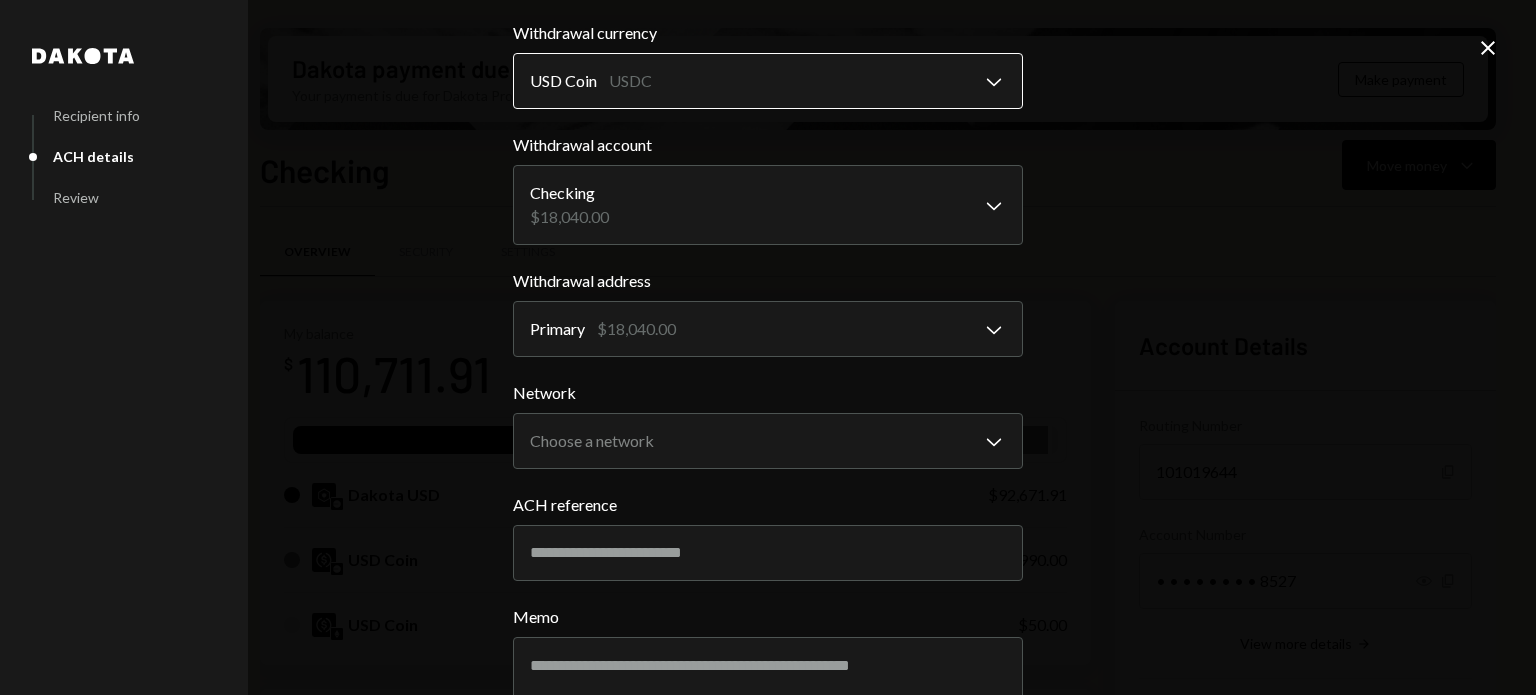 click on "R Recall Foundatio... Caret Down Home Home Inbox Inbox Activities Transactions Accounts Accounts Caret Down Checking $110,711.91 Savings $0.00 Treasury $0.00 Cards $0.00 Dollar Rewards User Recipients Team Team Dakota payment due Your payment is due for Dakota Pro. Select a drawdown account for all future payments. Make payment Checking Move money Caret Down Overview Security Settings My balance $ 110,711.91 DKUSD USDC Dakota USD $92,671.91 USD Coin $17,990.00 USD Coin $50.00 Recent Transactions View all Type Initiated By Initiated At Status Stablecoin Conversion $5,000.00 Leith Shankland (NEW) 07/01/25 3:13 PM Review Right Arrow Withdrawal 10  USDC Leith Shankland (NEW) 06/24/25 5:22 PM Completed Deposit 18,000  USDC 0x4c2c...A200B8 Copy 06/24/25 5:15 PM Completed Stablecoin Conversion $18,000.00 Leith Shankland (NEW) 06/24/25 4:25 PM Completed Bank Payment $5,000.00 Philip Jacobs 06/19/25 7:34 PM Completed Account Details Routing Number 101019644 Copy Account Number • • • • • • • •  8527 $" at bounding box center [768, 347] 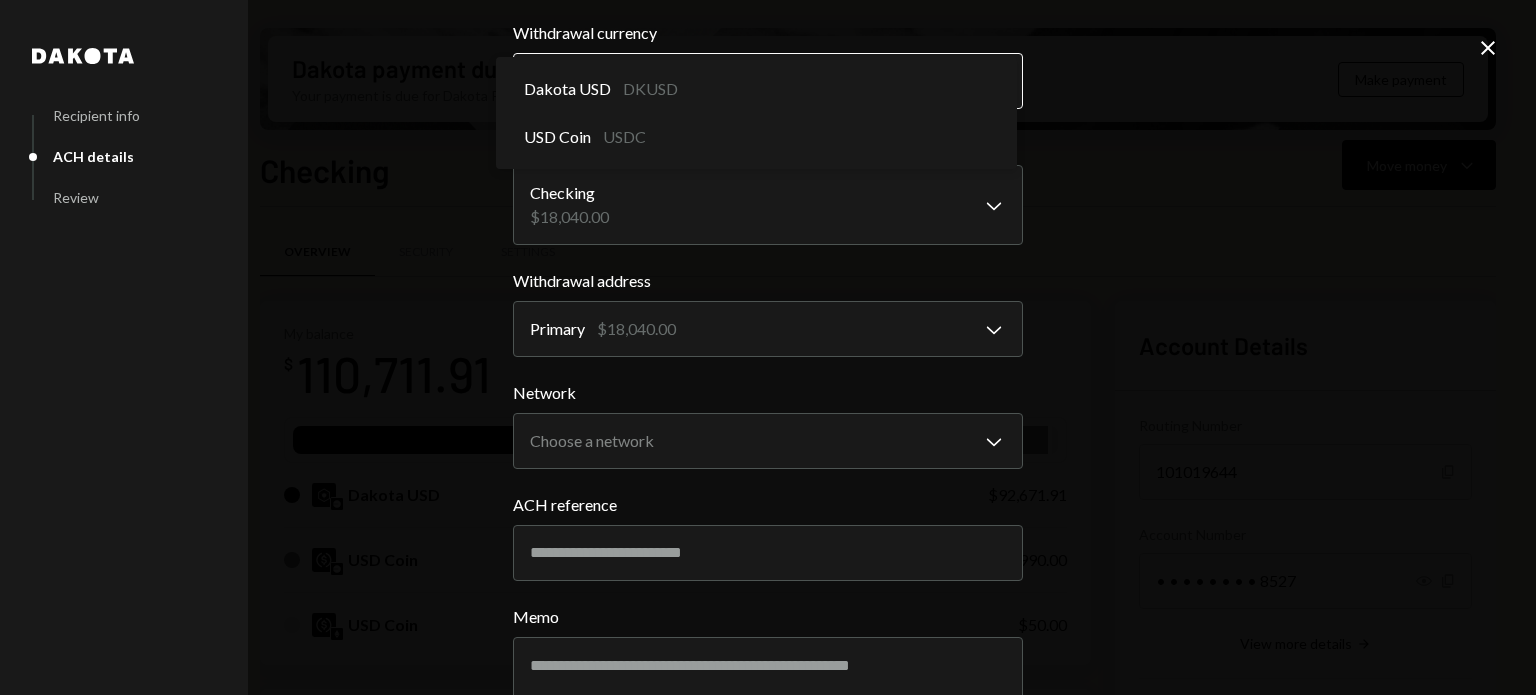 select on "*****" 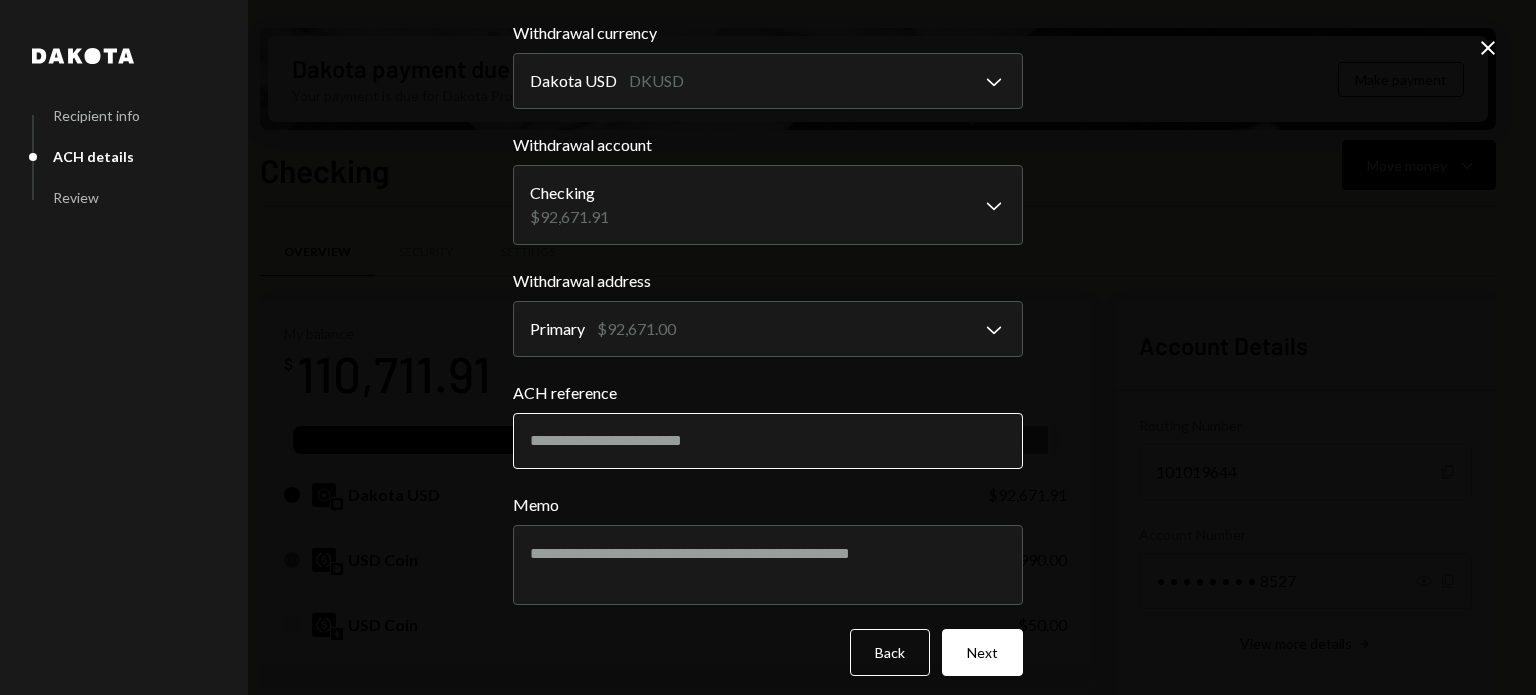 click on "ACH reference" at bounding box center (768, 441) 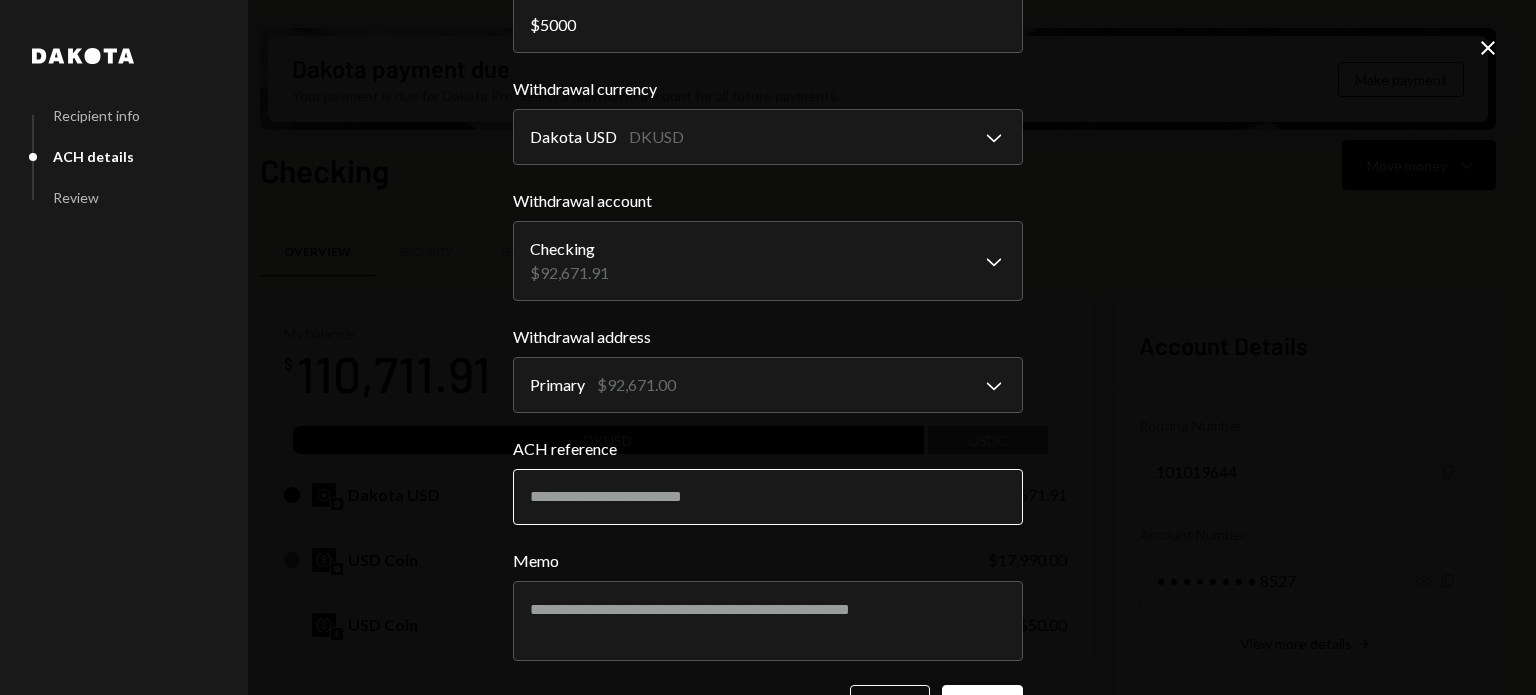 scroll, scrollTop: 212, scrollLeft: 0, axis: vertical 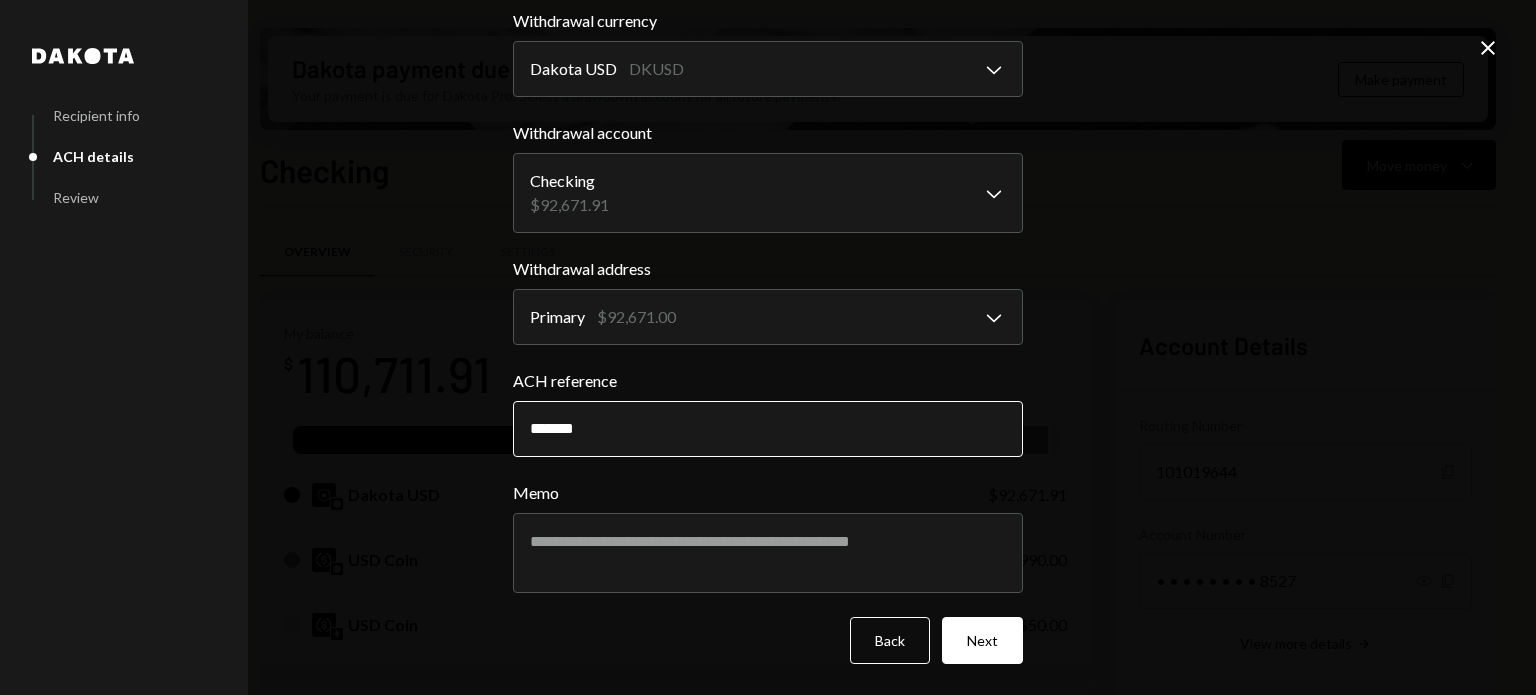 type on "******" 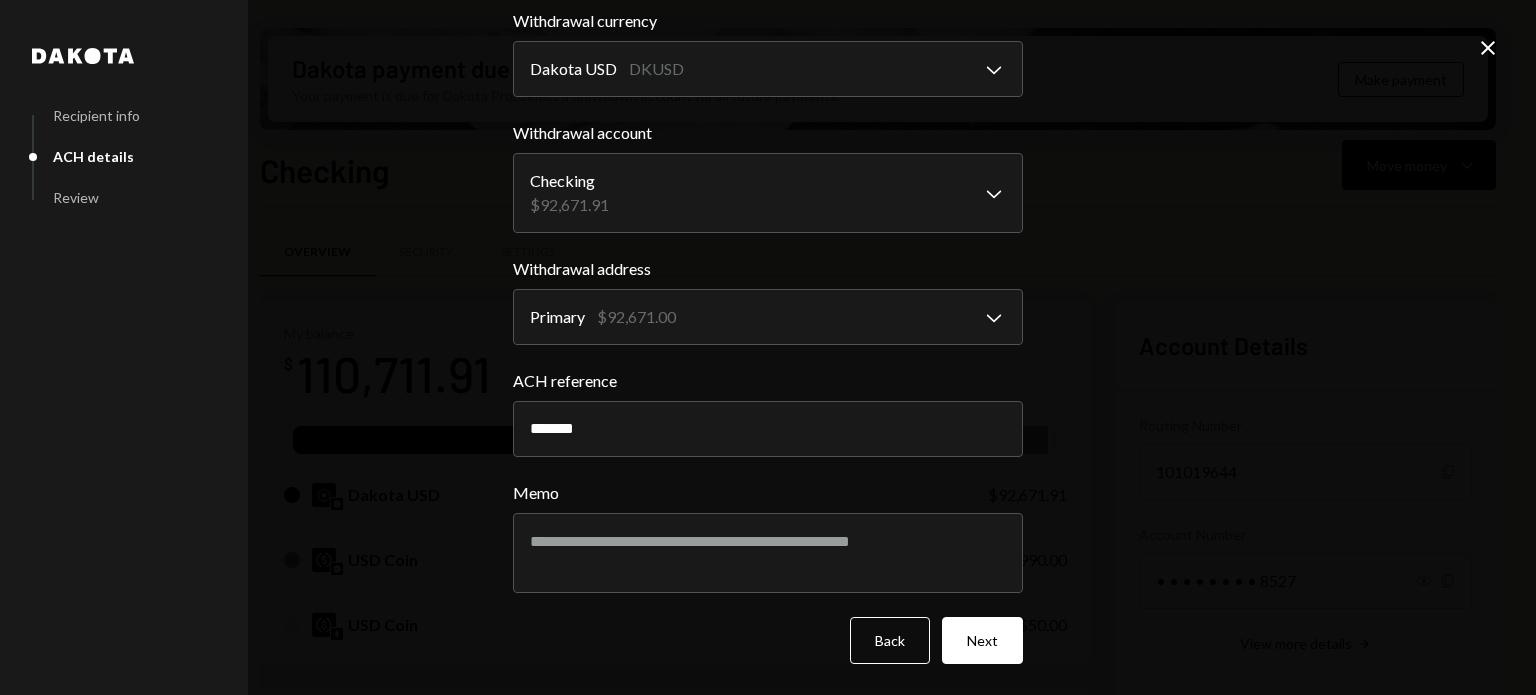 click 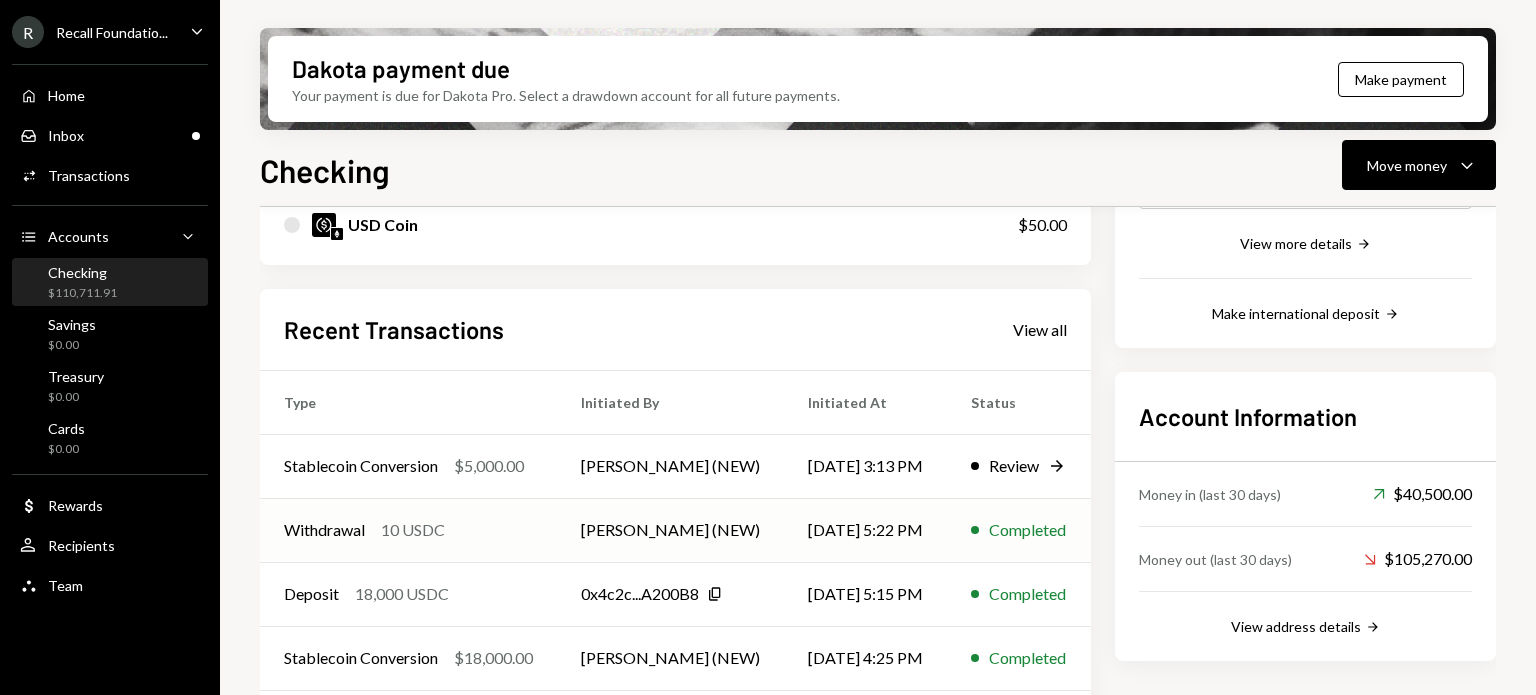 scroll, scrollTop: 474, scrollLeft: 0, axis: vertical 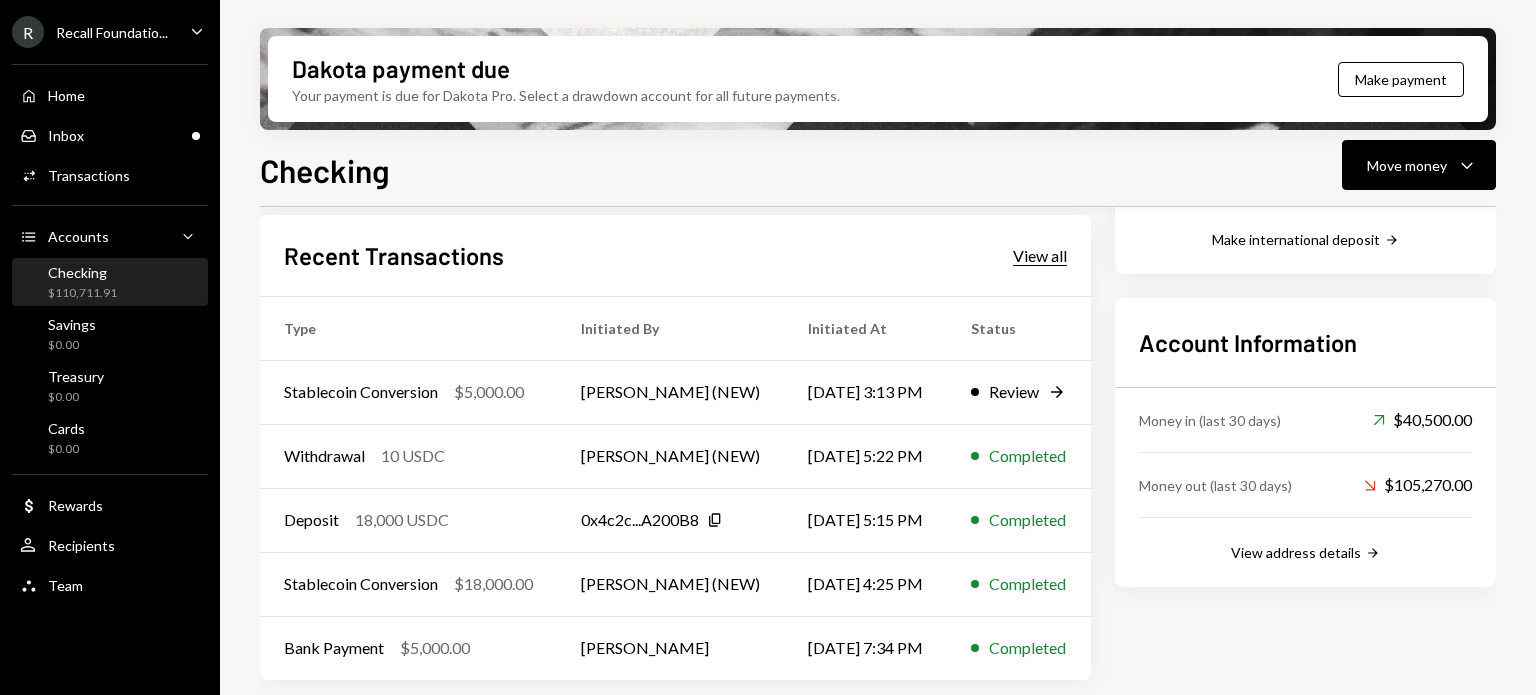 click on "View all" at bounding box center (1040, 256) 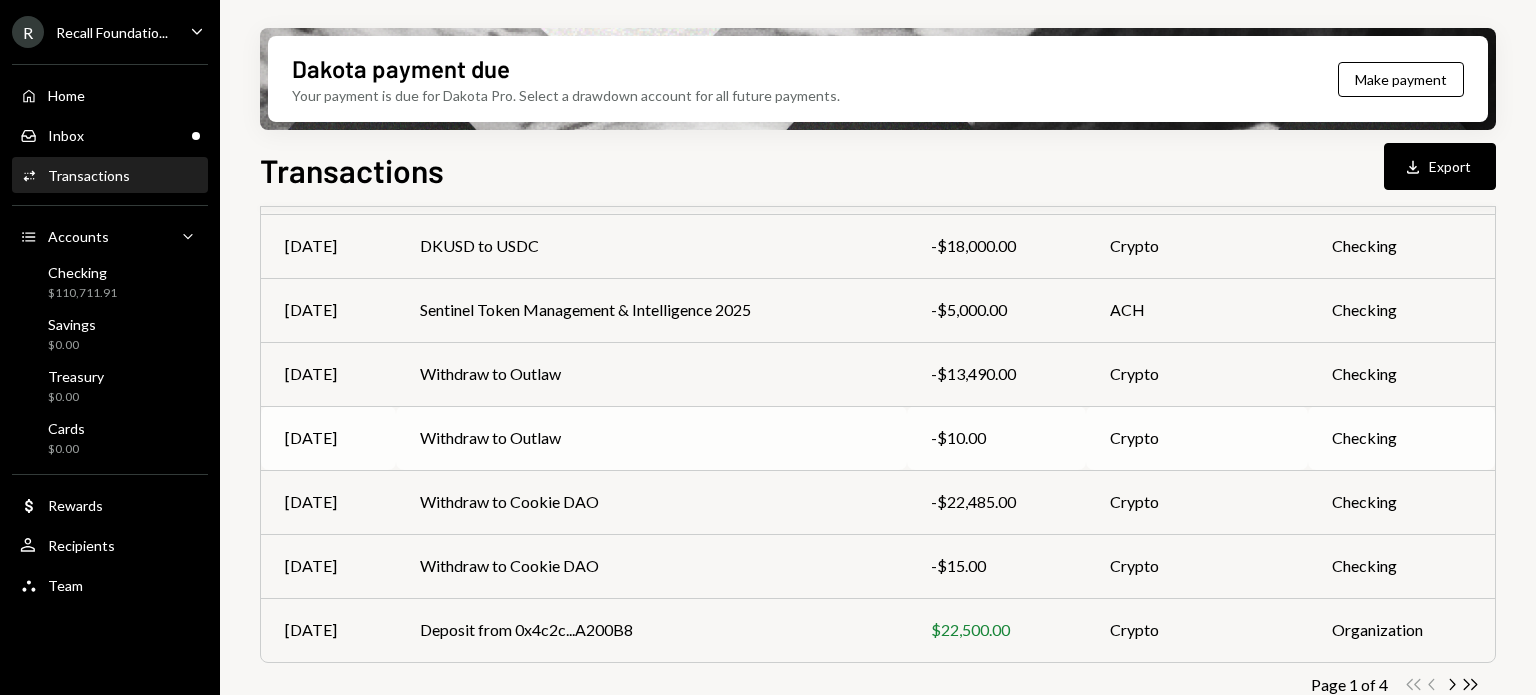 scroll, scrollTop: 443, scrollLeft: 0, axis: vertical 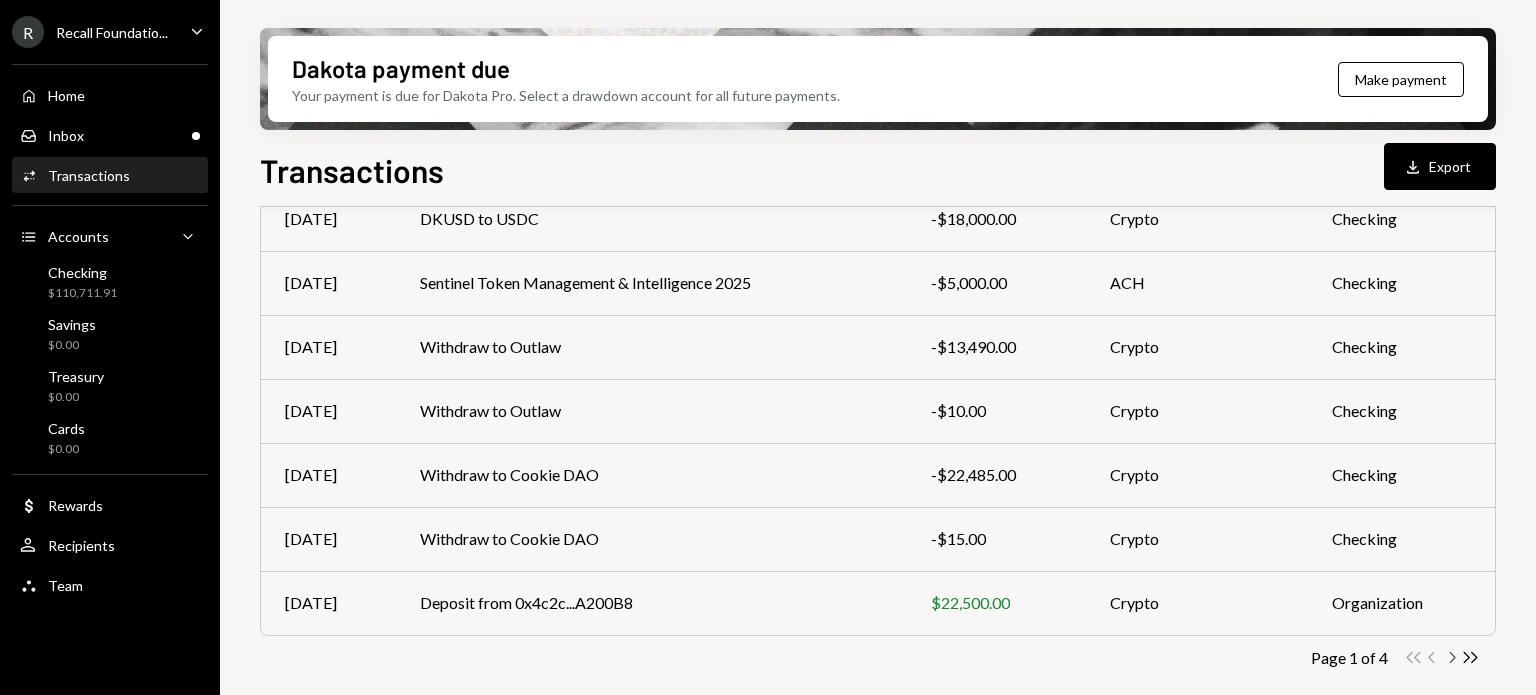 click on "Chevron Right" 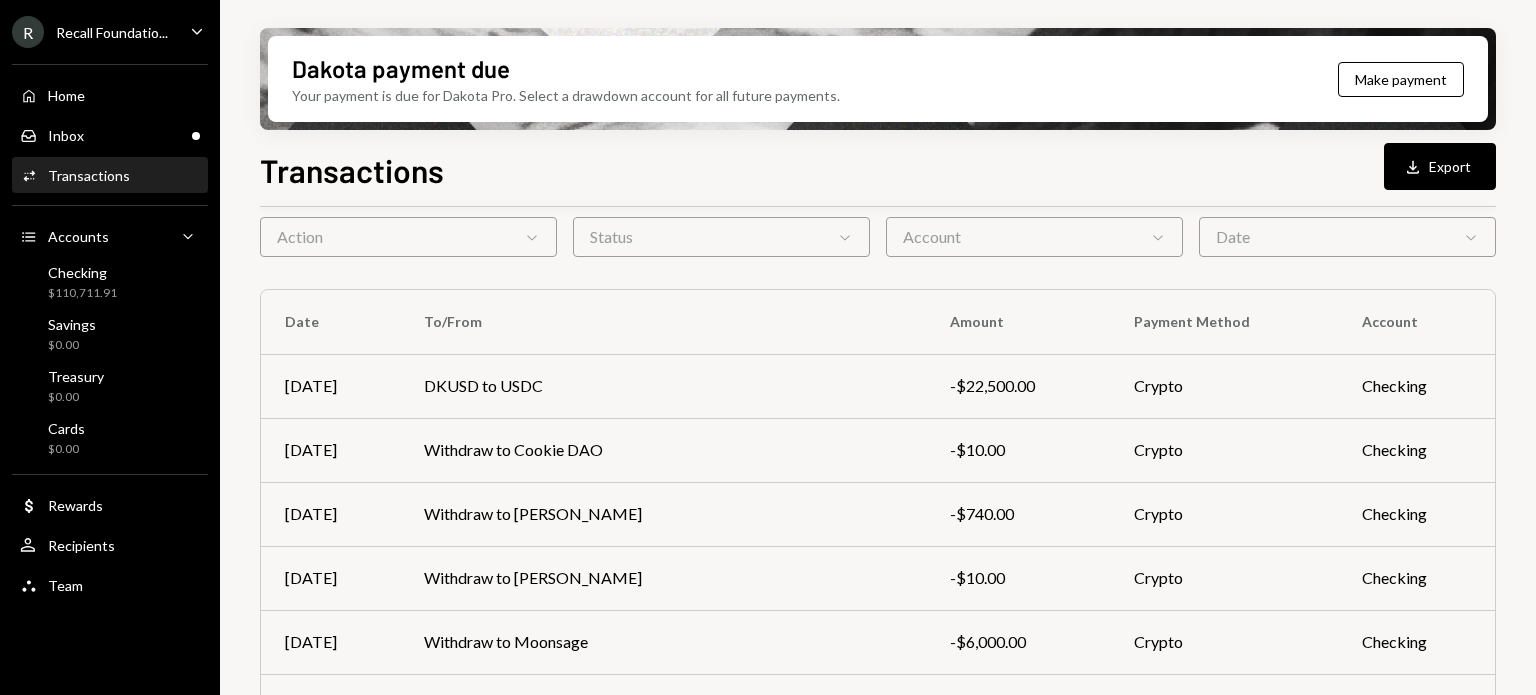 scroll, scrollTop: 443, scrollLeft: 0, axis: vertical 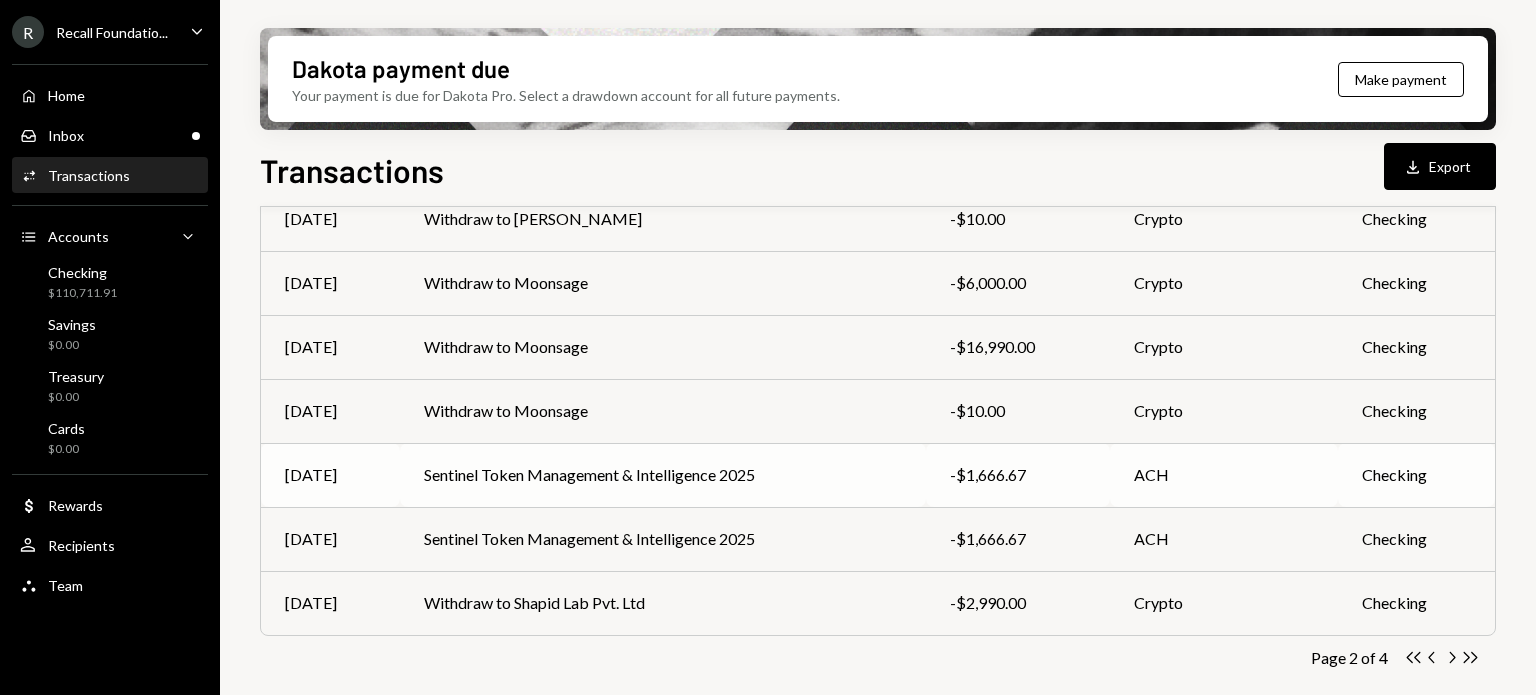 click on "Sentinel Token Management & Intelligence 2025" at bounding box center (663, 475) 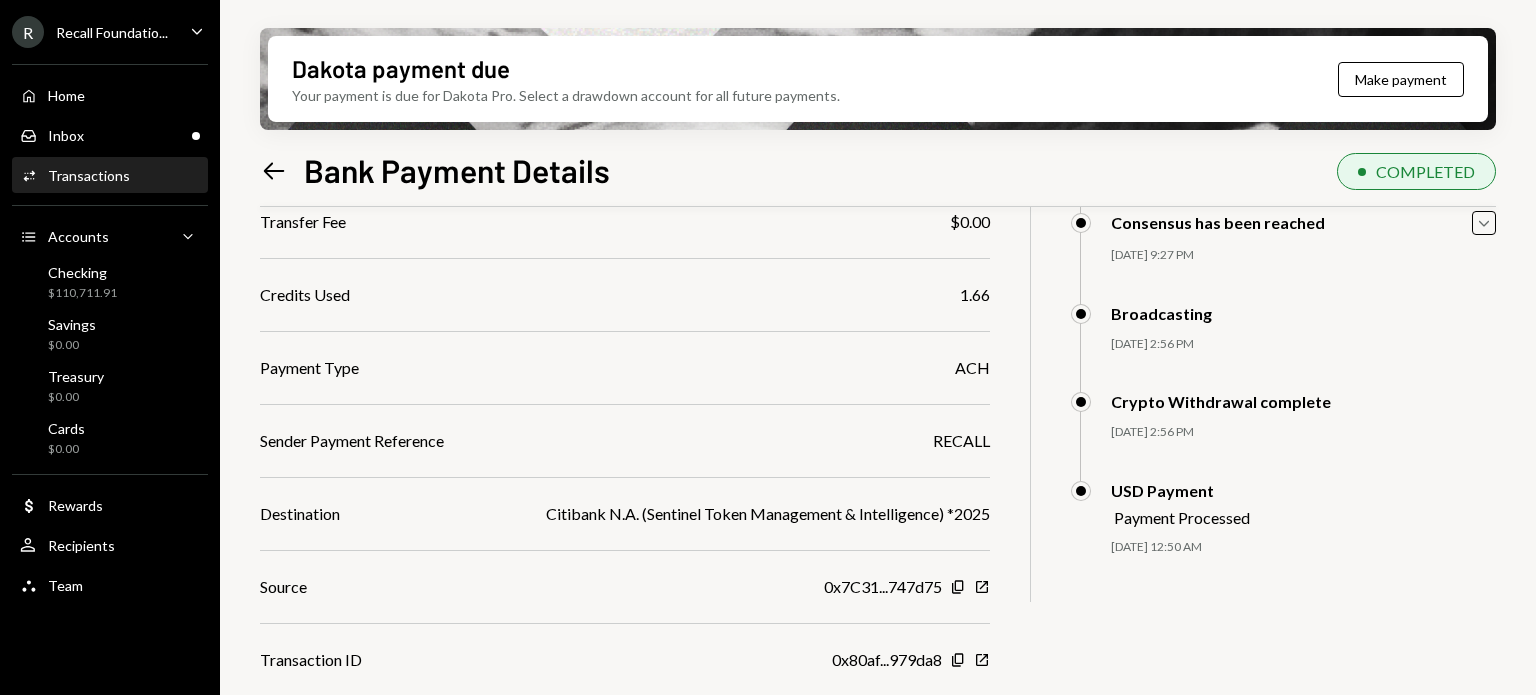 scroll, scrollTop: 0, scrollLeft: 0, axis: both 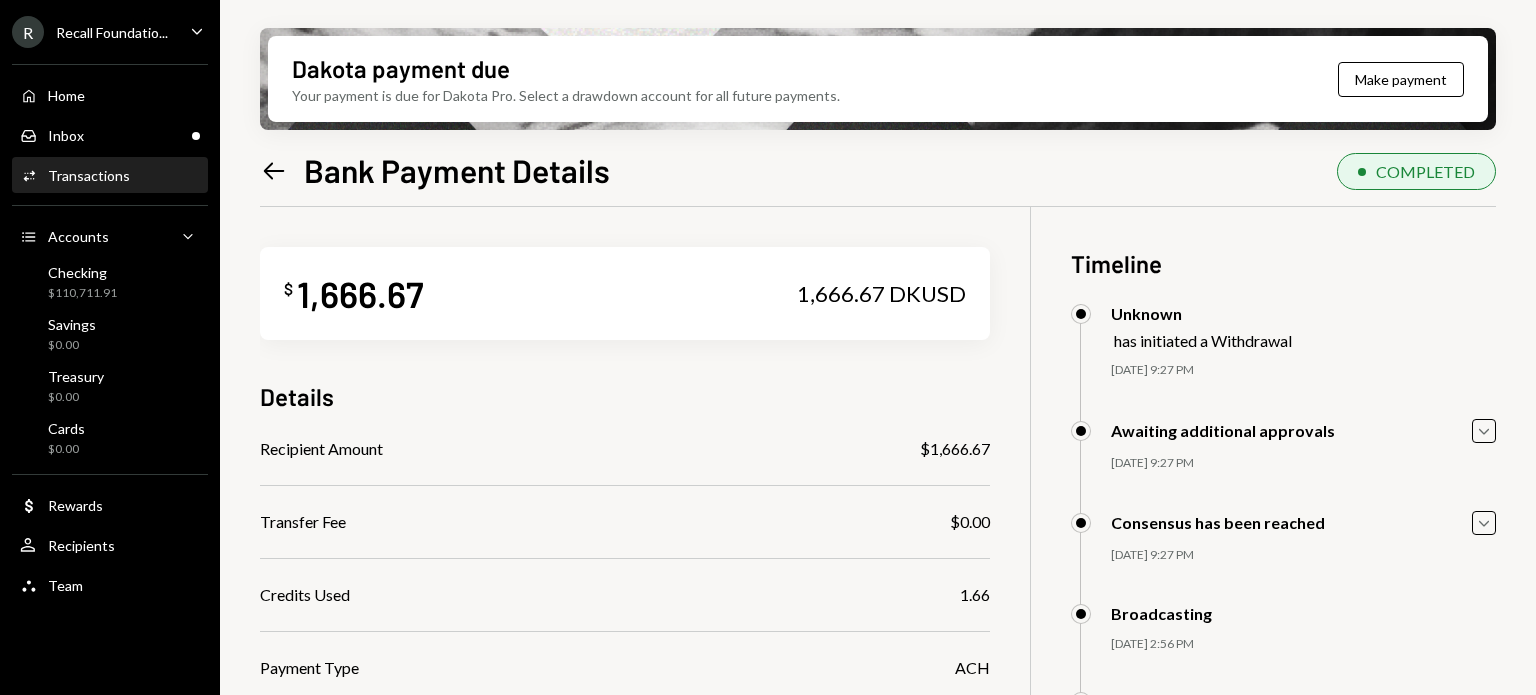 click on "Left Arrow" 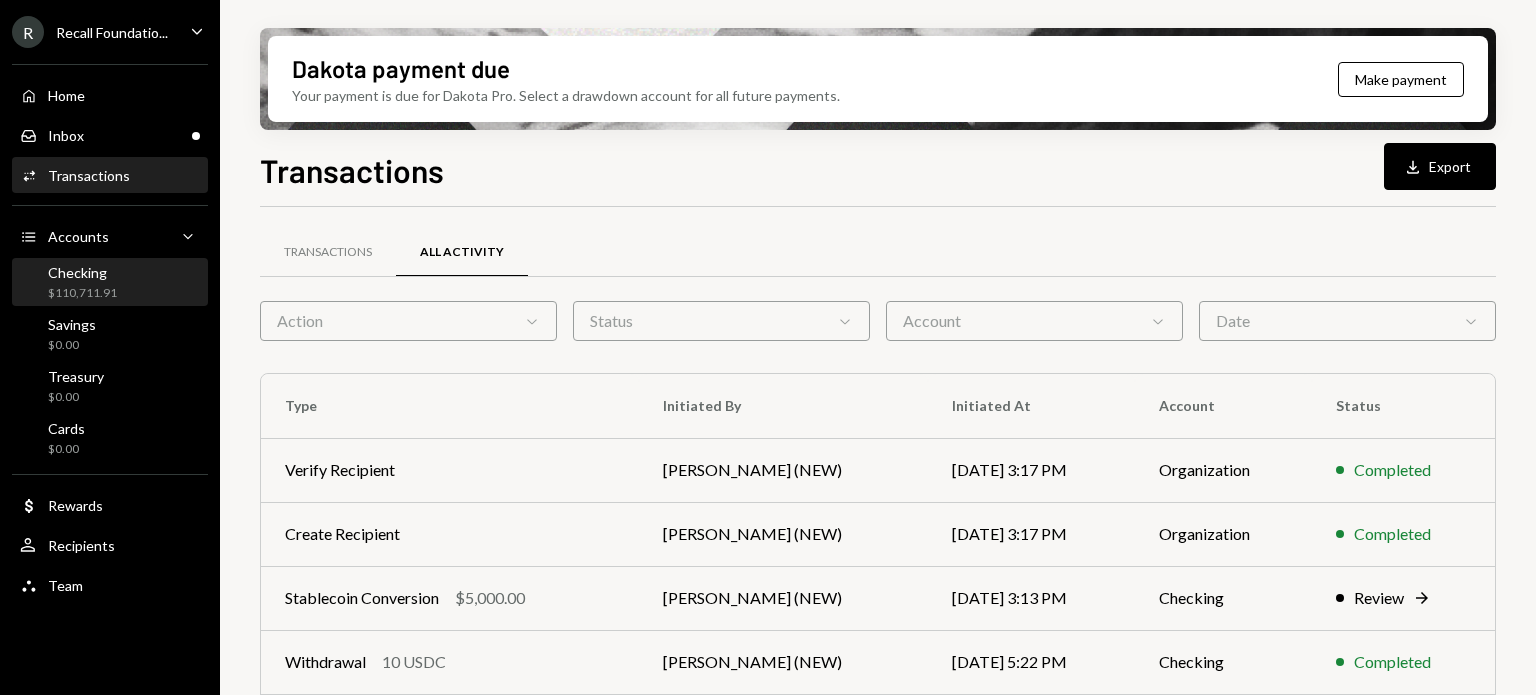 click on "Checking $110,711.91" at bounding box center (110, 283) 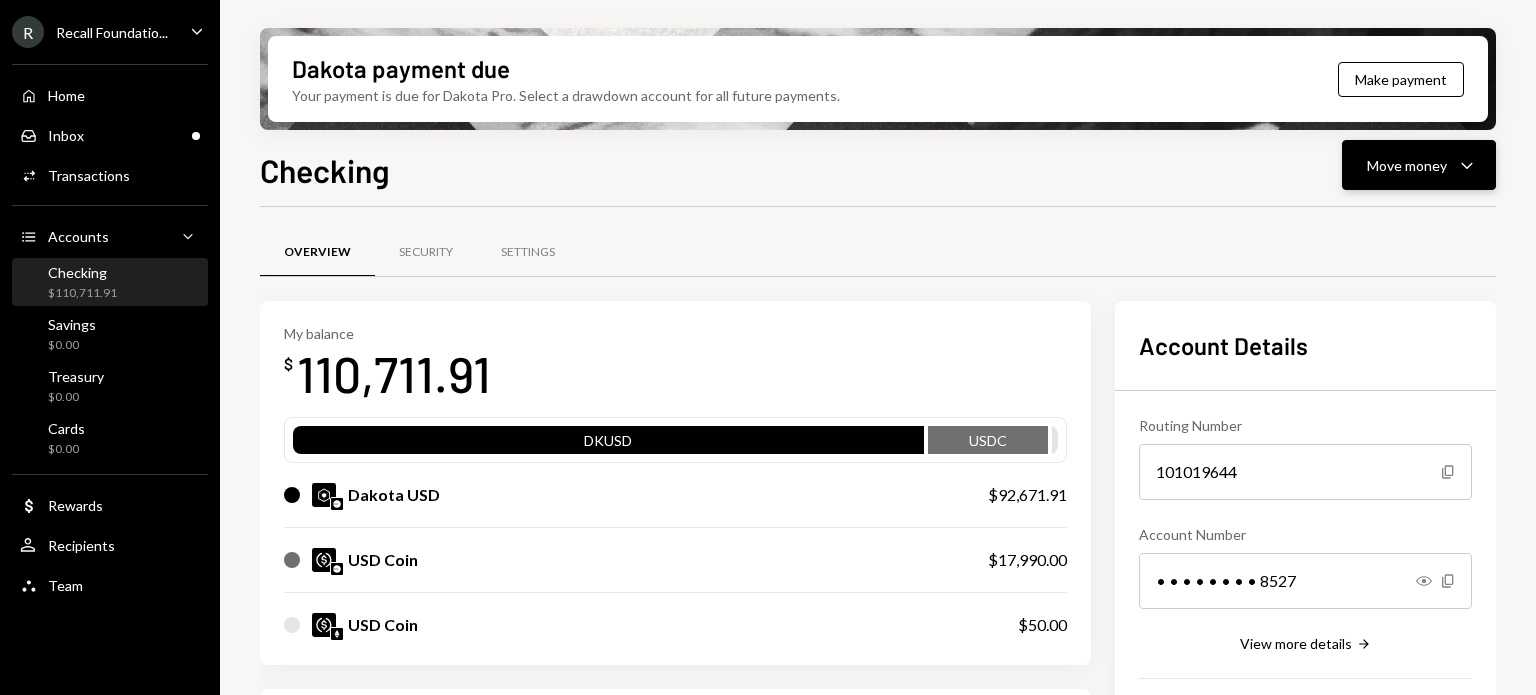 click on "Move money Caret Down" at bounding box center [1419, 165] 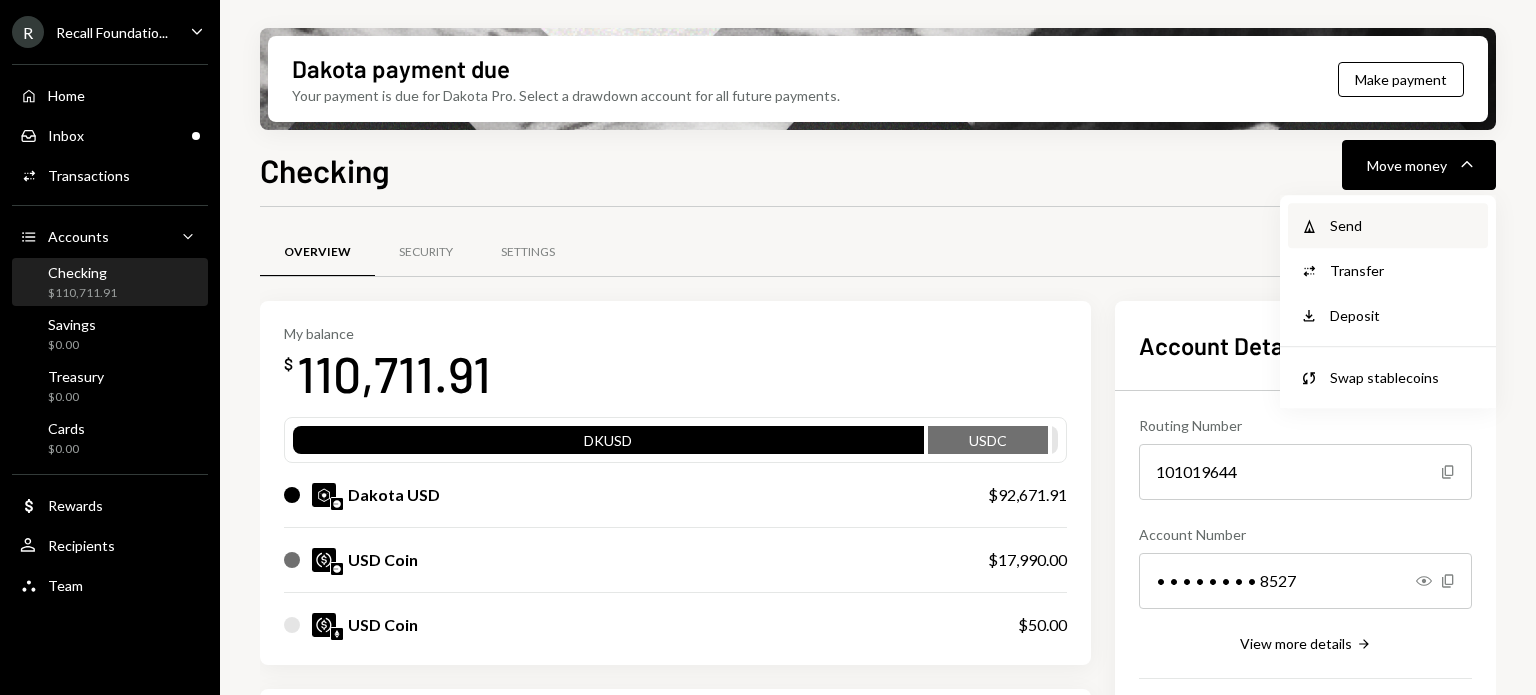 click on "Send" at bounding box center [1403, 225] 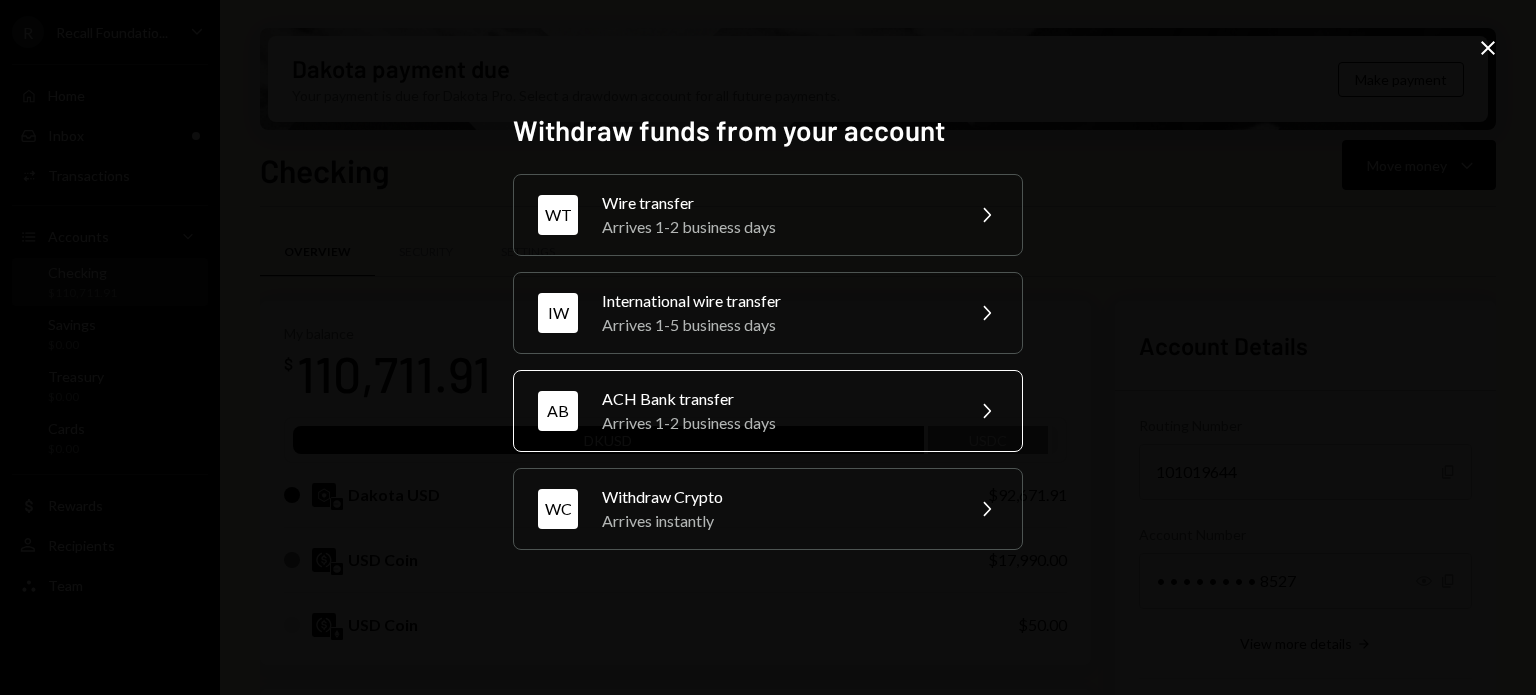 click on "ACH Bank transfer" at bounding box center [776, 399] 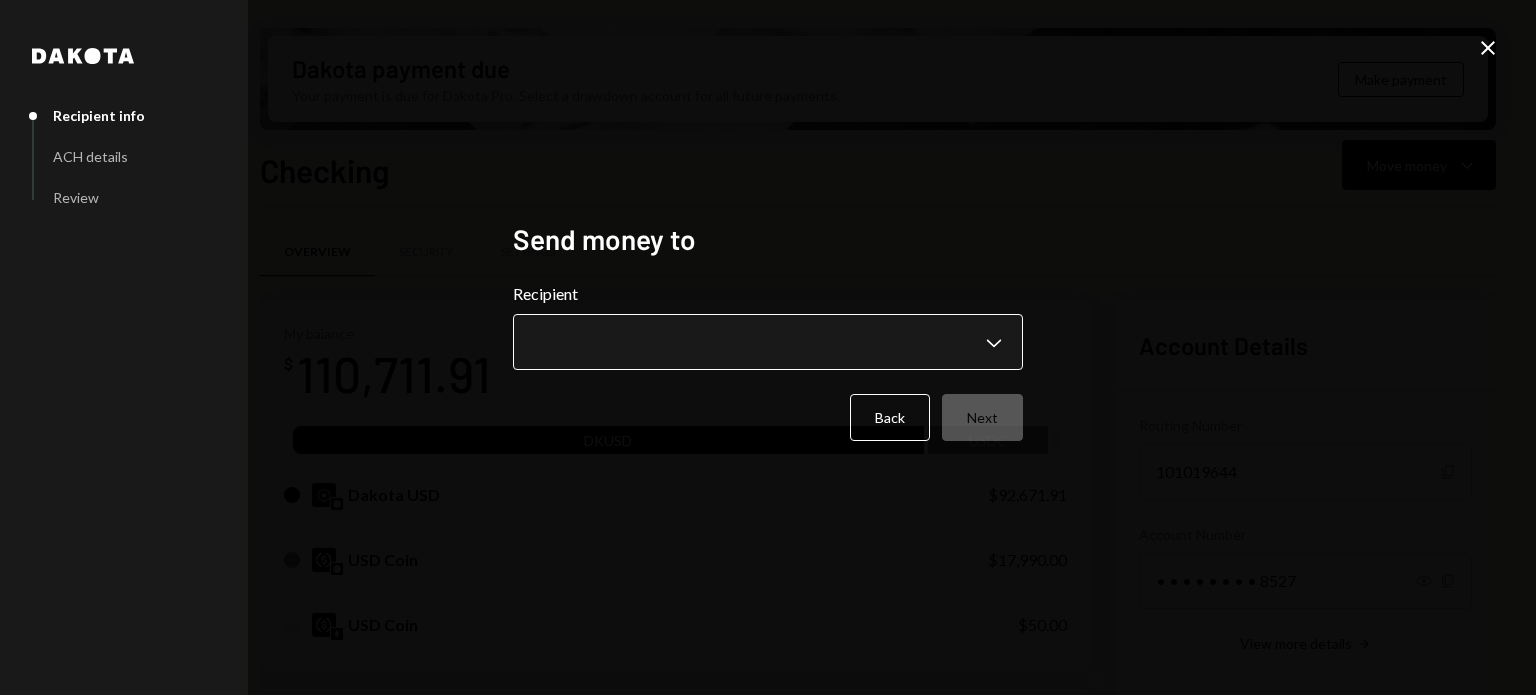 click on "R Recall Foundatio... Caret Down Home Home Inbox Inbox Activities Transactions Accounts Accounts Caret Down Checking $110,711.91 Savings $0.00 Treasury $0.00 Cards $0.00 Dollar Rewards User Recipients Team Team Dakota payment due Your payment is due for Dakota Pro. Select a drawdown account for all future payments. Make payment Checking Move money Caret Down Overview Security Settings My balance $ 110,711.91 DKUSD USDC Dakota USD $92,671.91 USD Coin $17,990.00 USD Coin $50.00 Recent Transactions View all Type Initiated By Initiated At Status Stablecoin Conversion $5,000.00 Leith Shankland (NEW) 07/01/25 3:13 PM Review Right Arrow Withdrawal 10  USDC Leith Shankland (NEW) 06/24/25 5:22 PM Completed Deposit 18,000  USDC 0x4c2c...A200B8 Copy 06/24/25 5:15 PM Completed Stablecoin Conversion $18,000.00 Leith Shankland (NEW) 06/24/25 4:25 PM Completed Bank Payment $5,000.00 Philip Jacobs 06/19/25 7:34 PM Completed Account Details Routing Number 101019644 Copy Account Number • • • • • • • •  8527" at bounding box center (768, 347) 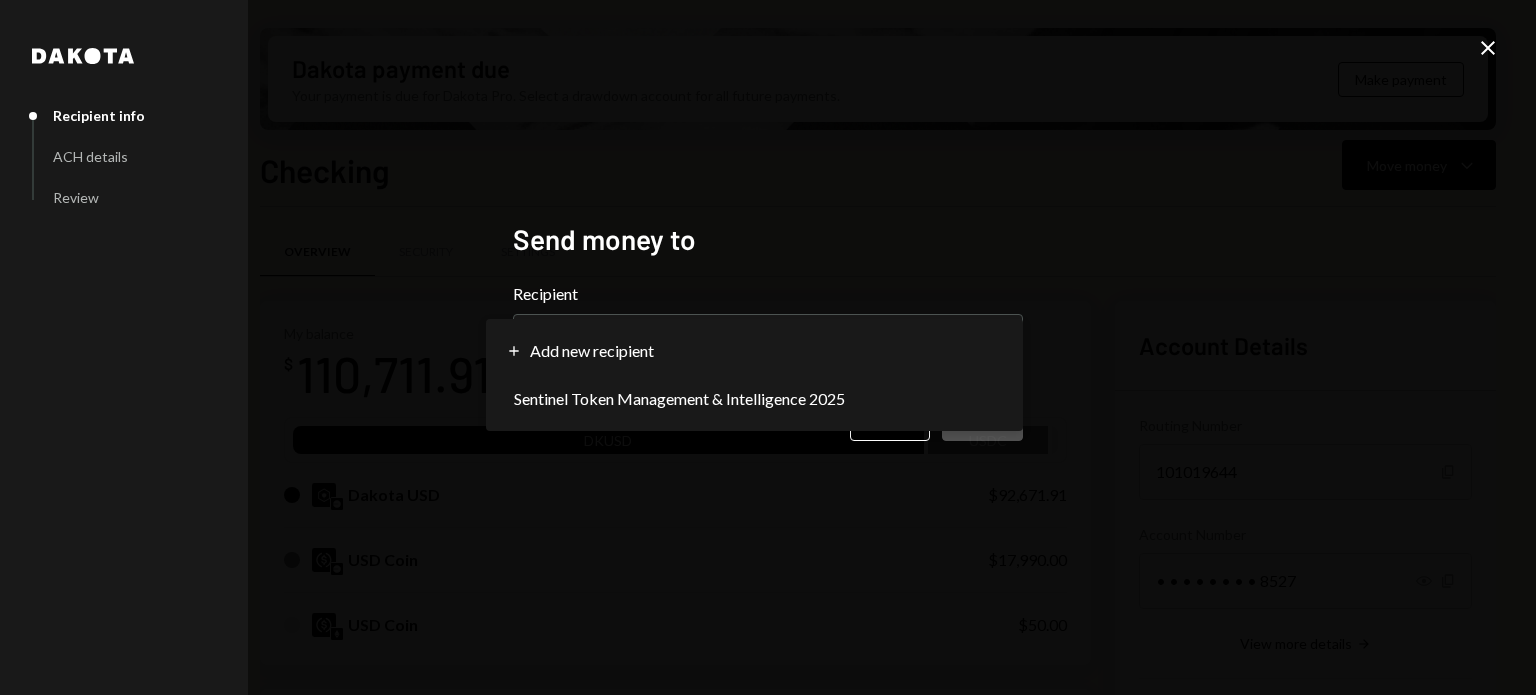 select on "**********" 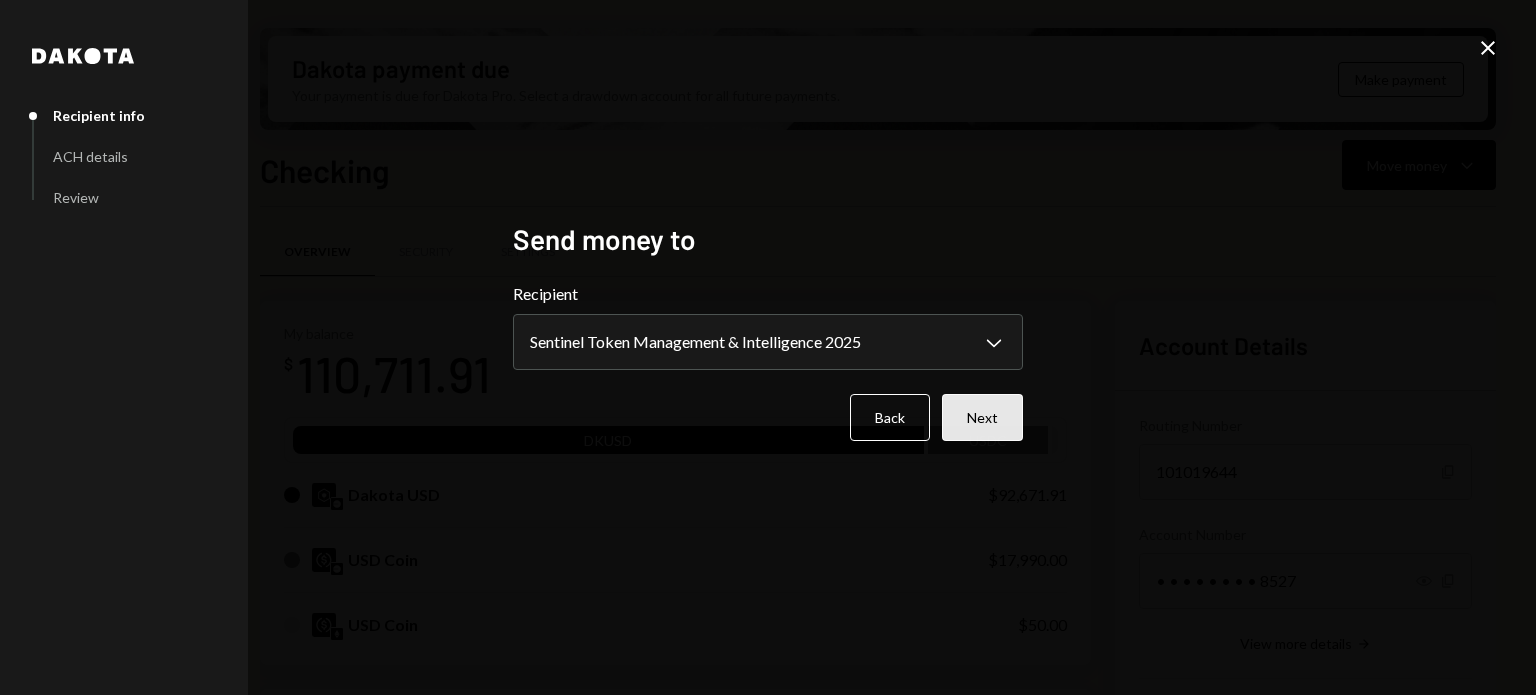 click on "Next" at bounding box center [982, 417] 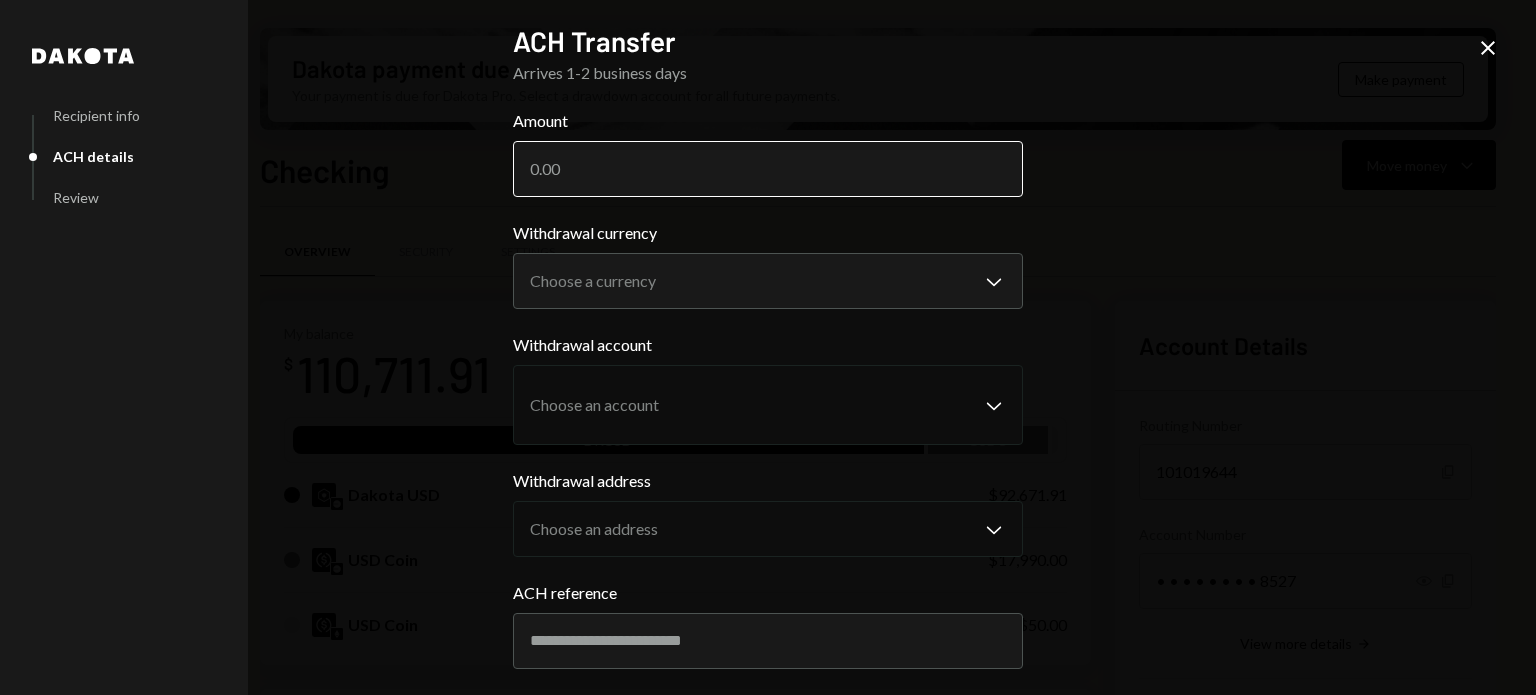click on "Amount" at bounding box center (768, 169) 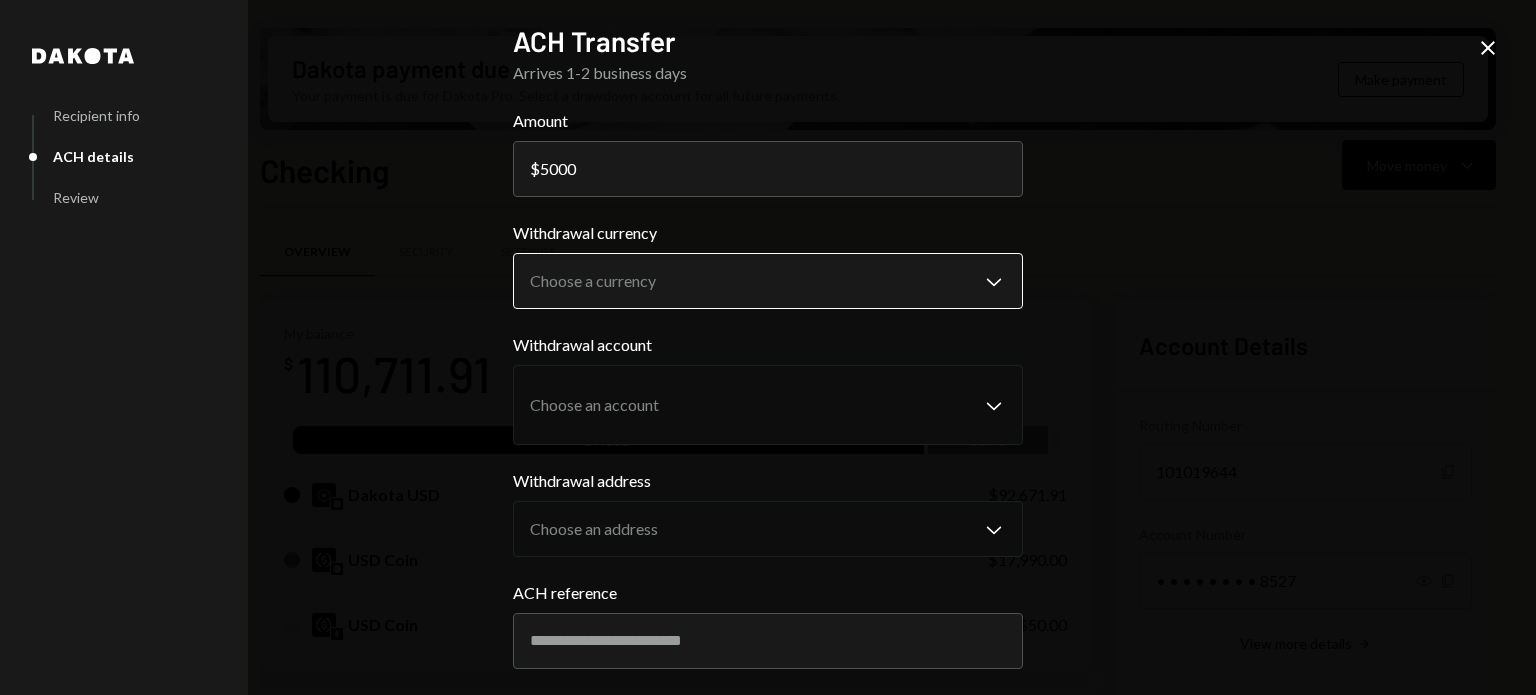 type on "5000" 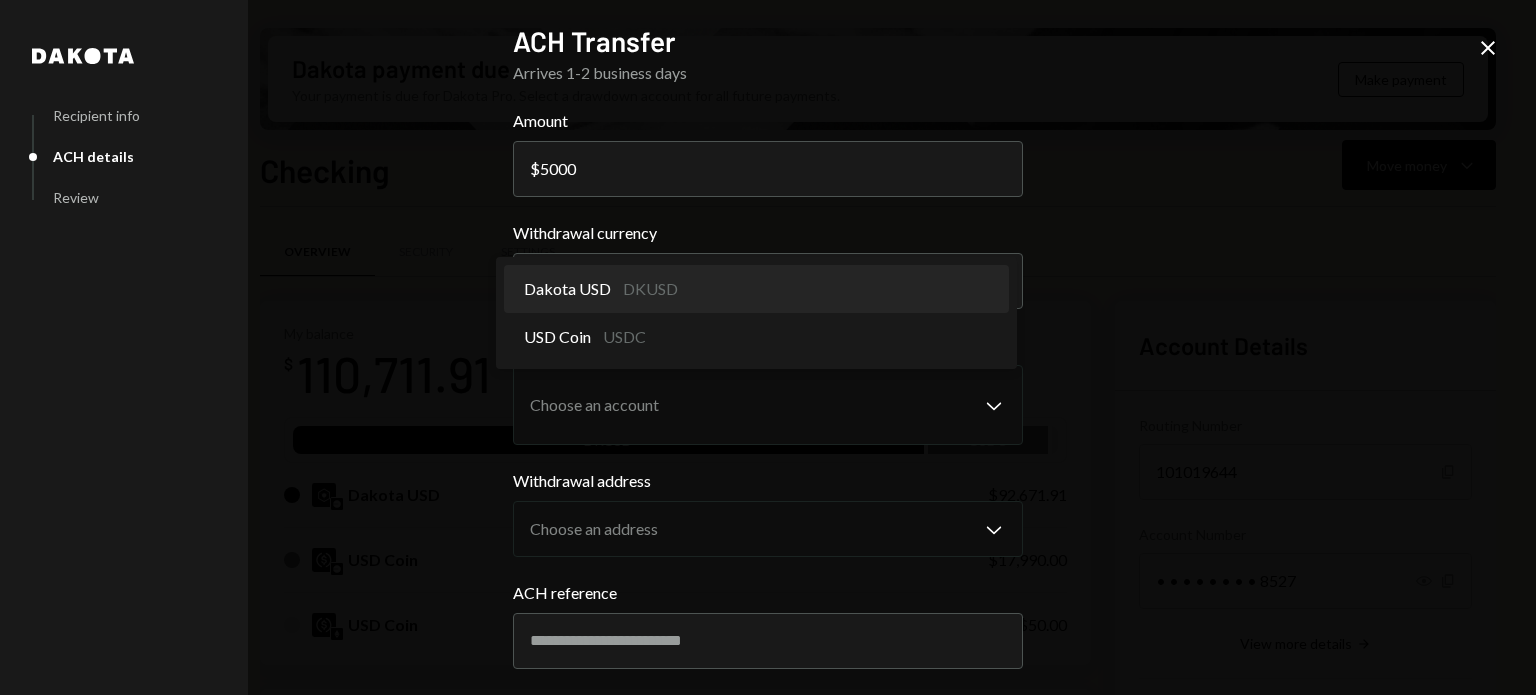select on "*****" 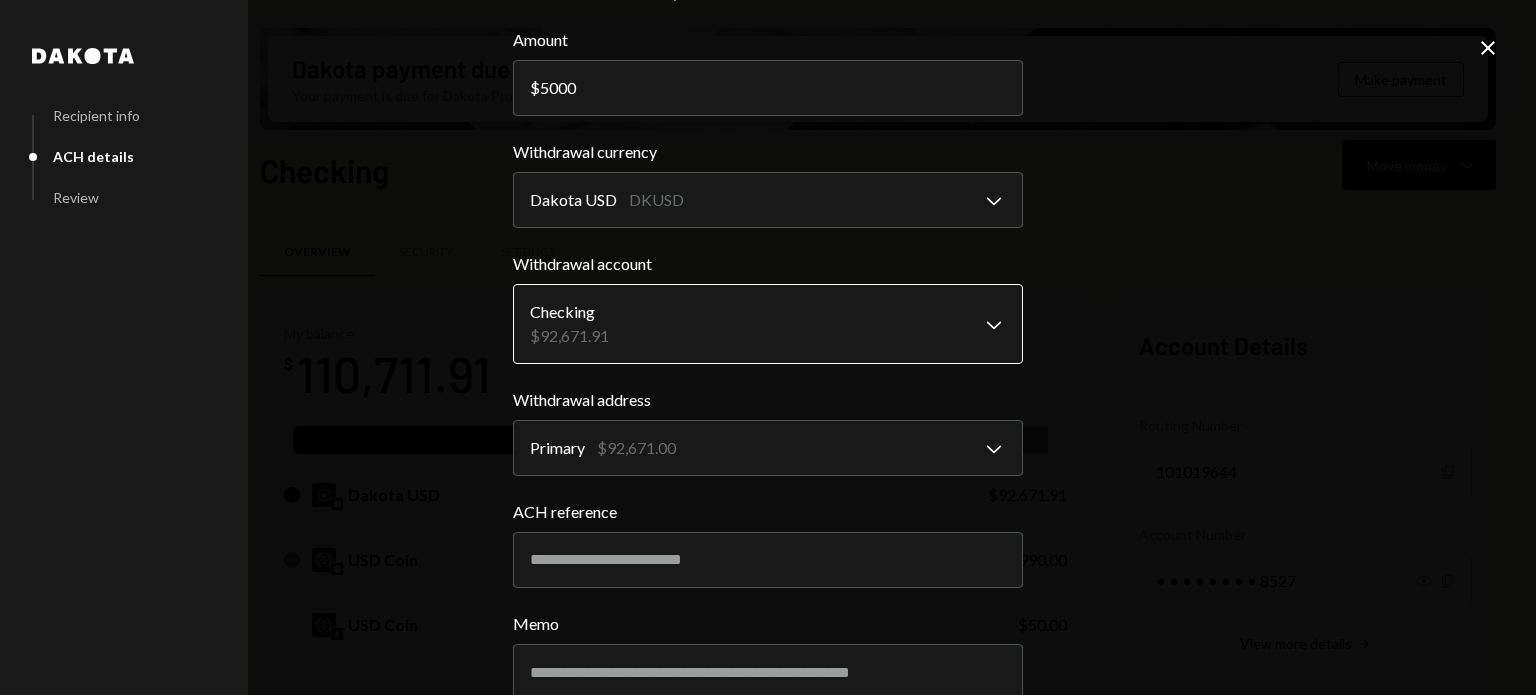 scroll, scrollTop: 200, scrollLeft: 0, axis: vertical 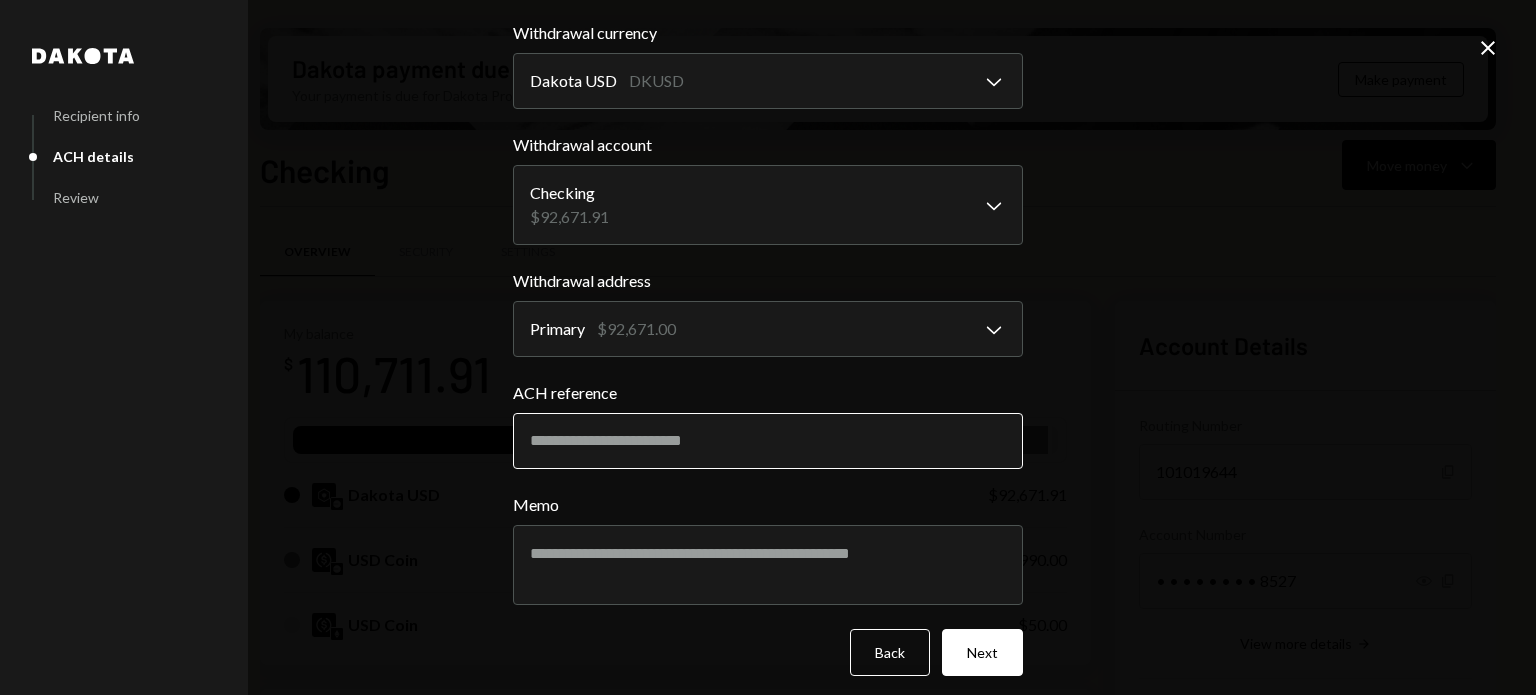 click on "ACH reference" at bounding box center (768, 441) 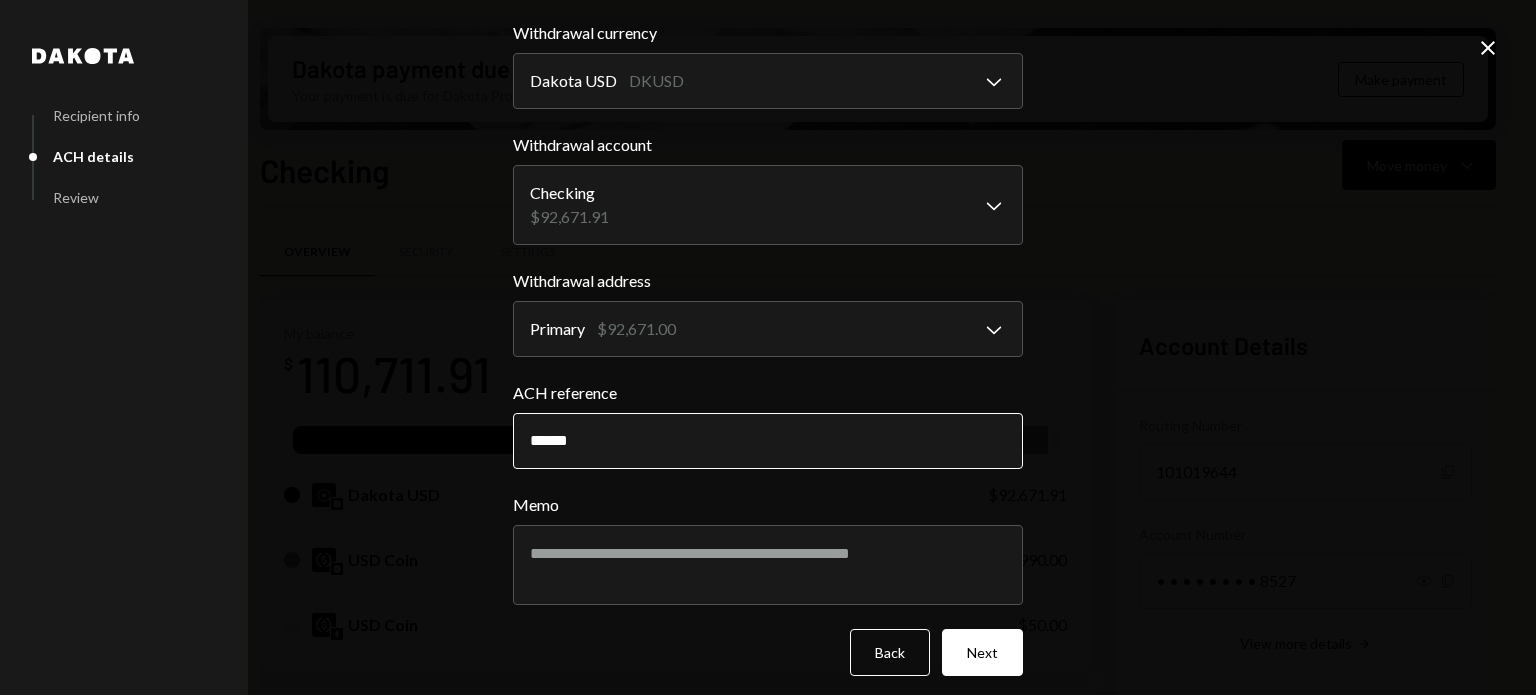 type on "******" 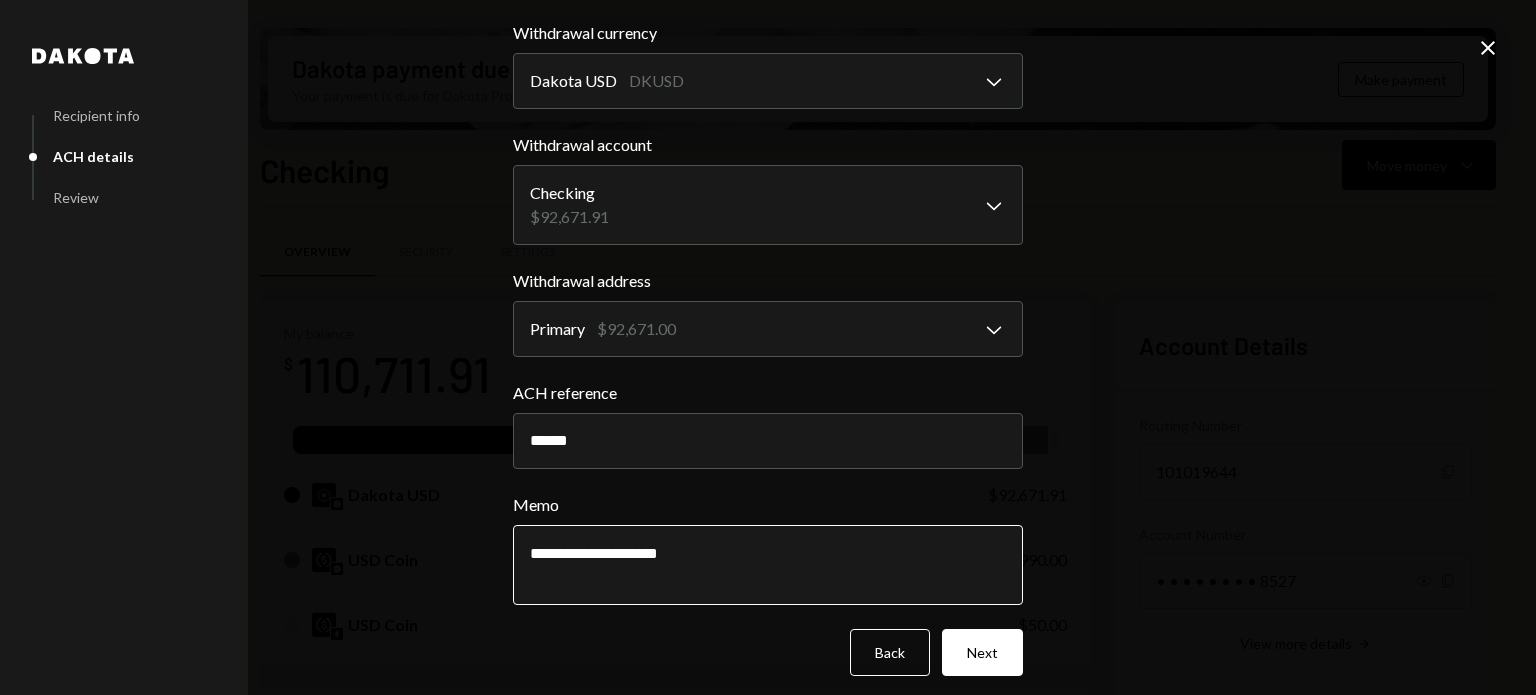 type on "**********" 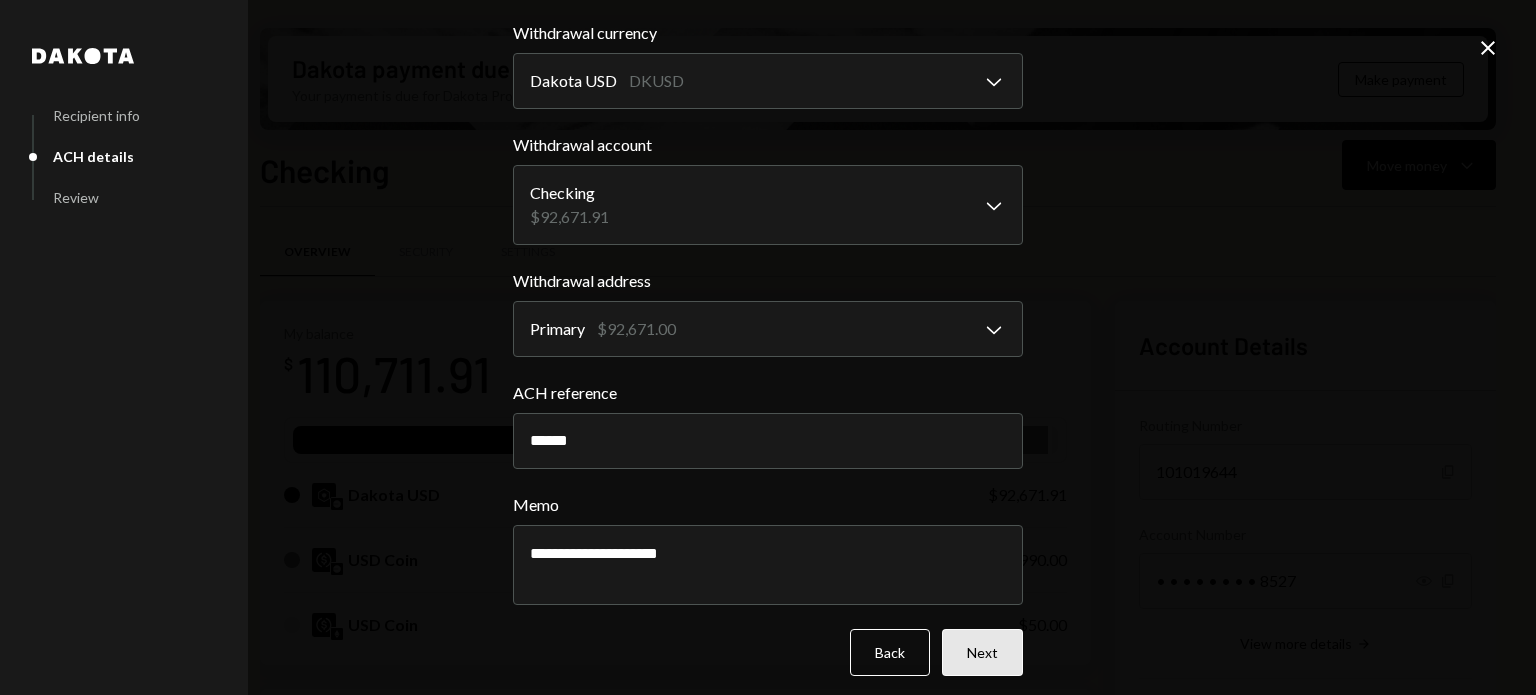 click on "Next" at bounding box center [982, 652] 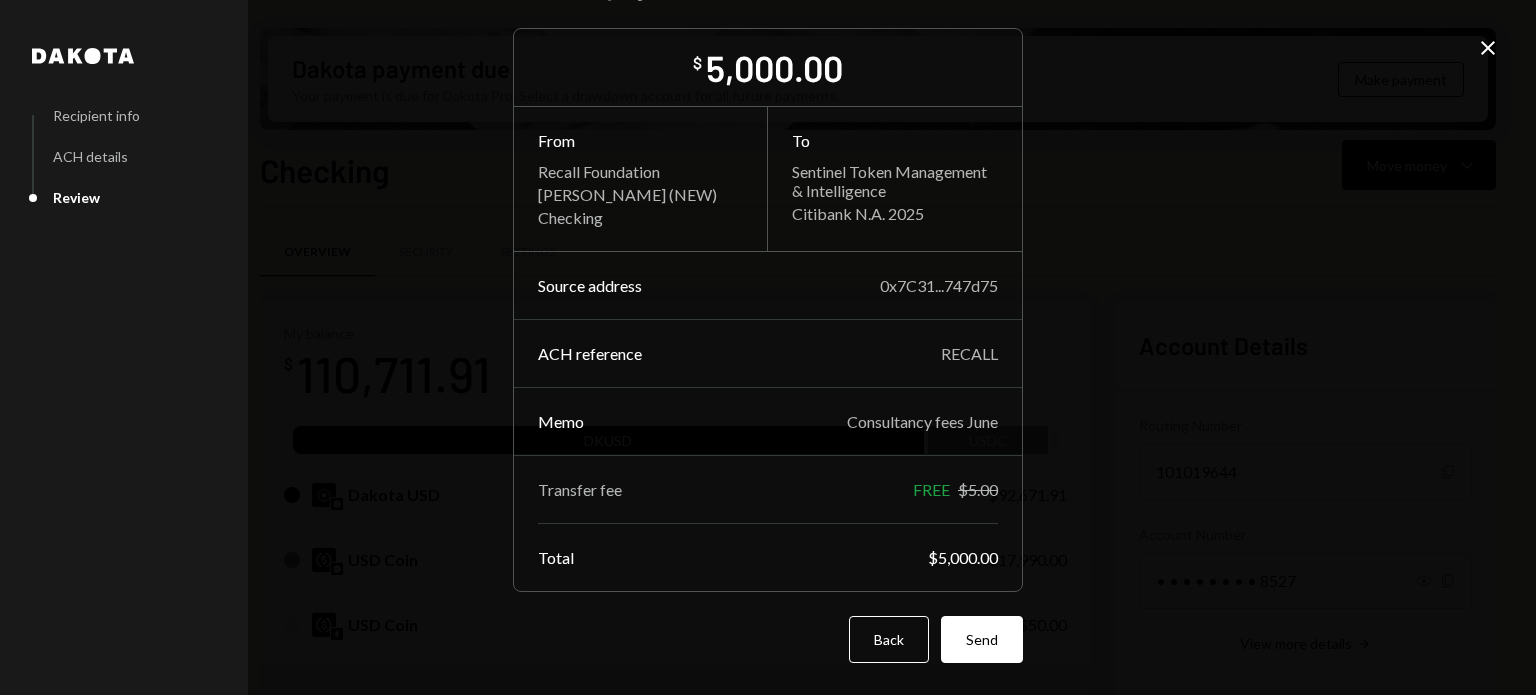 scroll, scrollTop: 56, scrollLeft: 0, axis: vertical 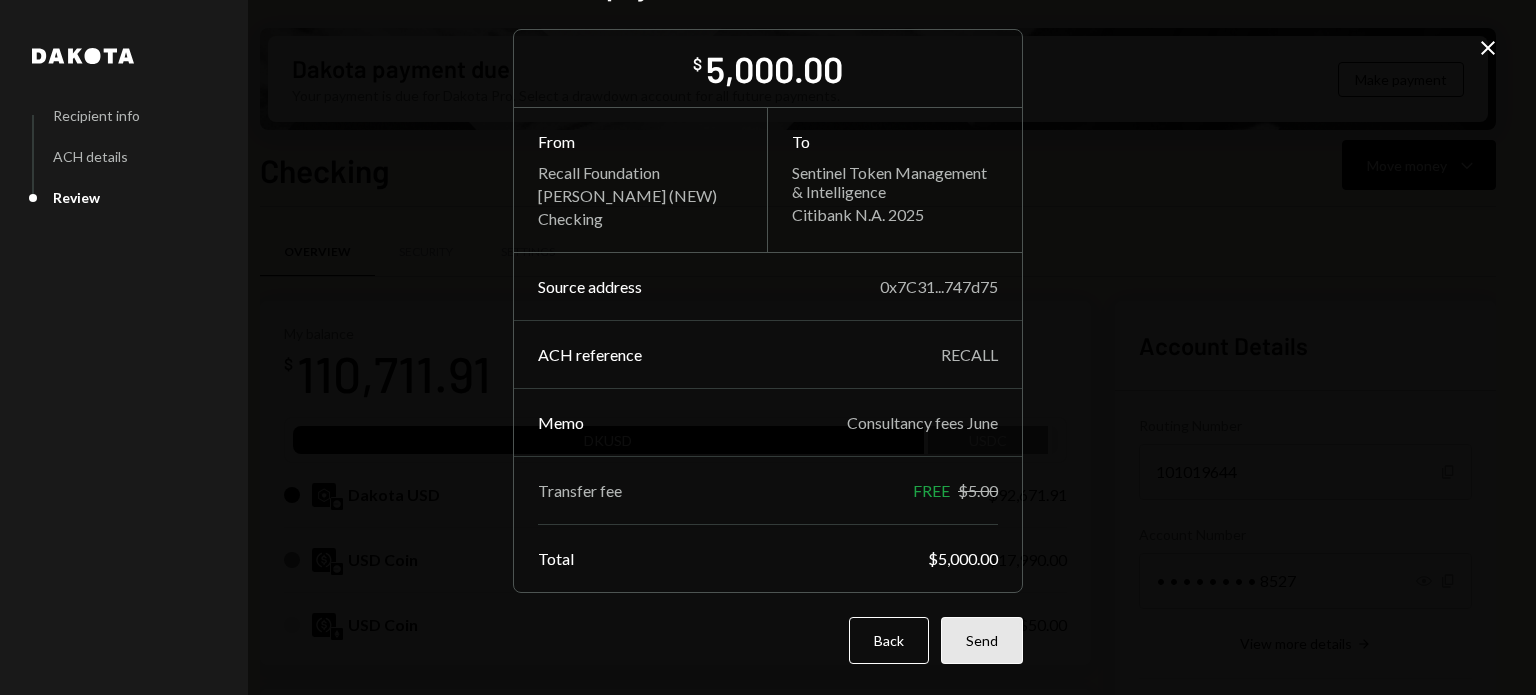 click on "Send" at bounding box center [982, 640] 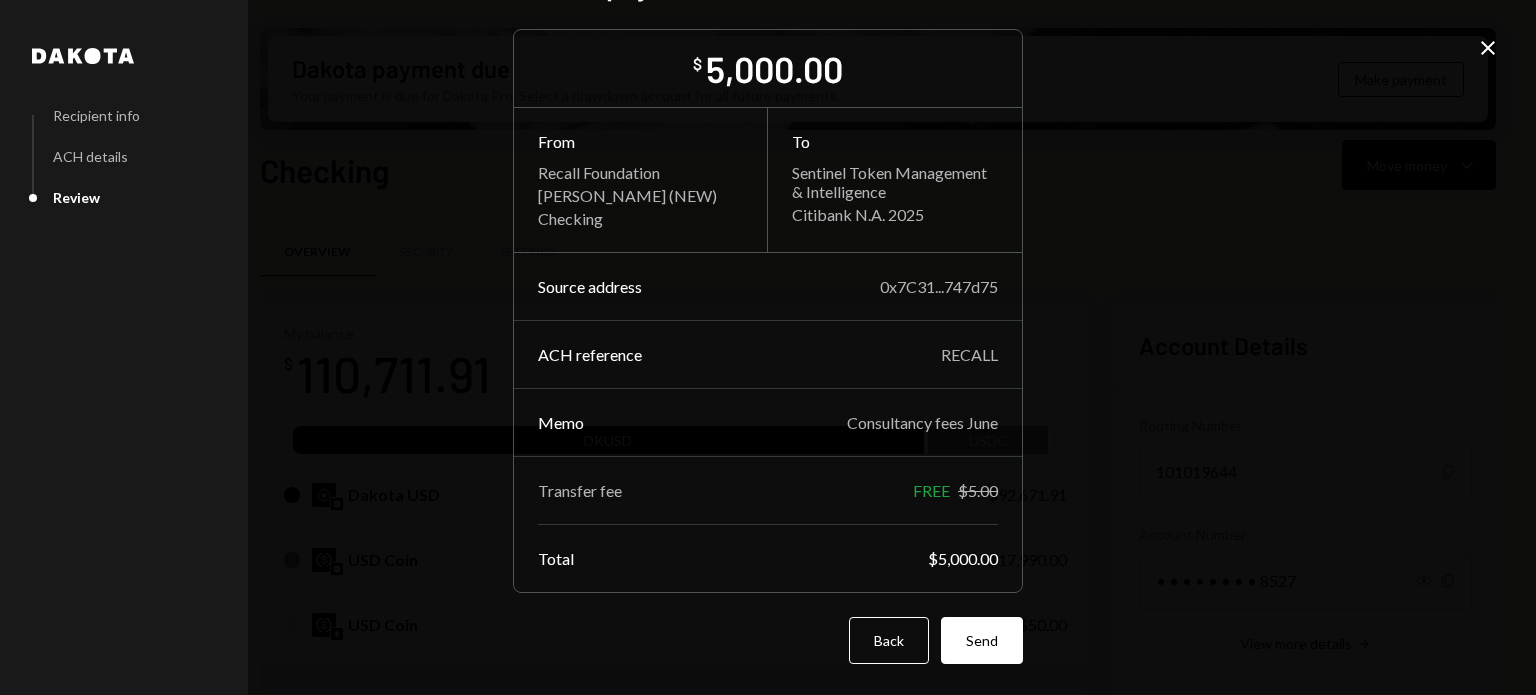 scroll, scrollTop: 0, scrollLeft: 0, axis: both 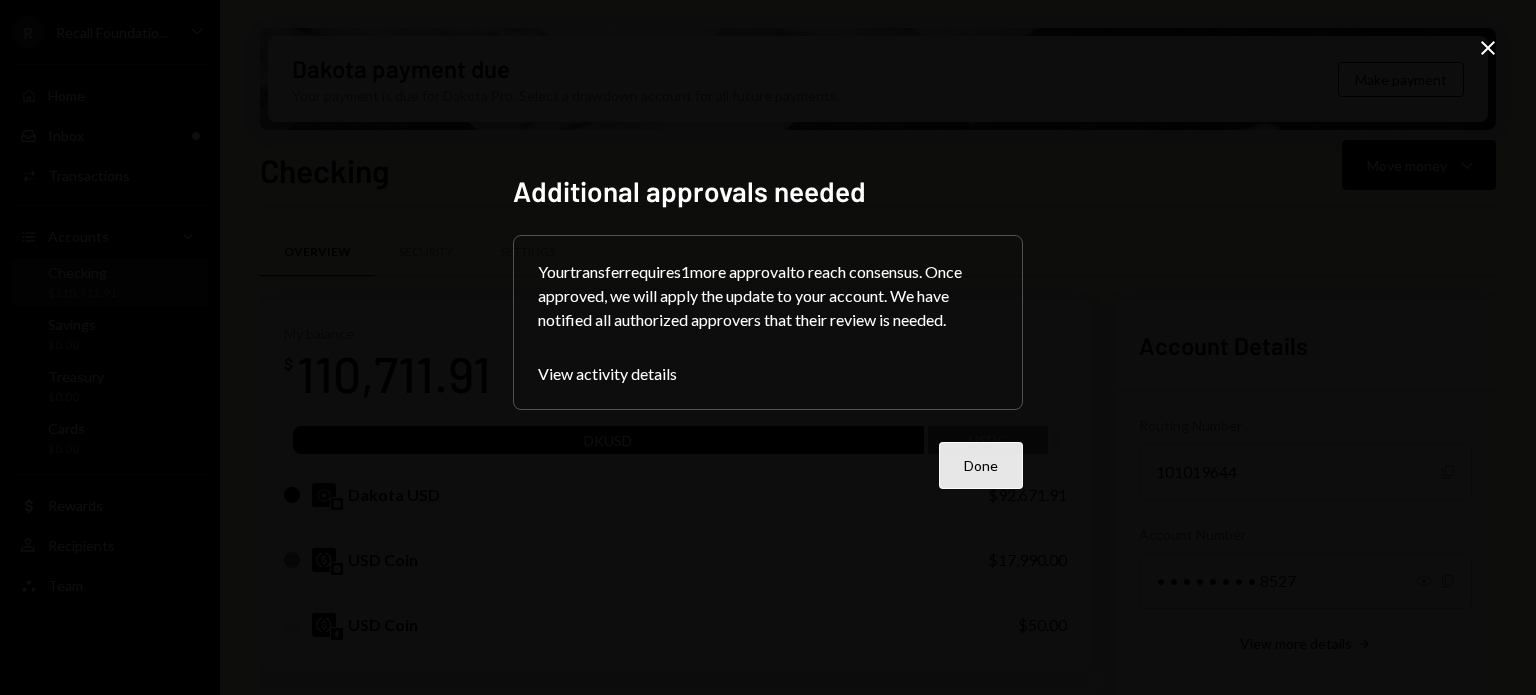 click on "Done" at bounding box center [981, 465] 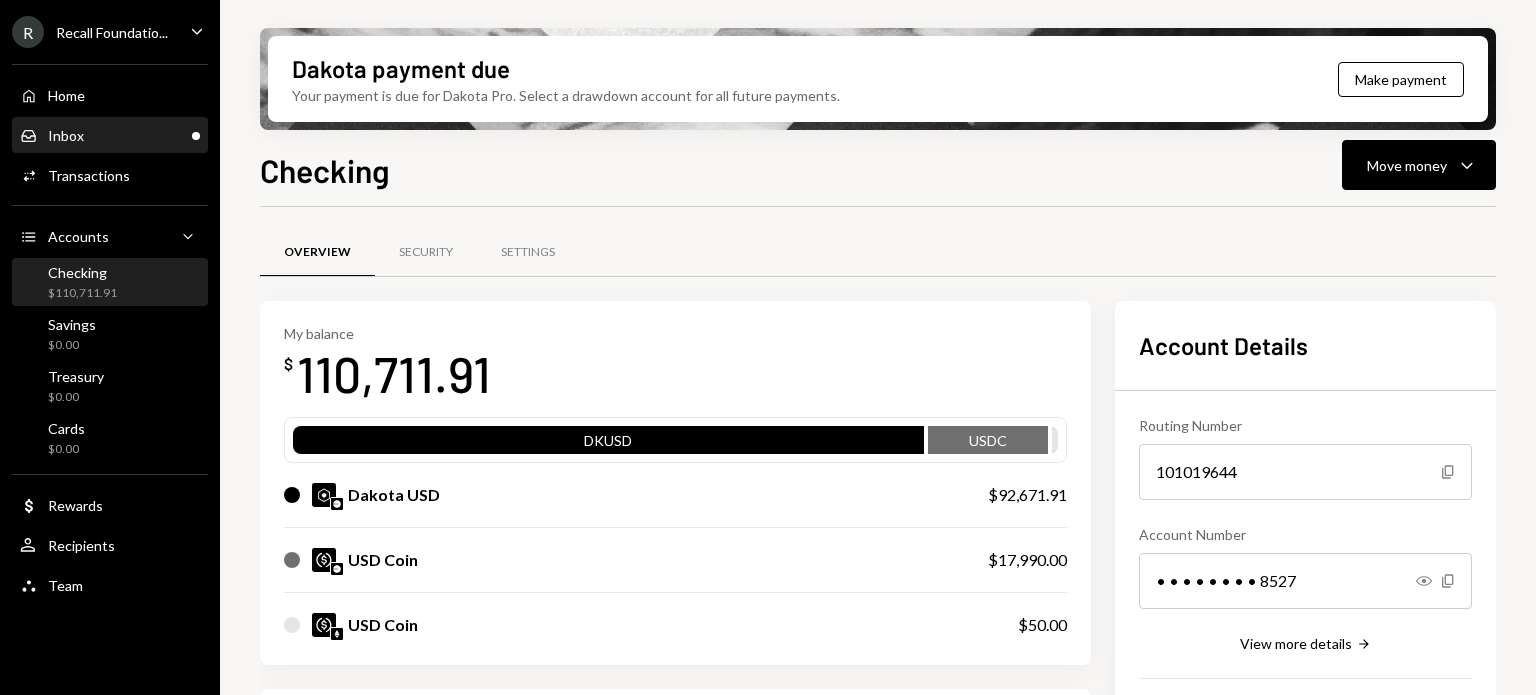 click on "Inbox Inbox" at bounding box center [110, 136] 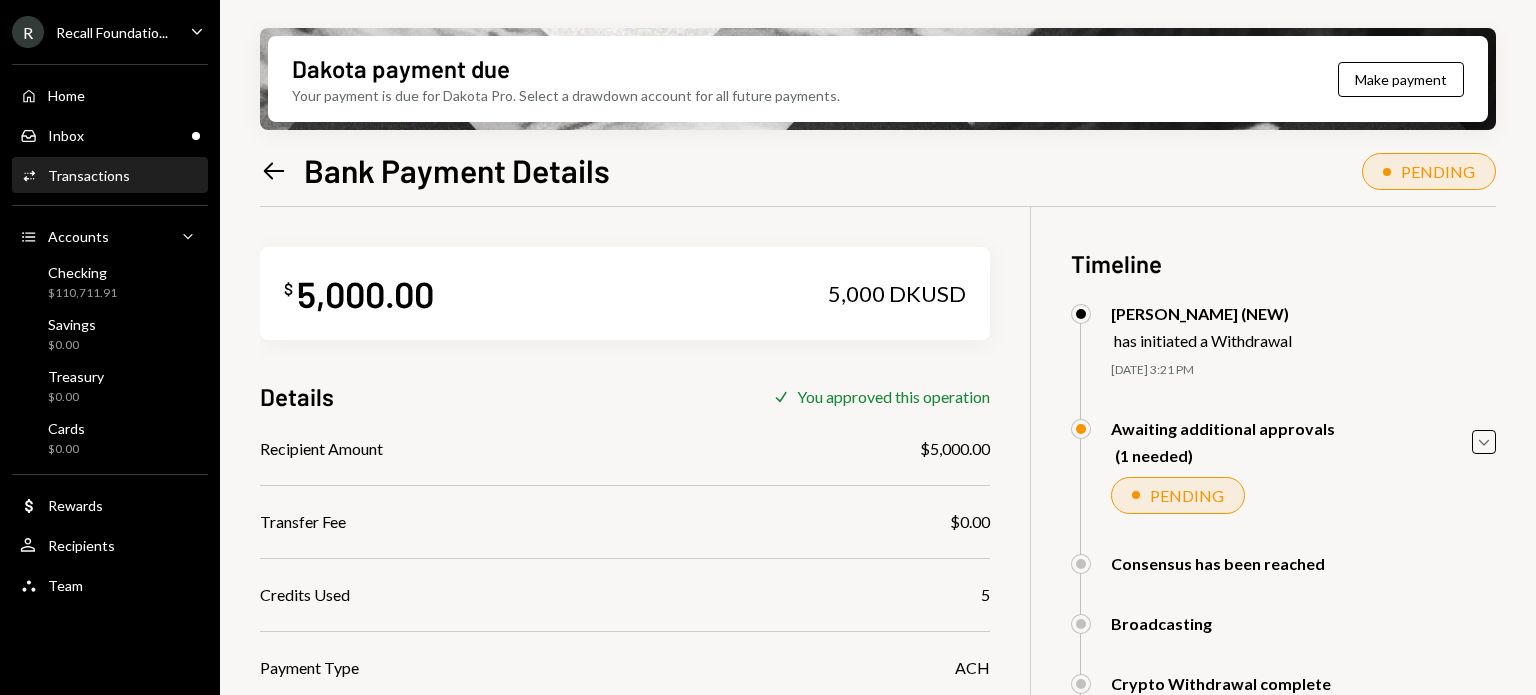 scroll, scrollTop: 0, scrollLeft: 0, axis: both 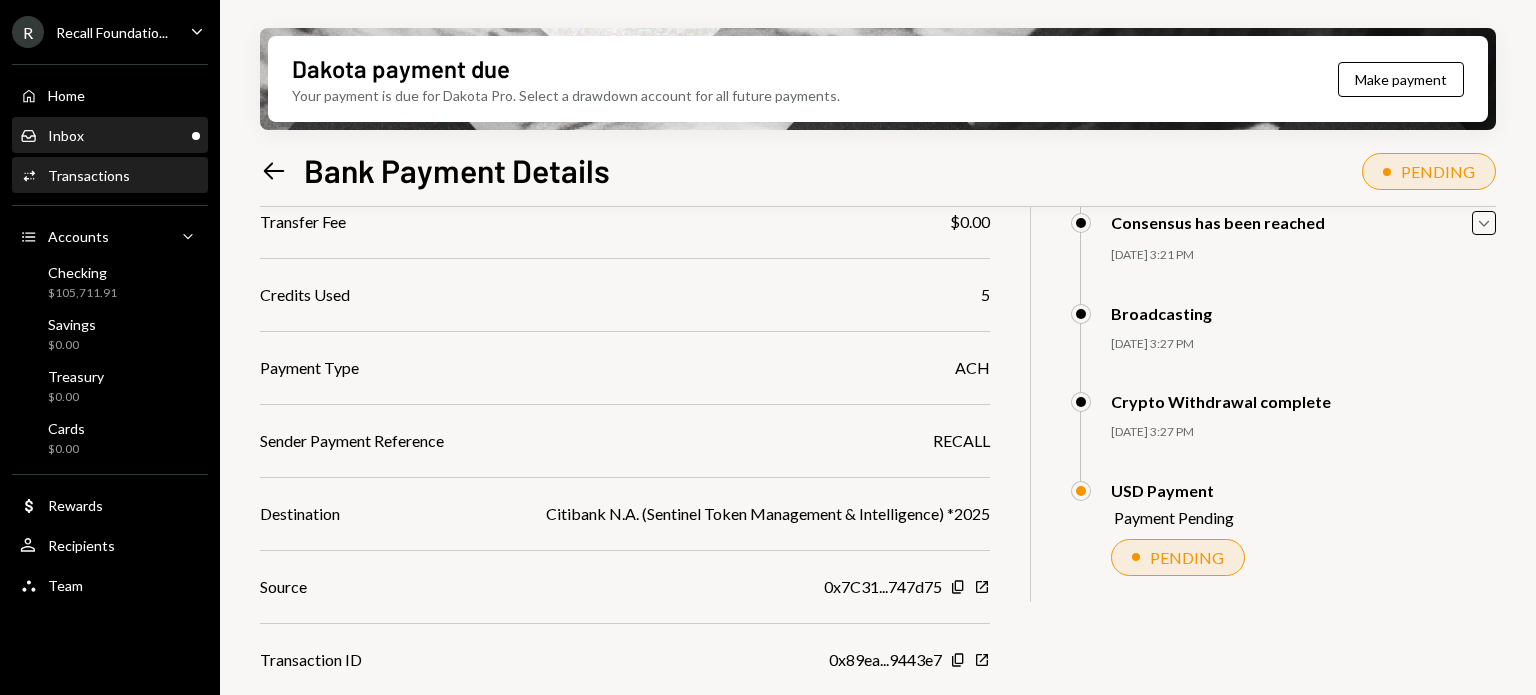 click on "Inbox Inbox" at bounding box center [110, 136] 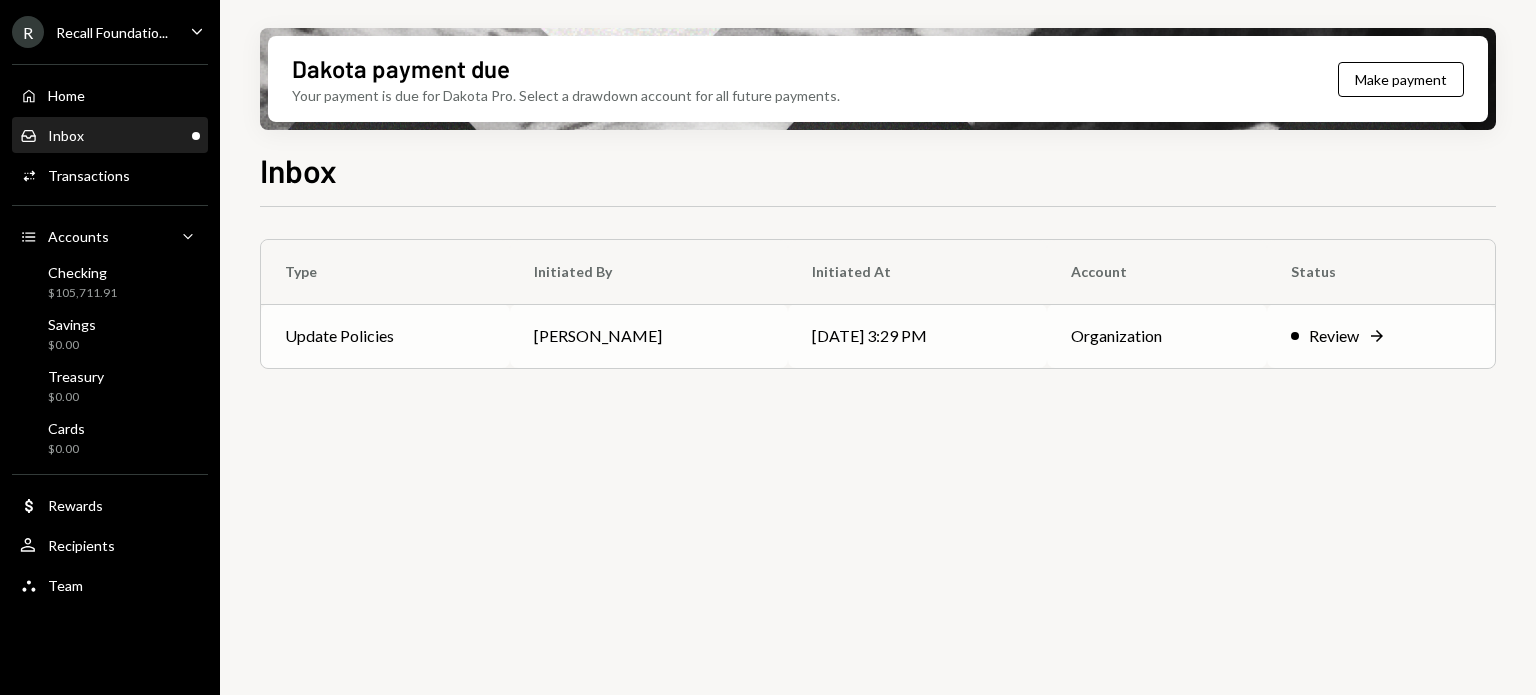 click on "Review" at bounding box center (1334, 336) 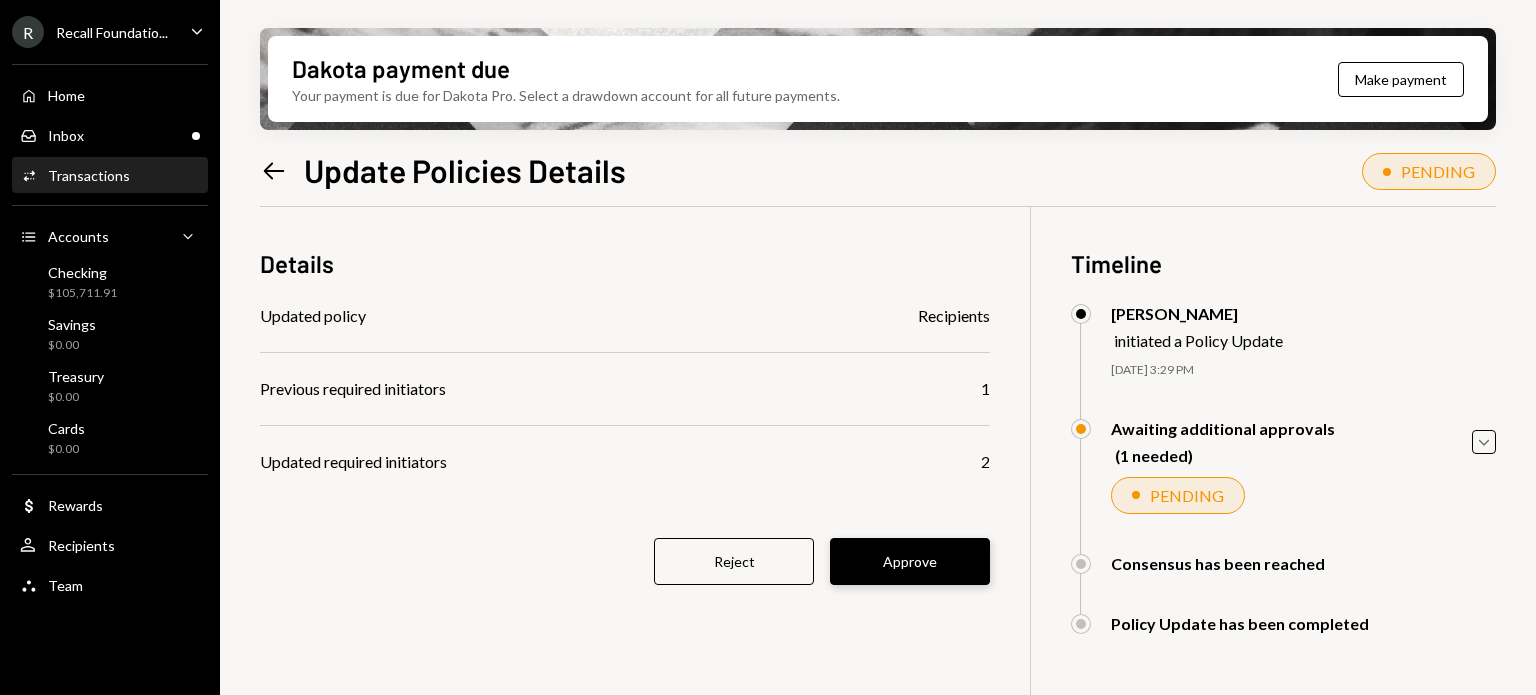 click on "Approve" at bounding box center (910, 561) 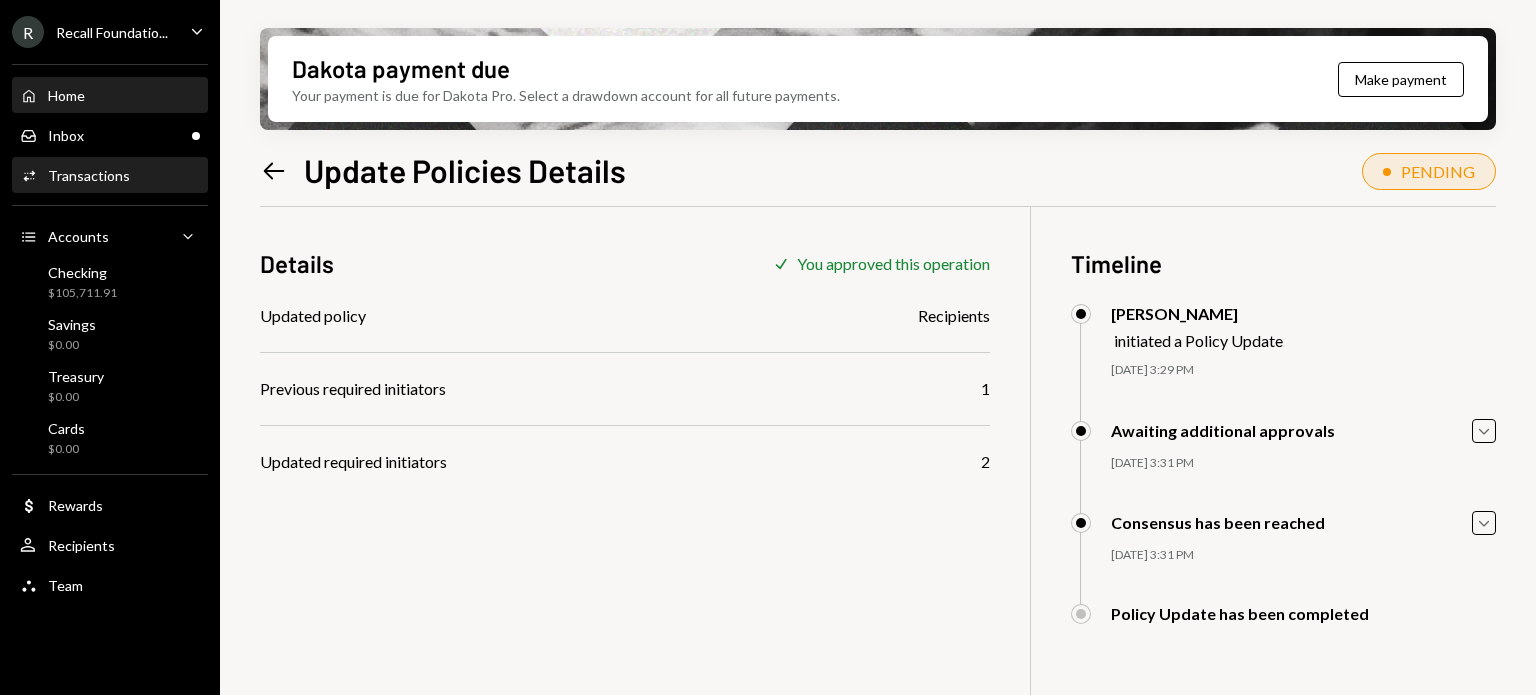 click on "Home" at bounding box center (66, 95) 